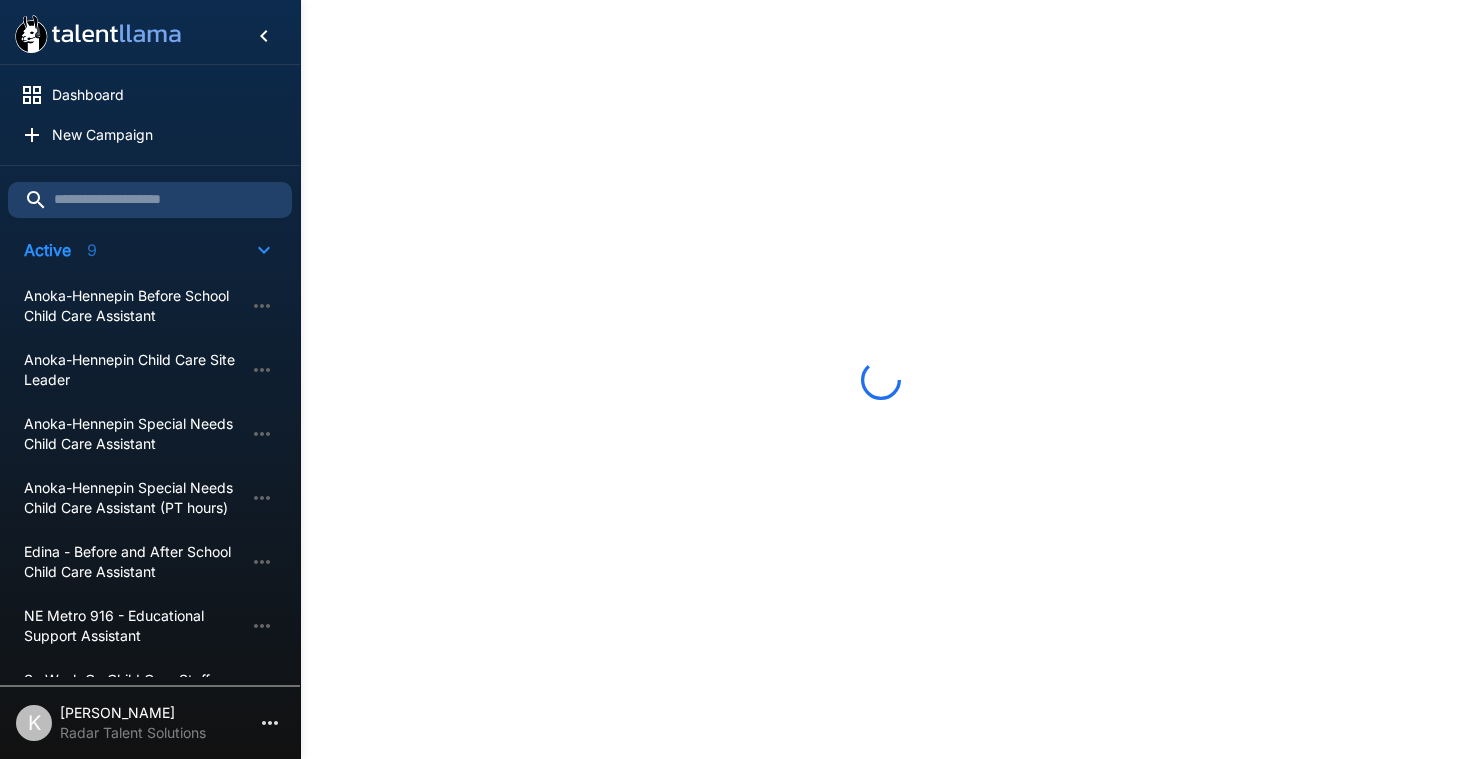 scroll, scrollTop: 0, scrollLeft: 0, axis: both 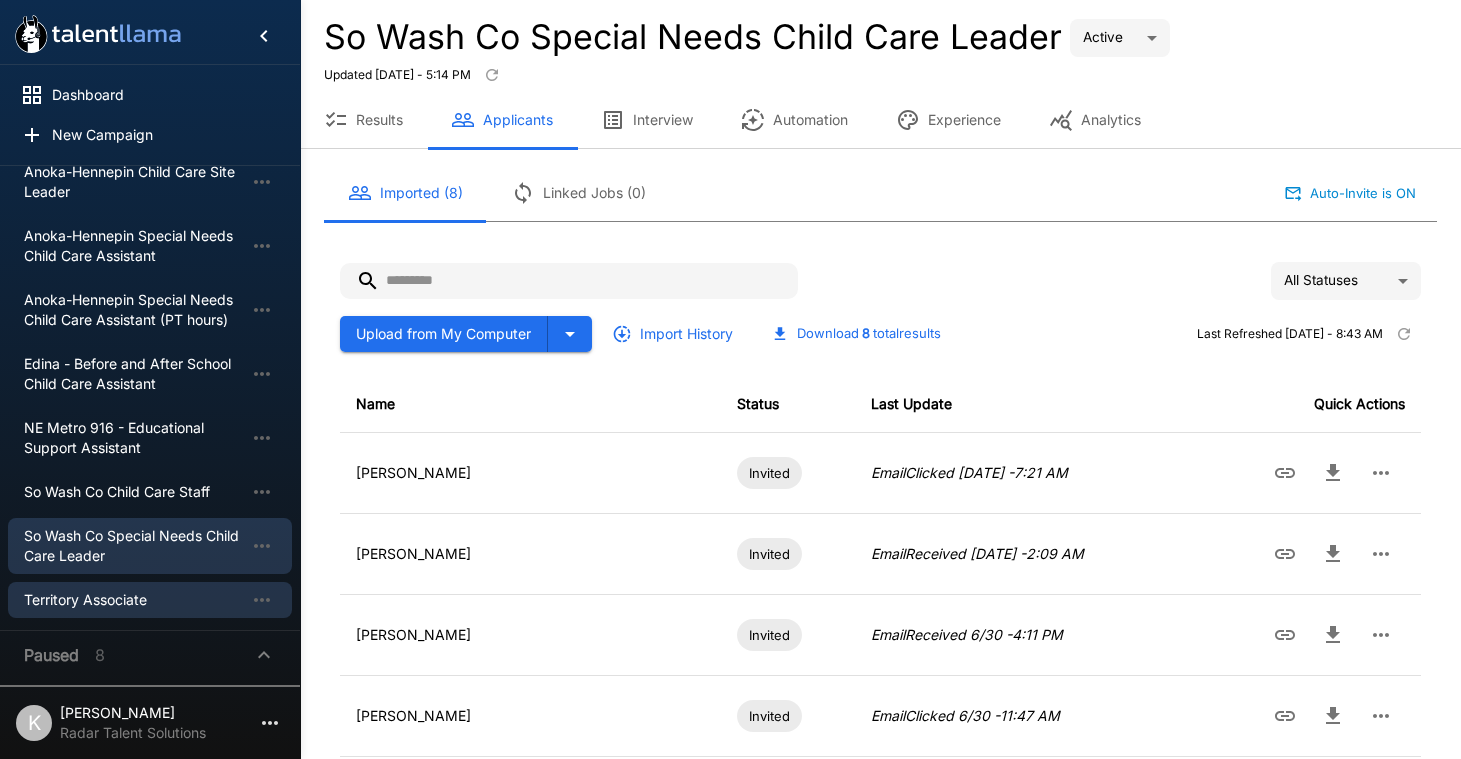 click on "Territory Associate" at bounding box center (134, 600) 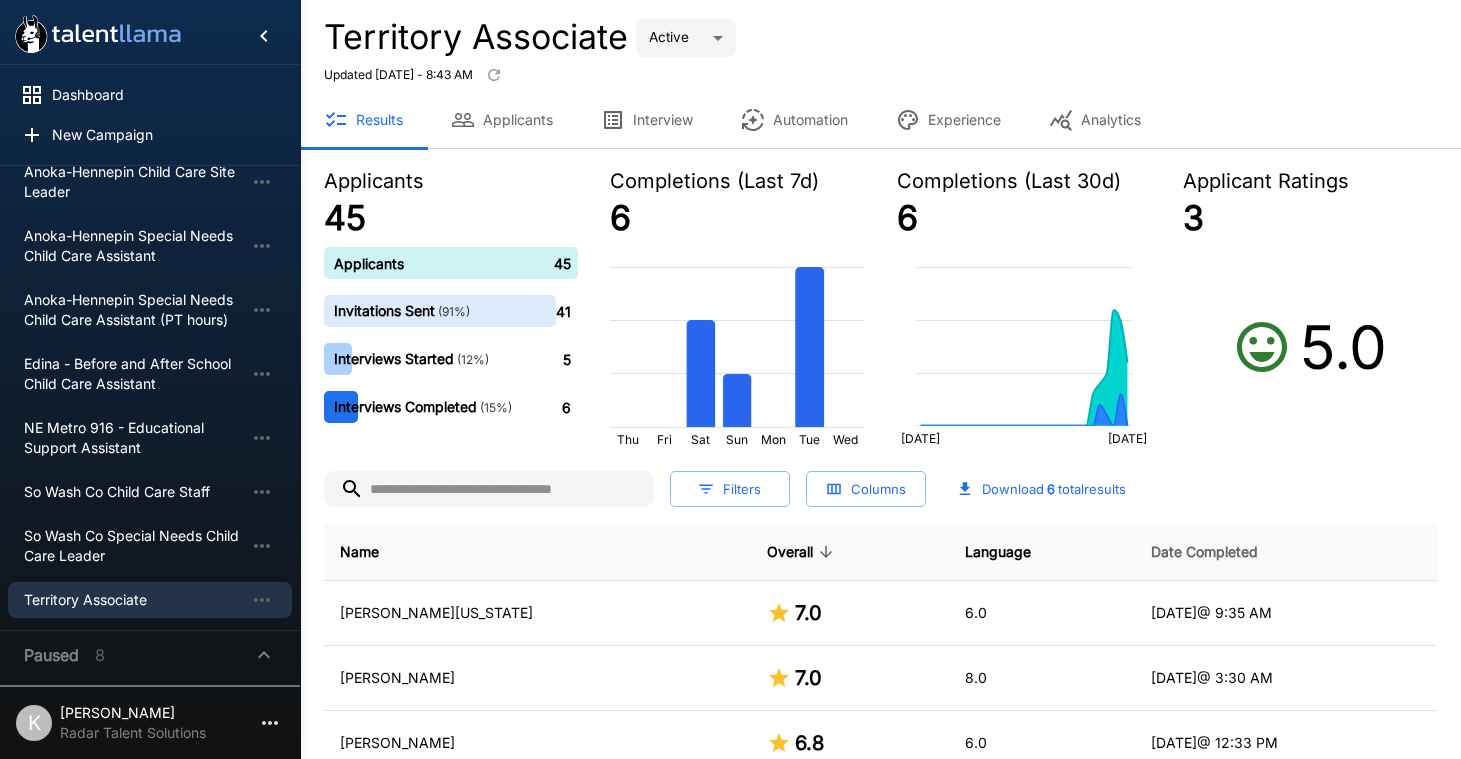 click on "Date Completed" at bounding box center [1204, 552] 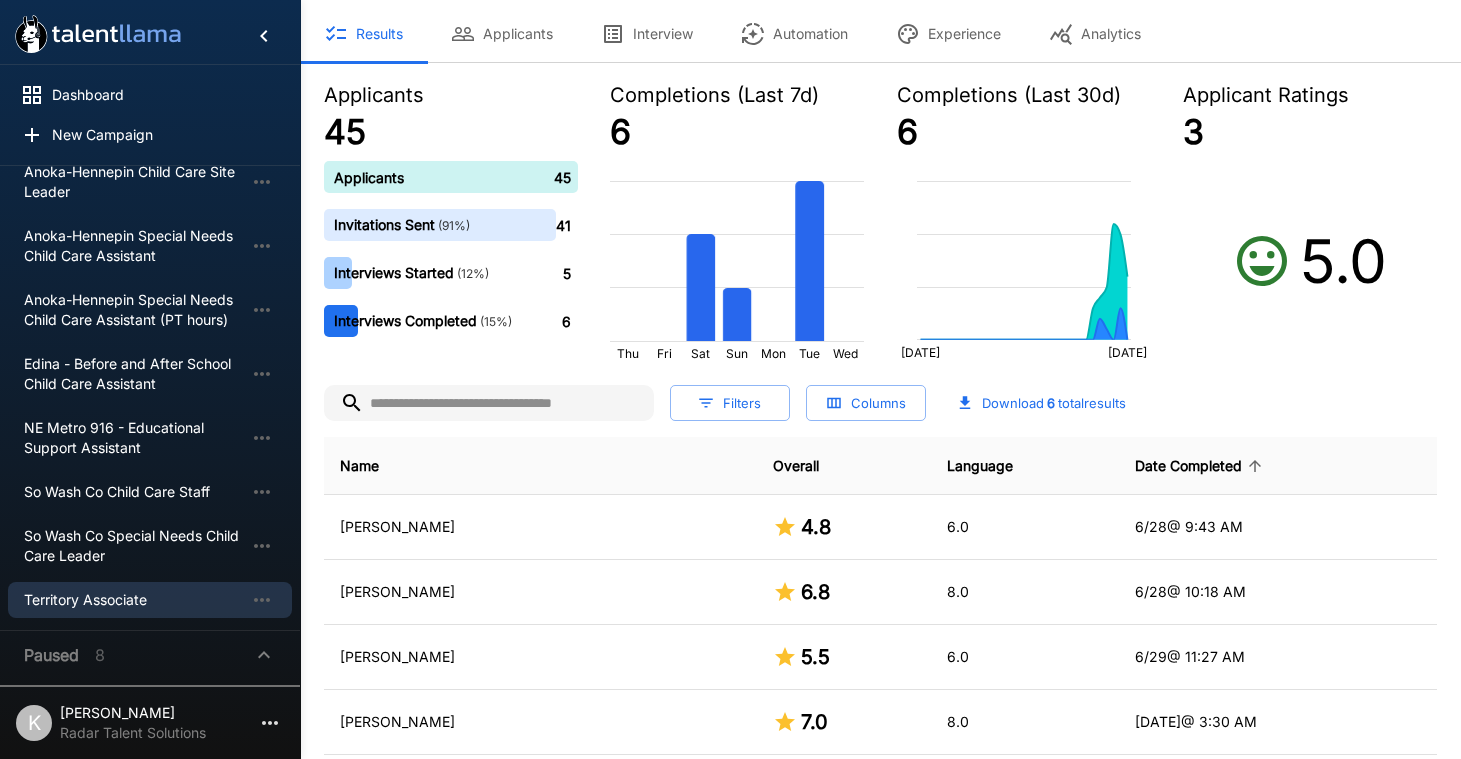 scroll, scrollTop: 105, scrollLeft: 0, axis: vertical 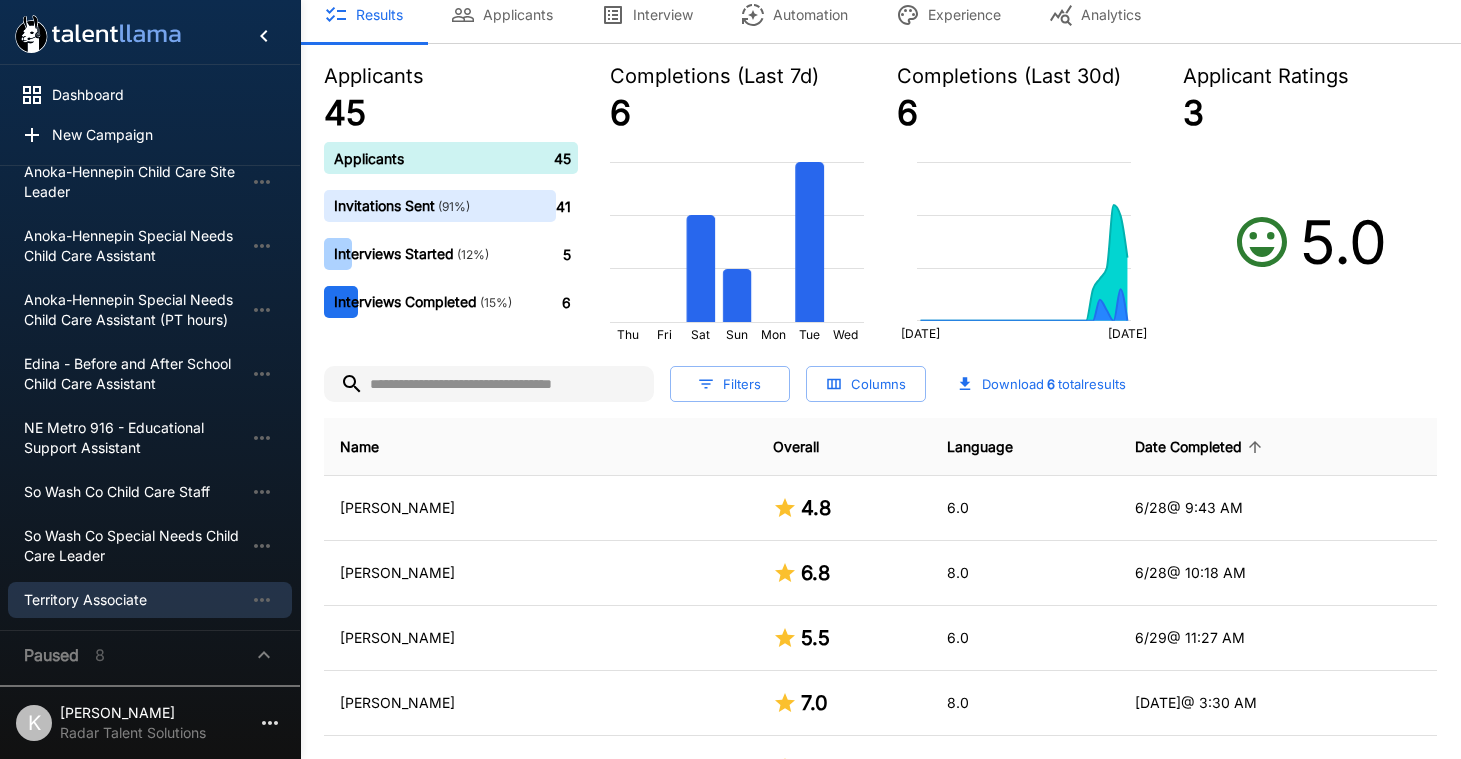 click on "Date Completed" at bounding box center (1201, 447) 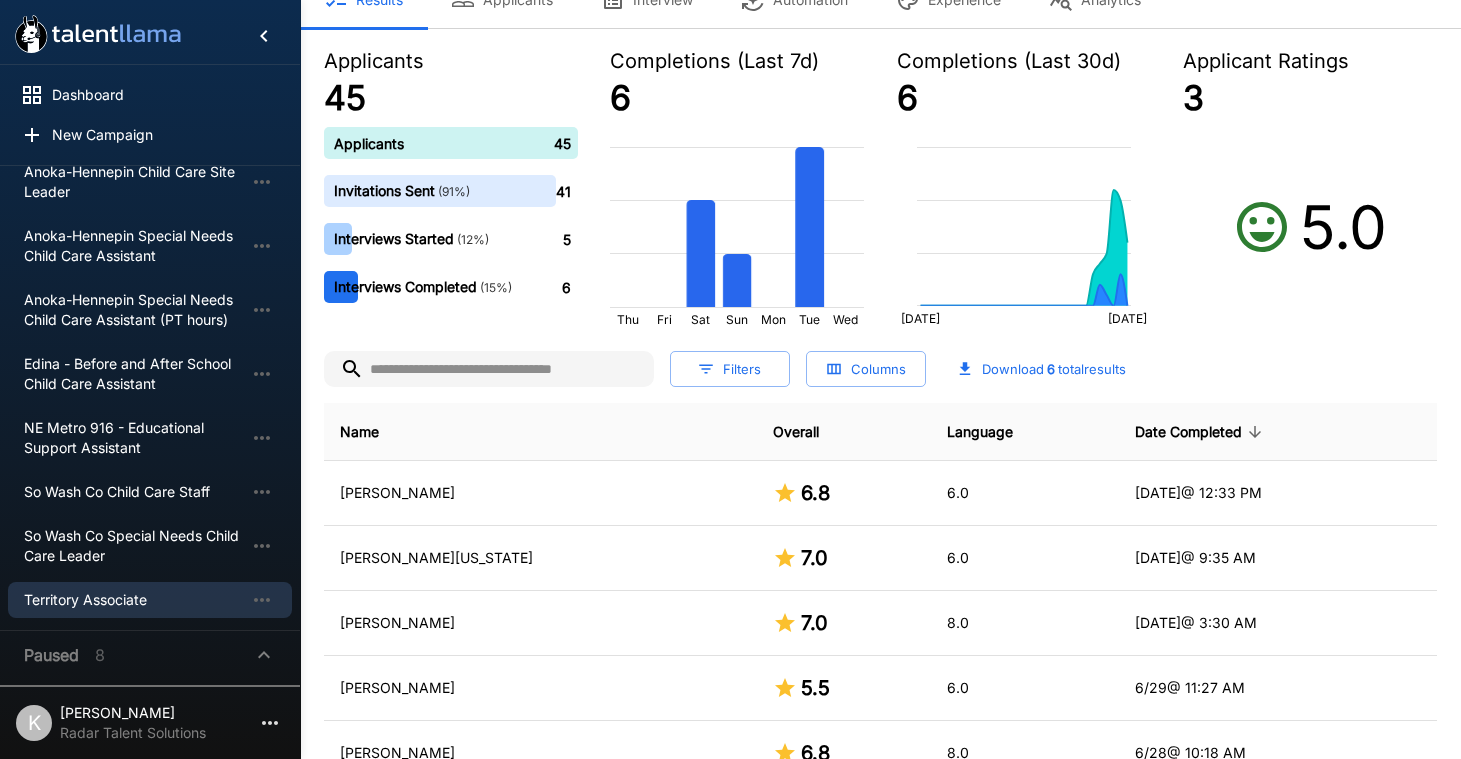 scroll, scrollTop: 128, scrollLeft: 0, axis: vertical 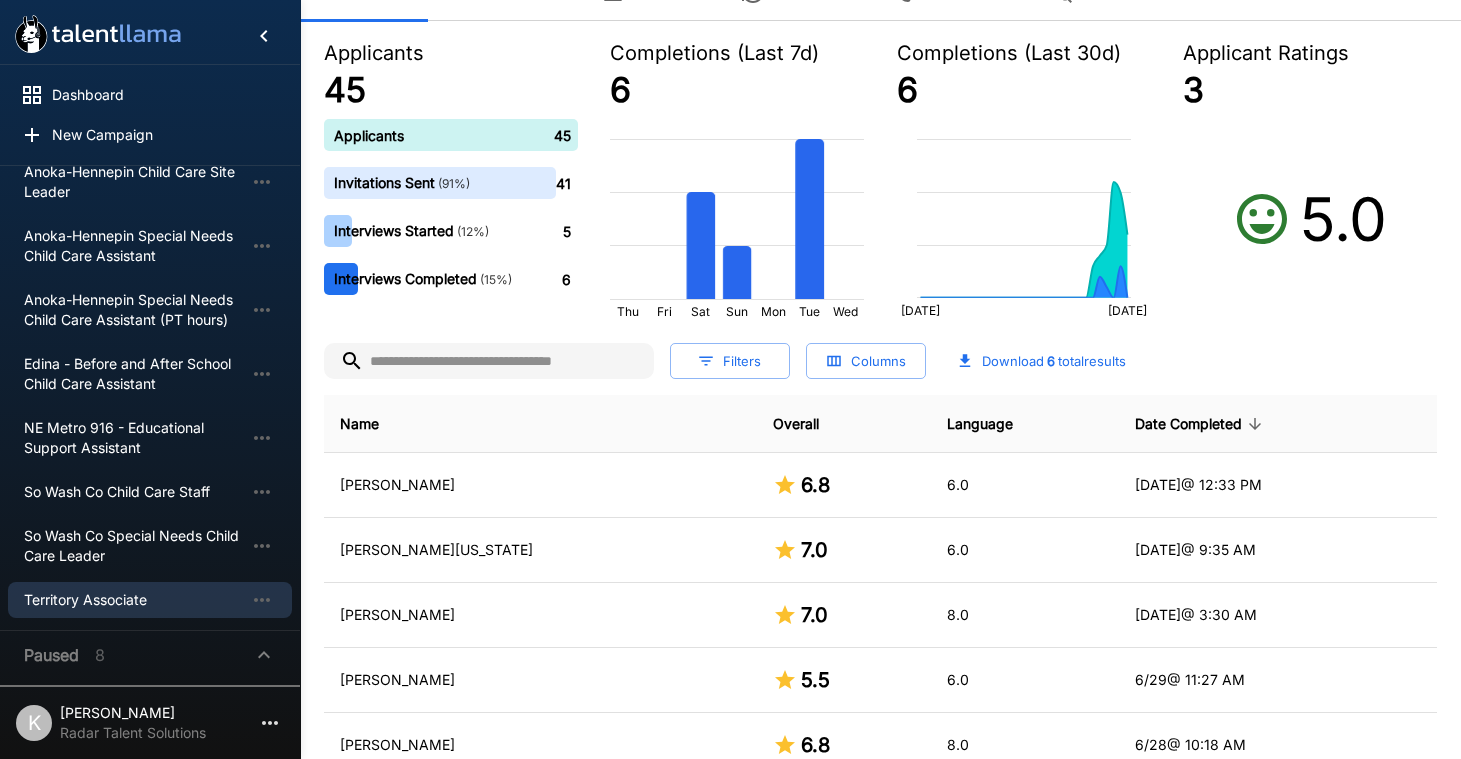 click at bounding box center (489, 361) 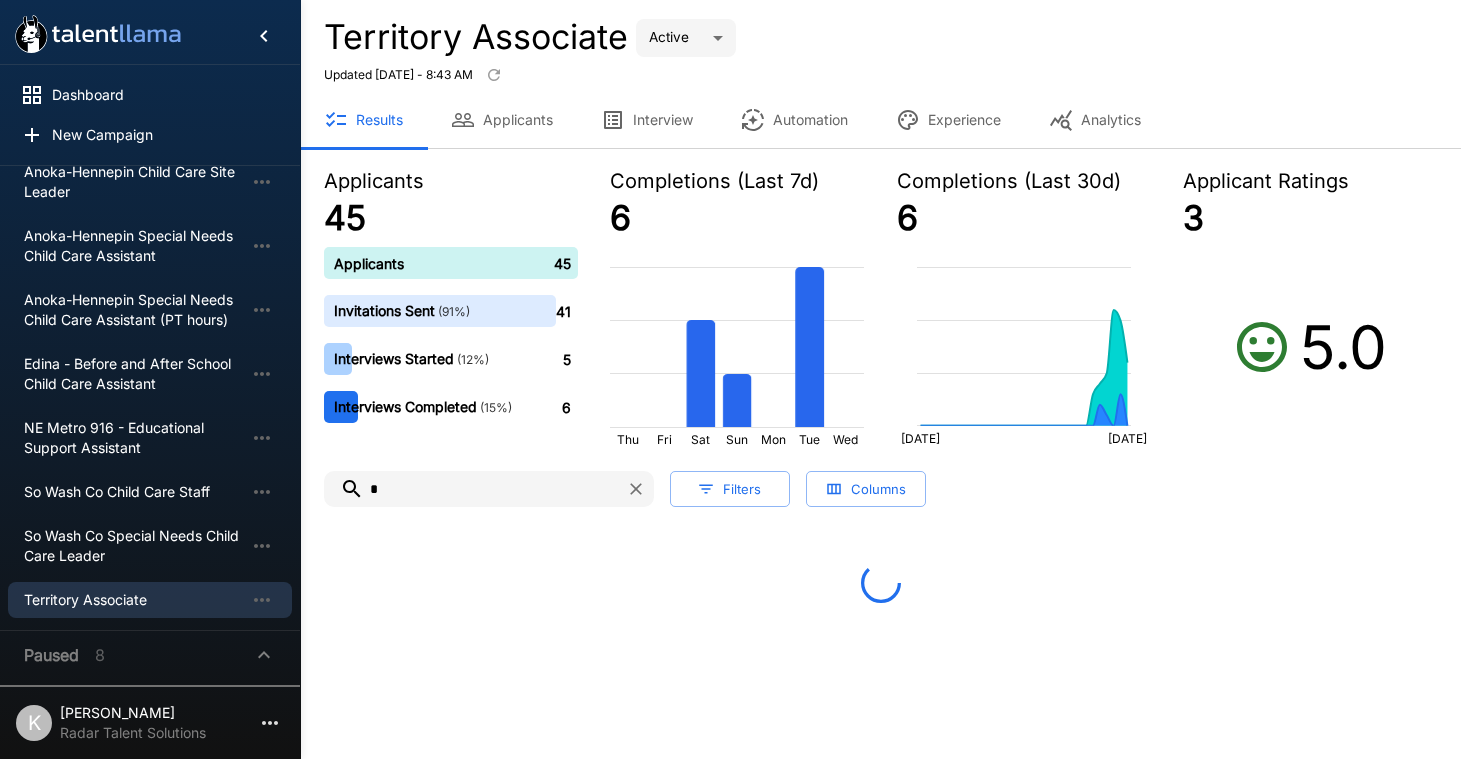 scroll, scrollTop: 0, scrollLeft: 0, axis: both 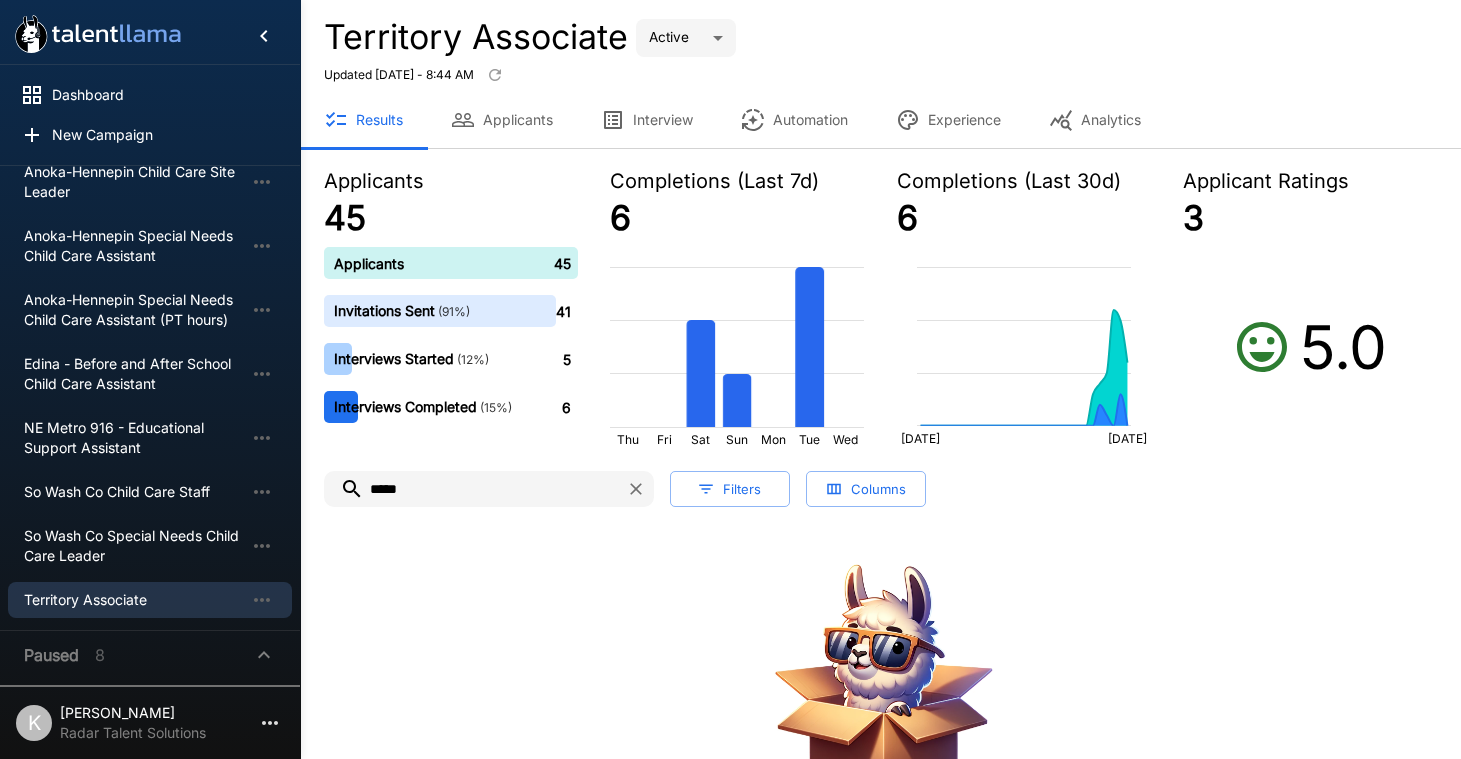 type on "*****" 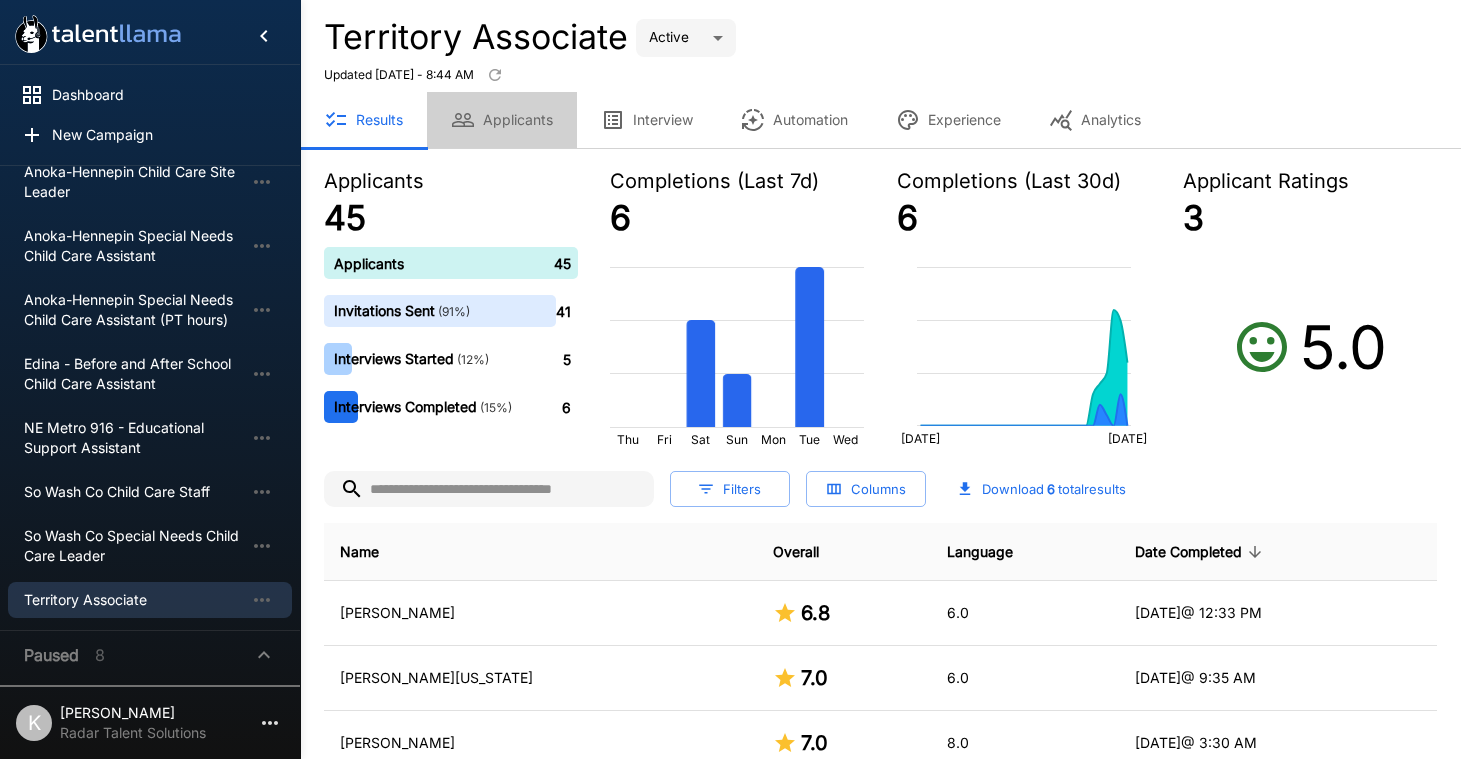 click on "Applicants" at bounding box center [502, 120] 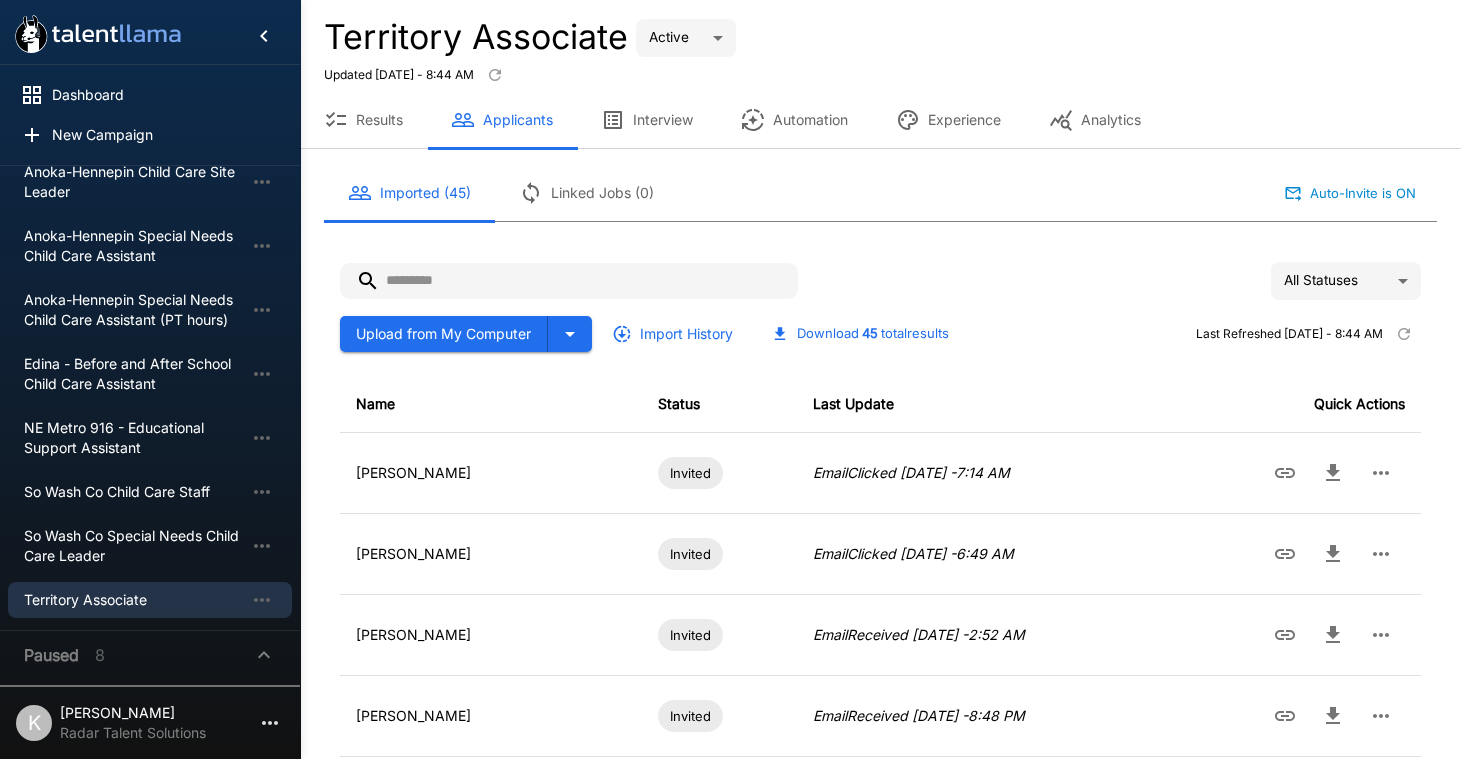 click at bounding box center (569, 281) 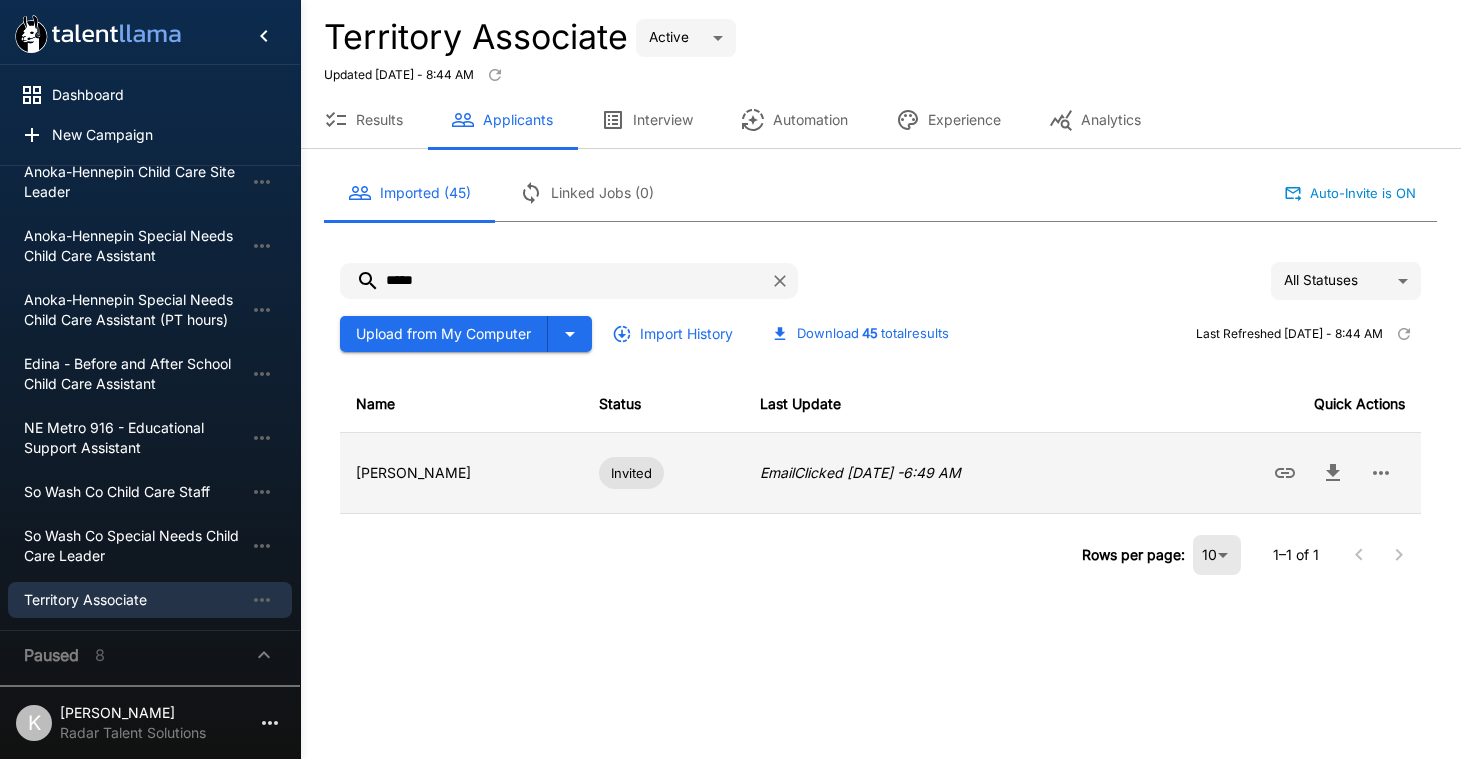 type on "*****" 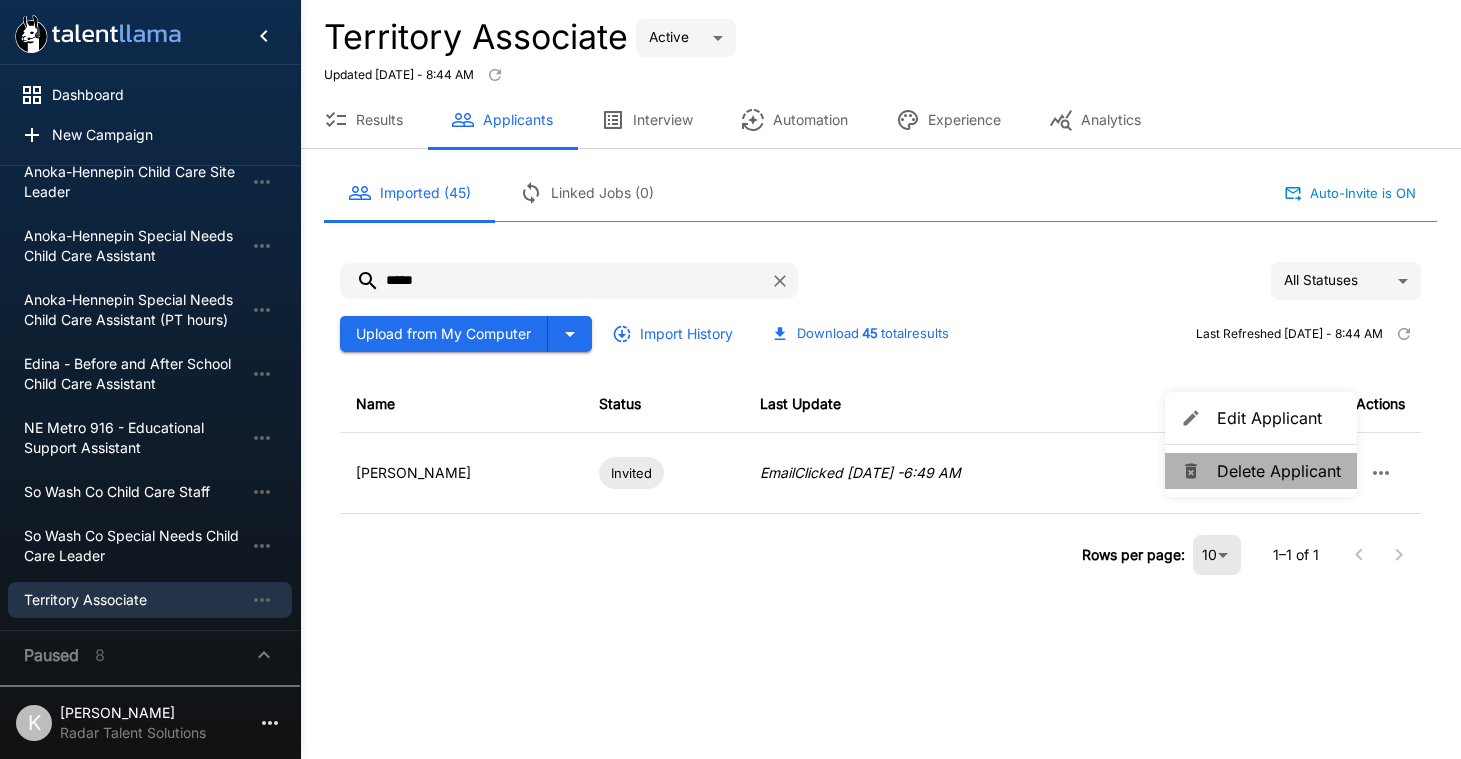 click on "Delete Applicant" at bounding box center (1279, 471) 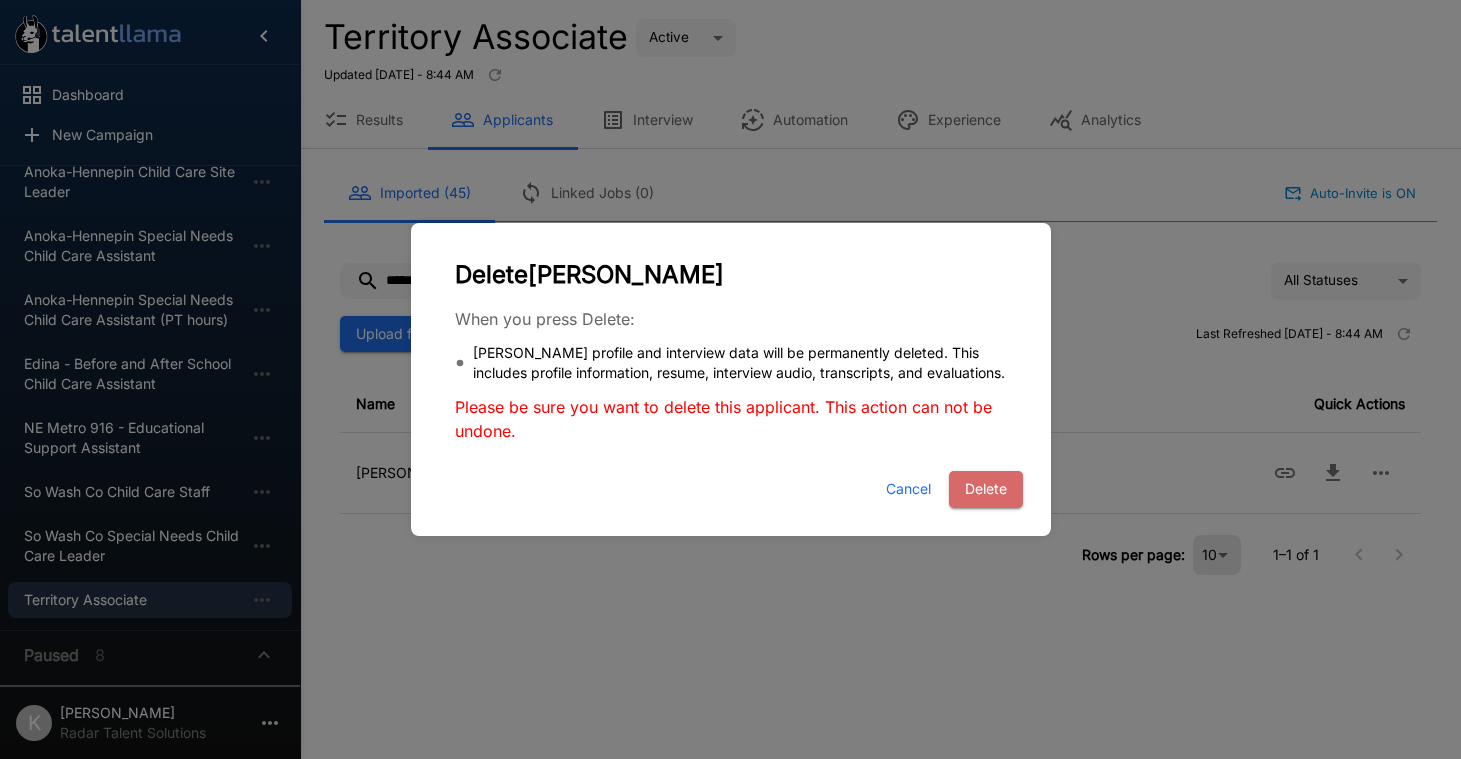 click on "Delete" at bounding box center (986, 489) 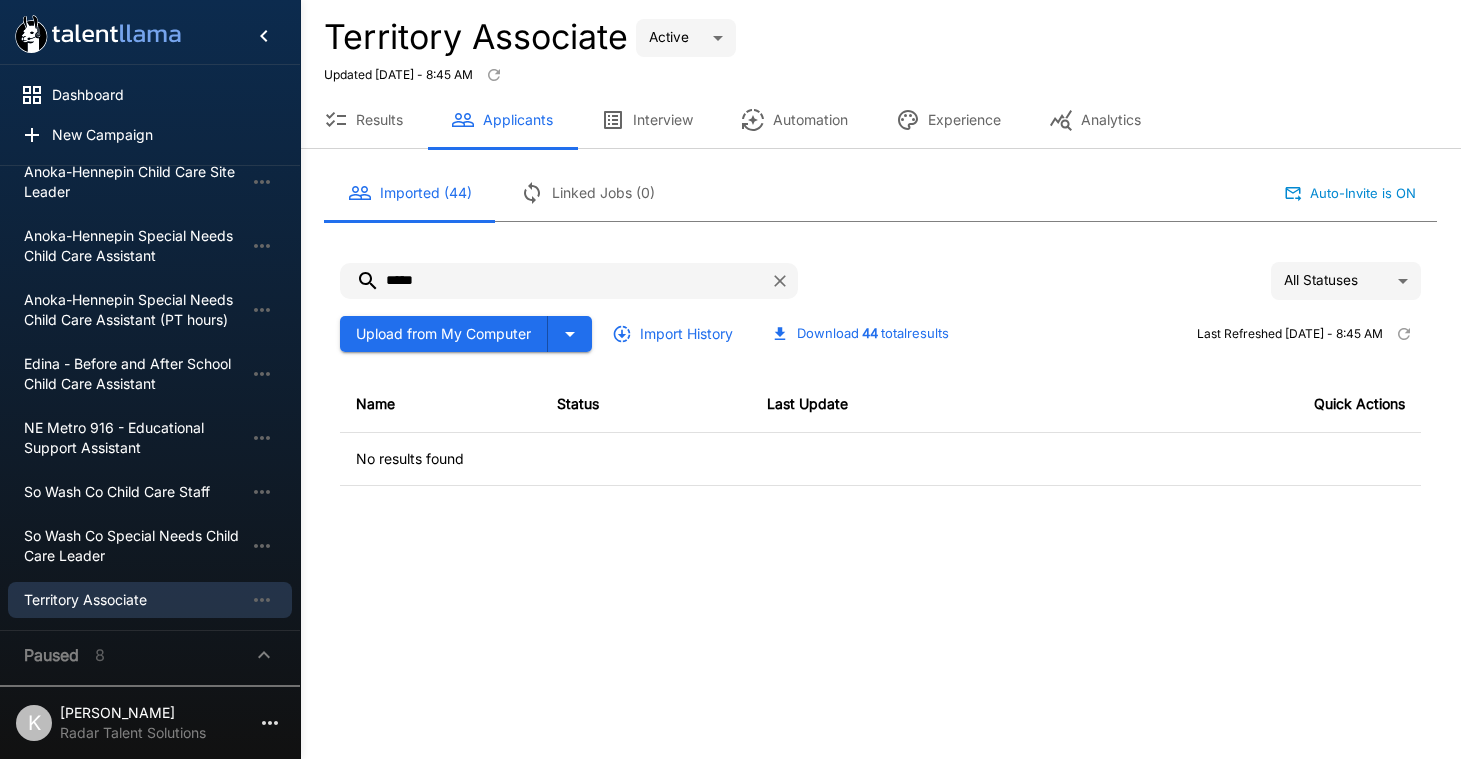 click 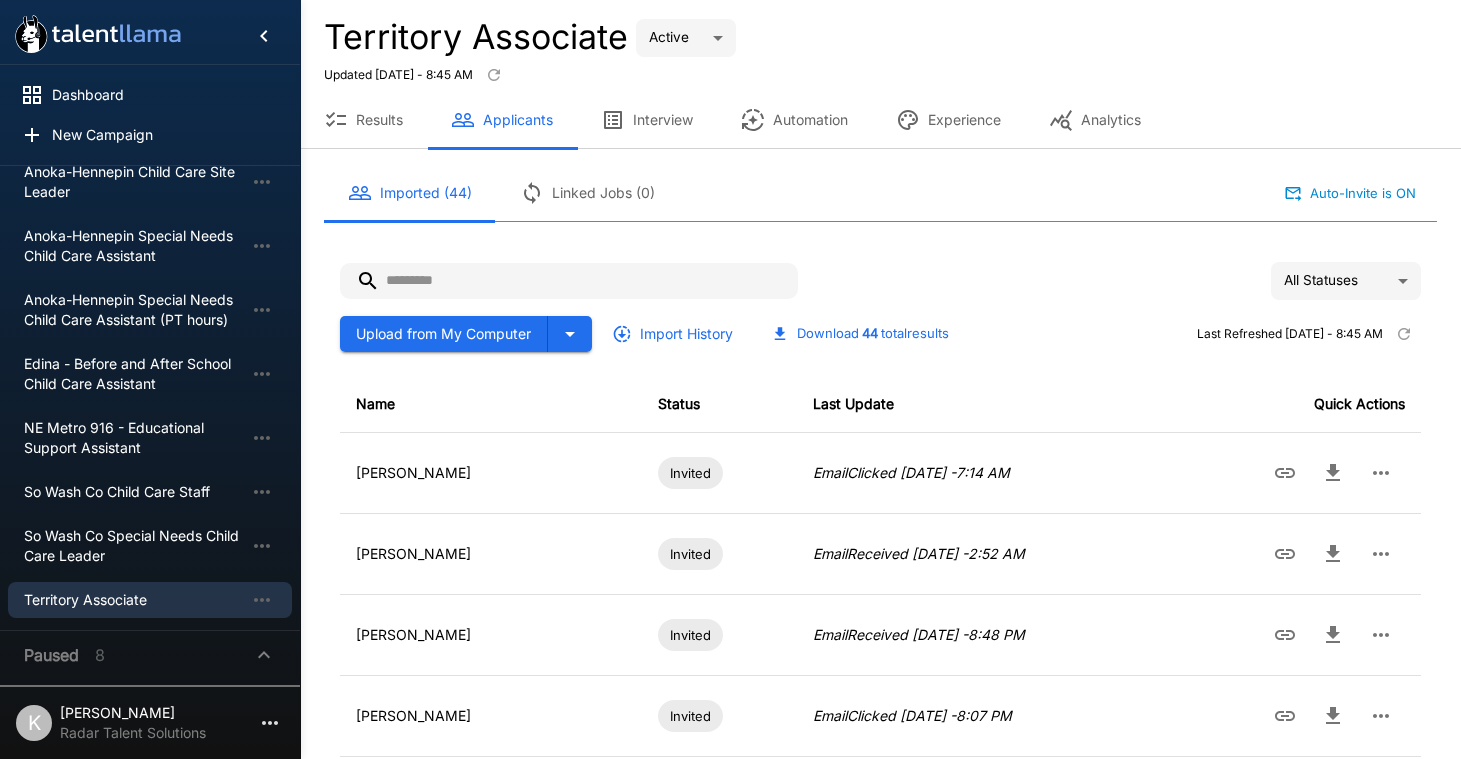 click at bounding box center (569, 281) 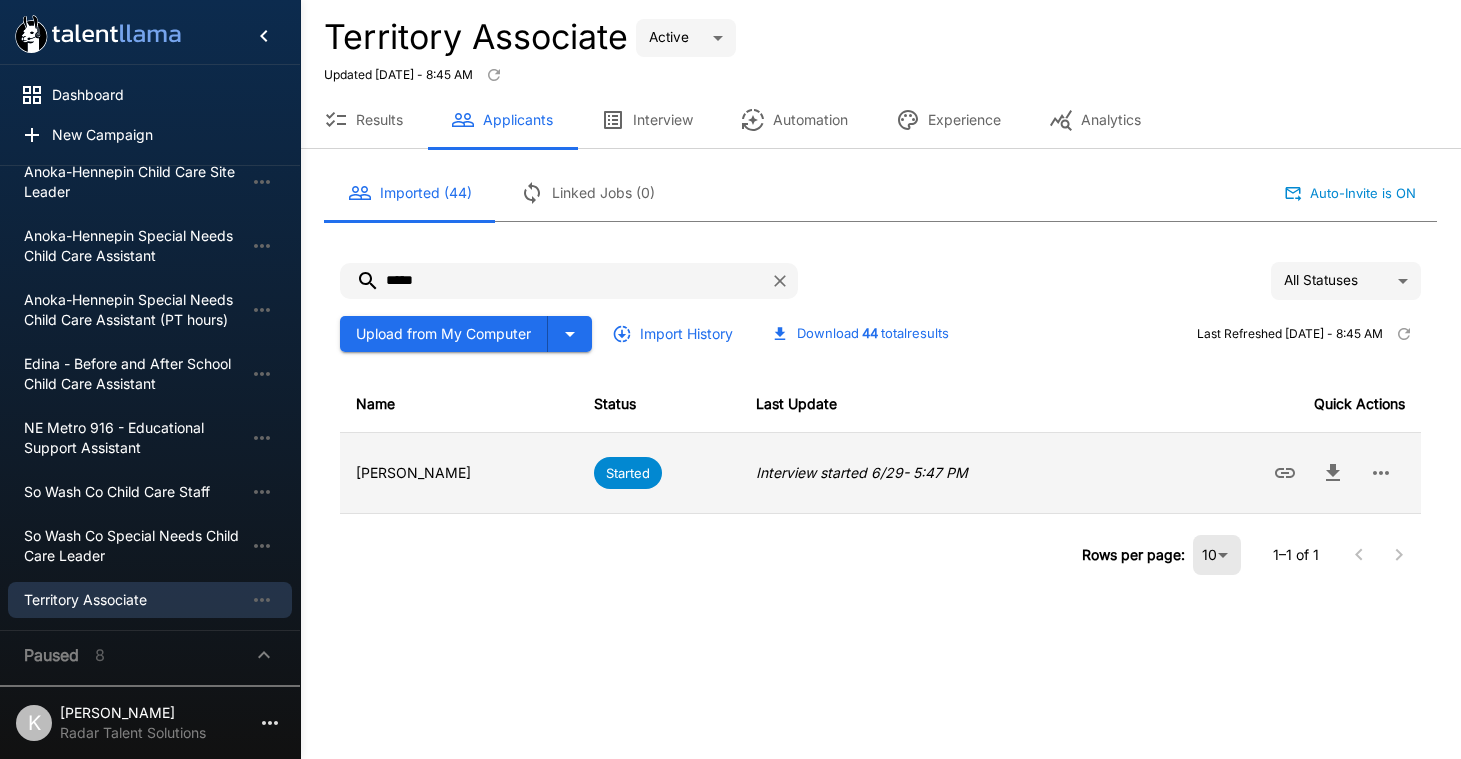 type on "*****" 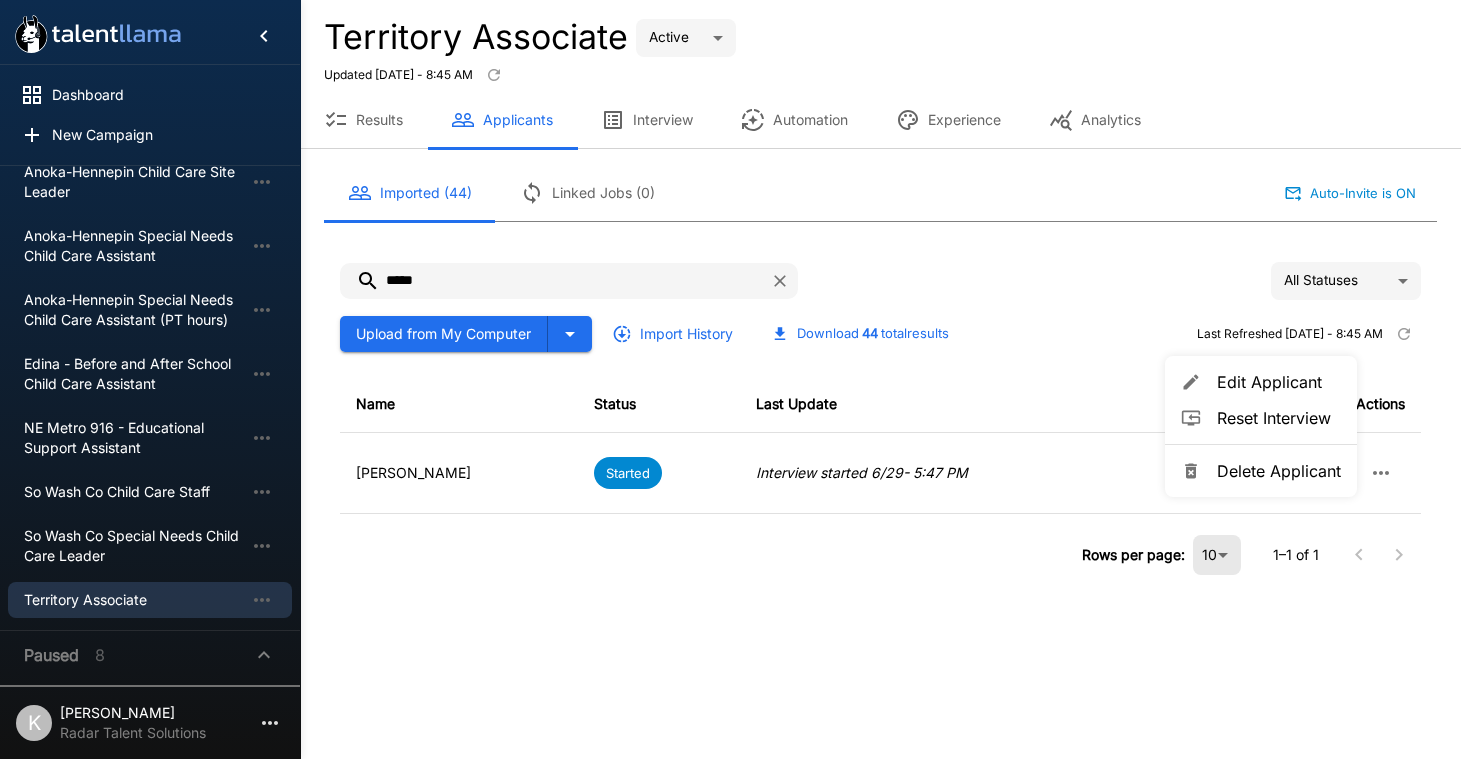 click on "Delete Applicant" at bounding box center (1279, 471) 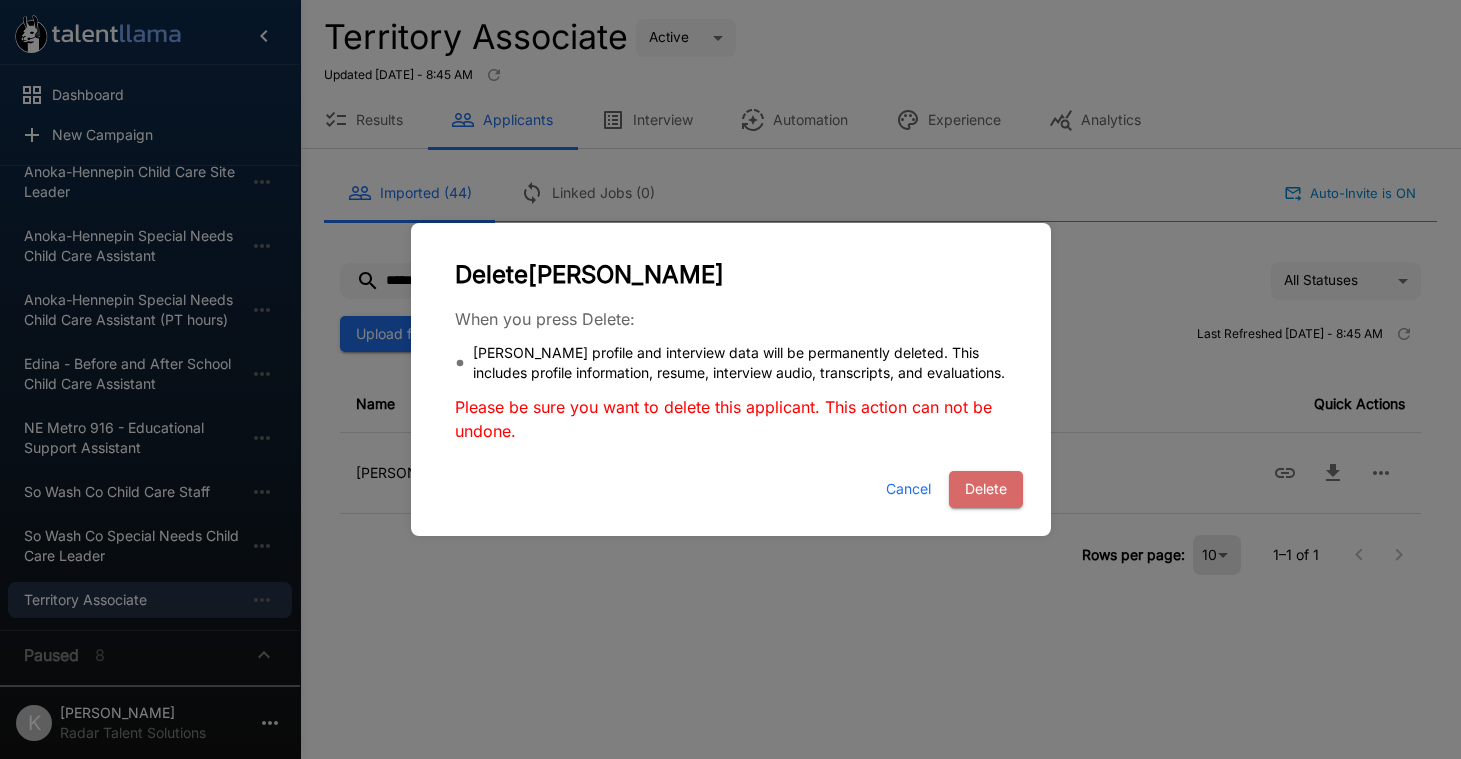 click on "Delete" at bounding box center [986, 489] 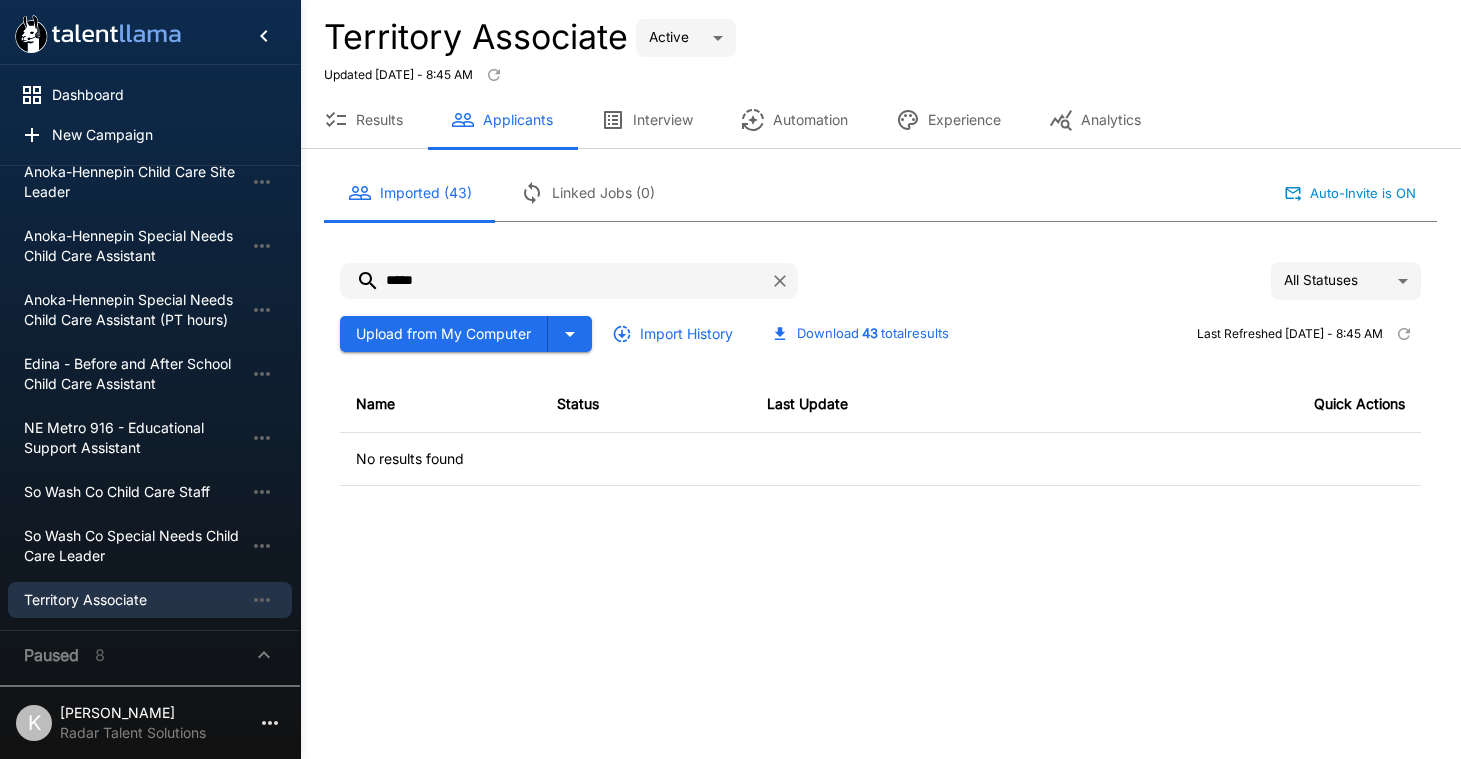 click at bounding box center (780, 281) 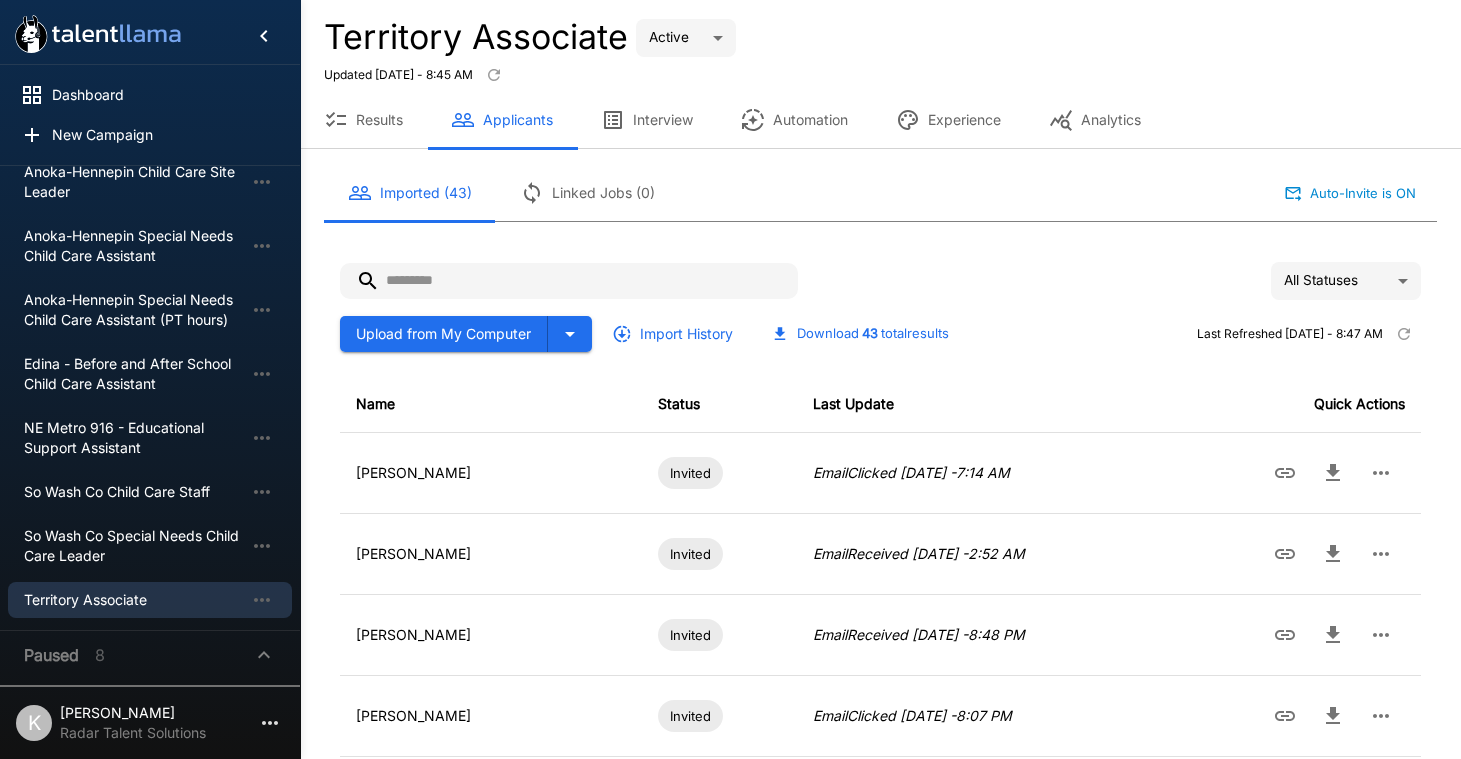 click at bounding box center (569, 281) 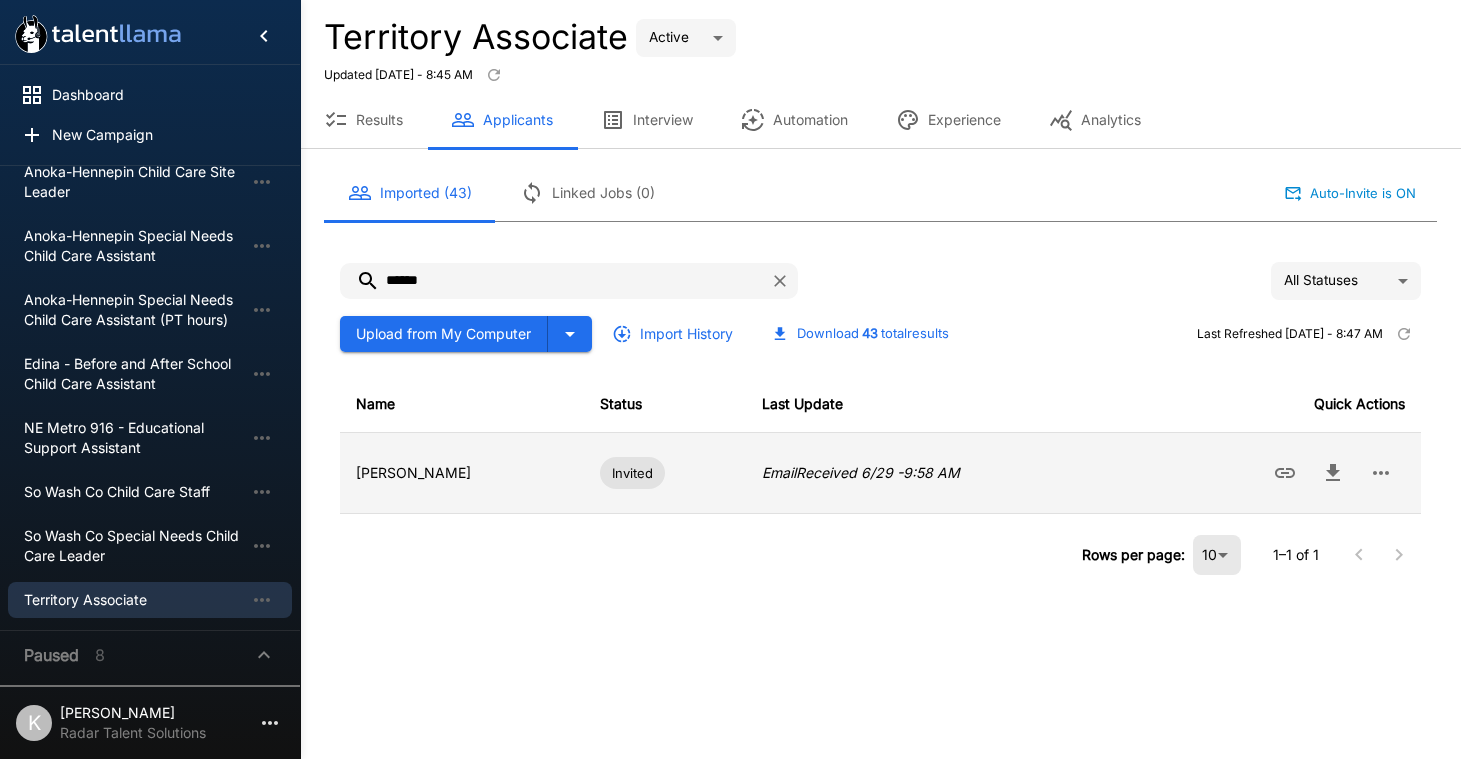 type on "******" 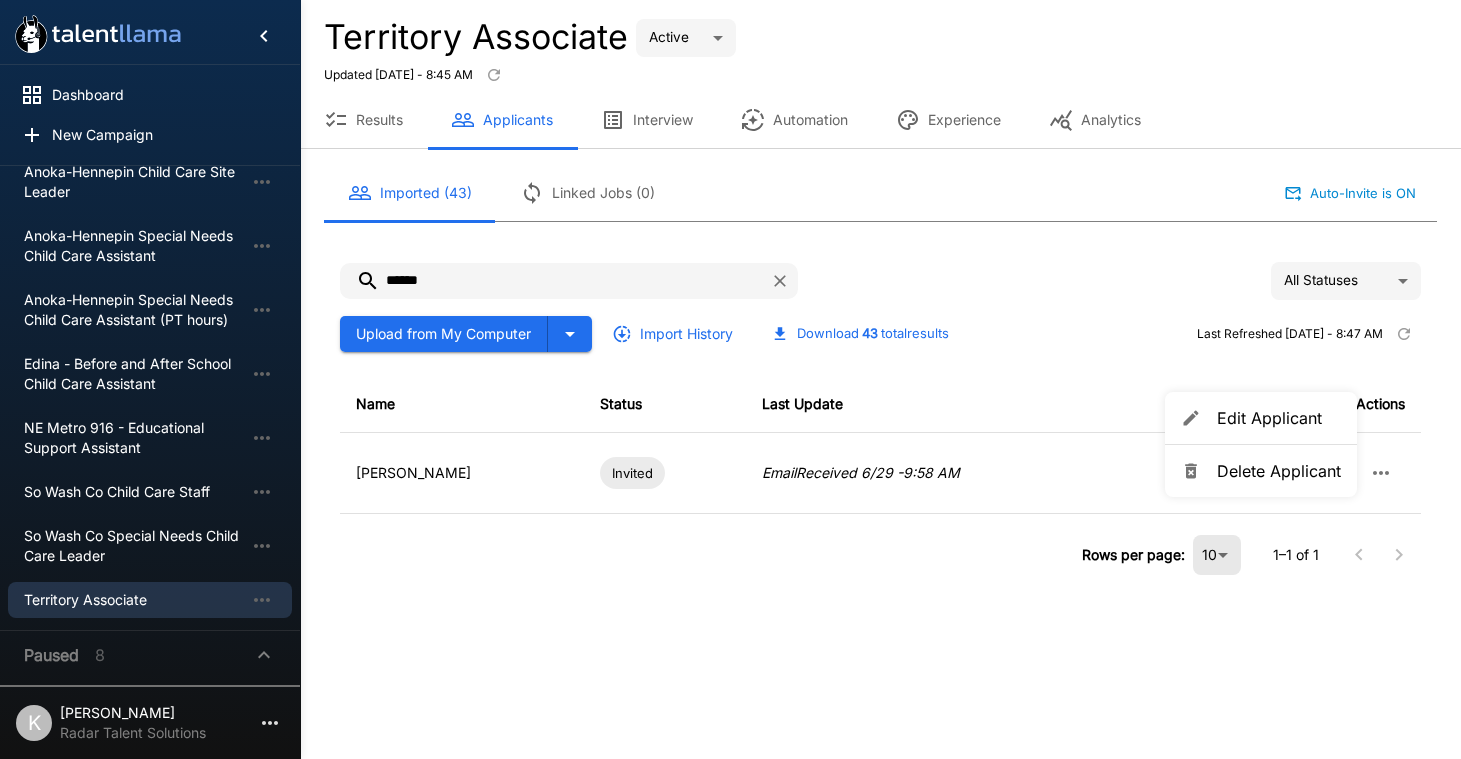 click on "Delete Applicant" at bounding box center (1279, 471) 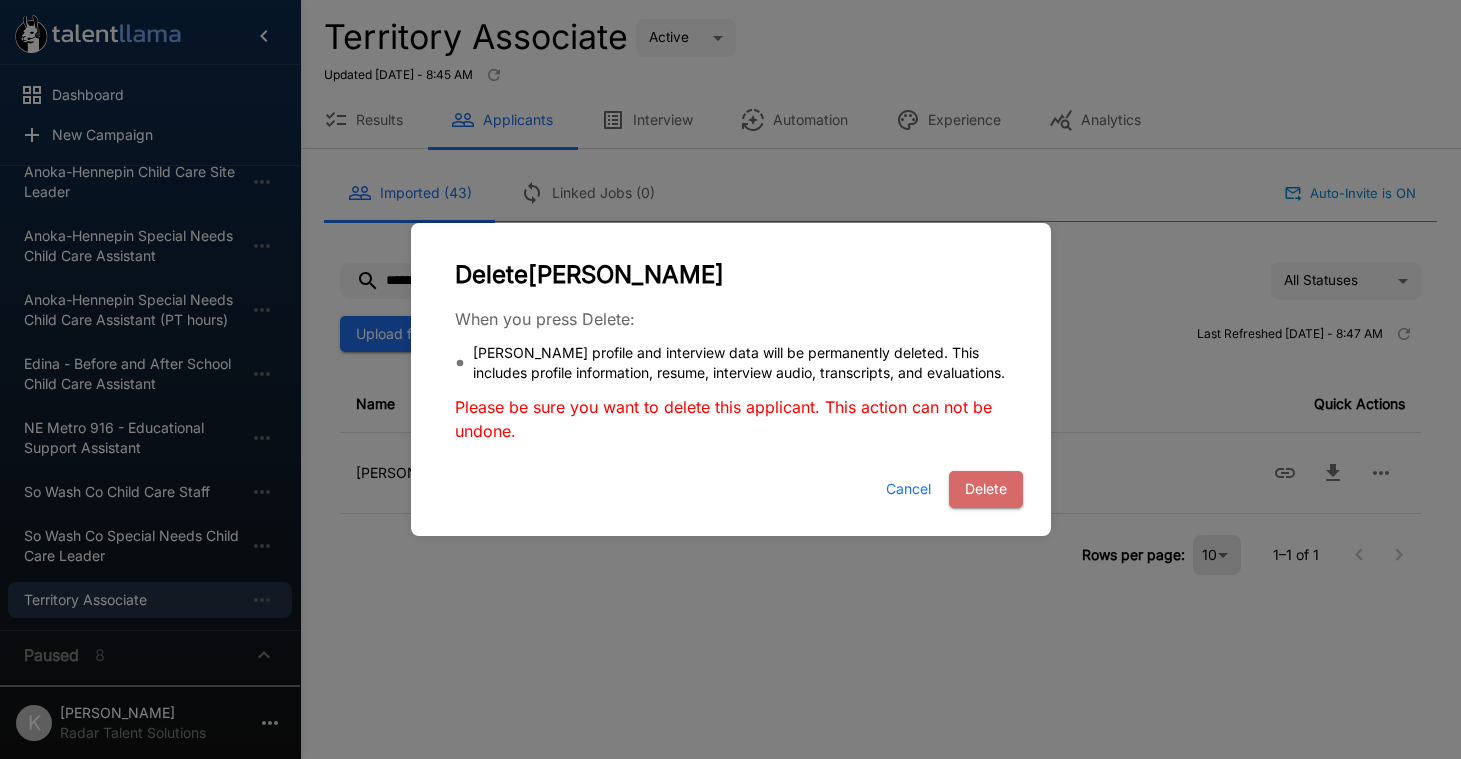 click on "Delete" at bounding box center (986, 489) 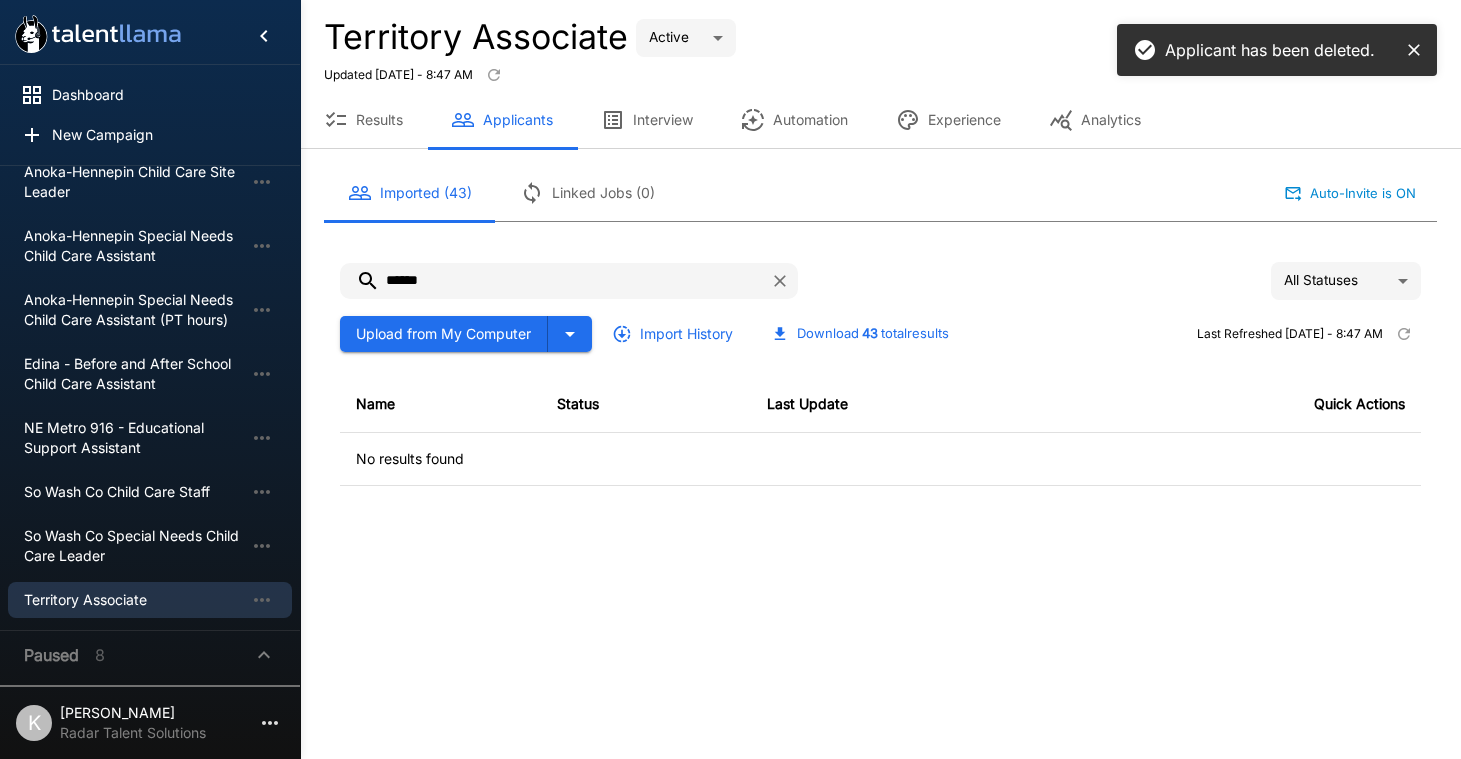 click 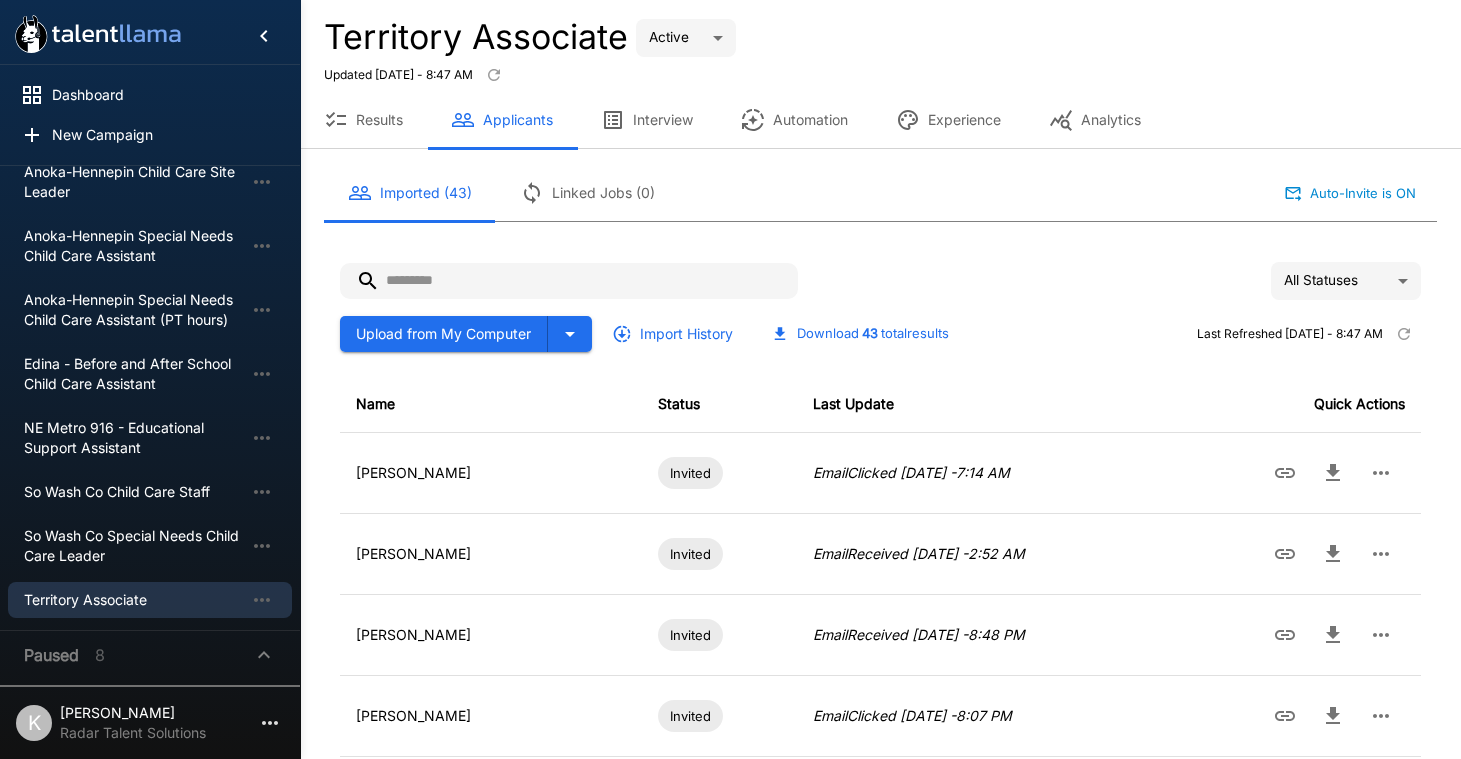 click at bounding box center (569, 281) 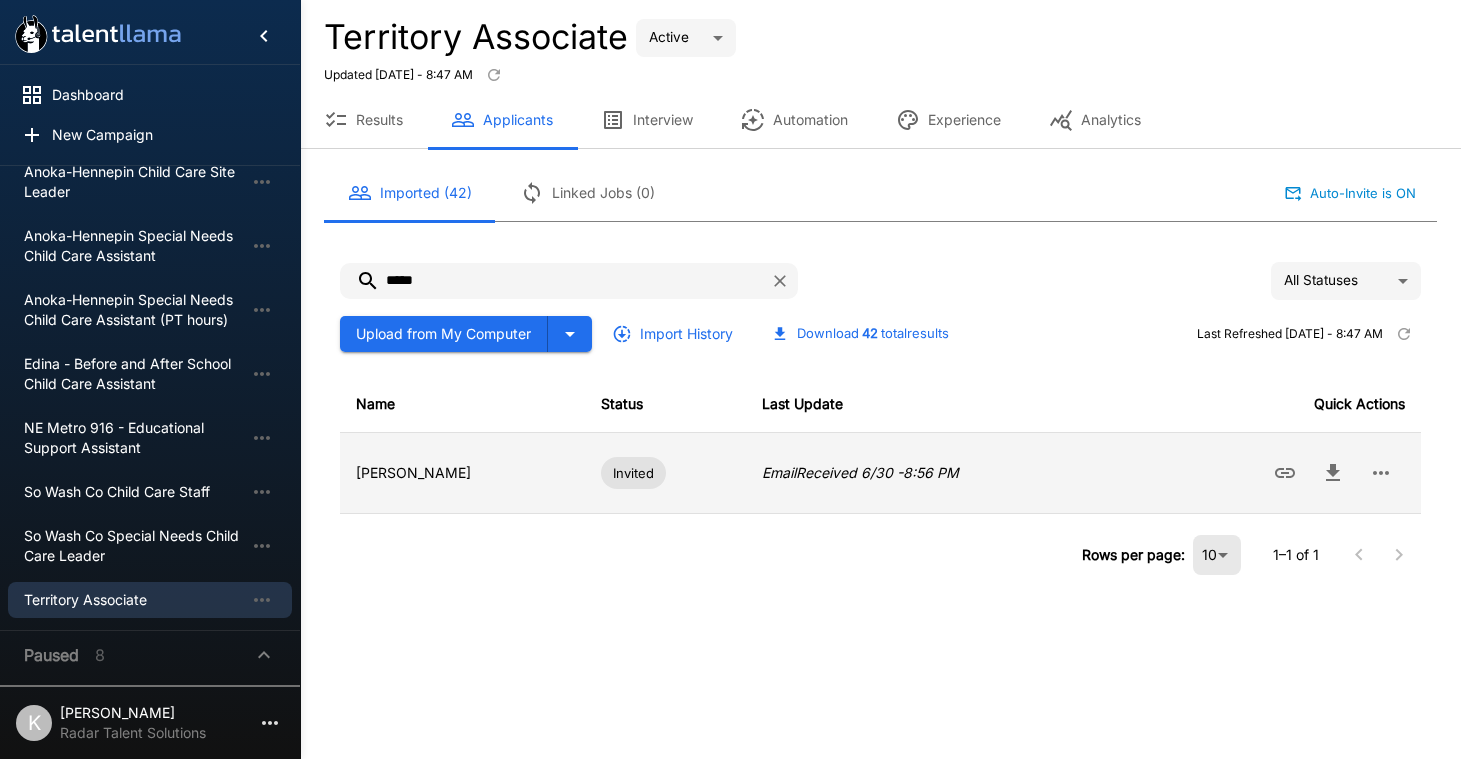 type on "*****" 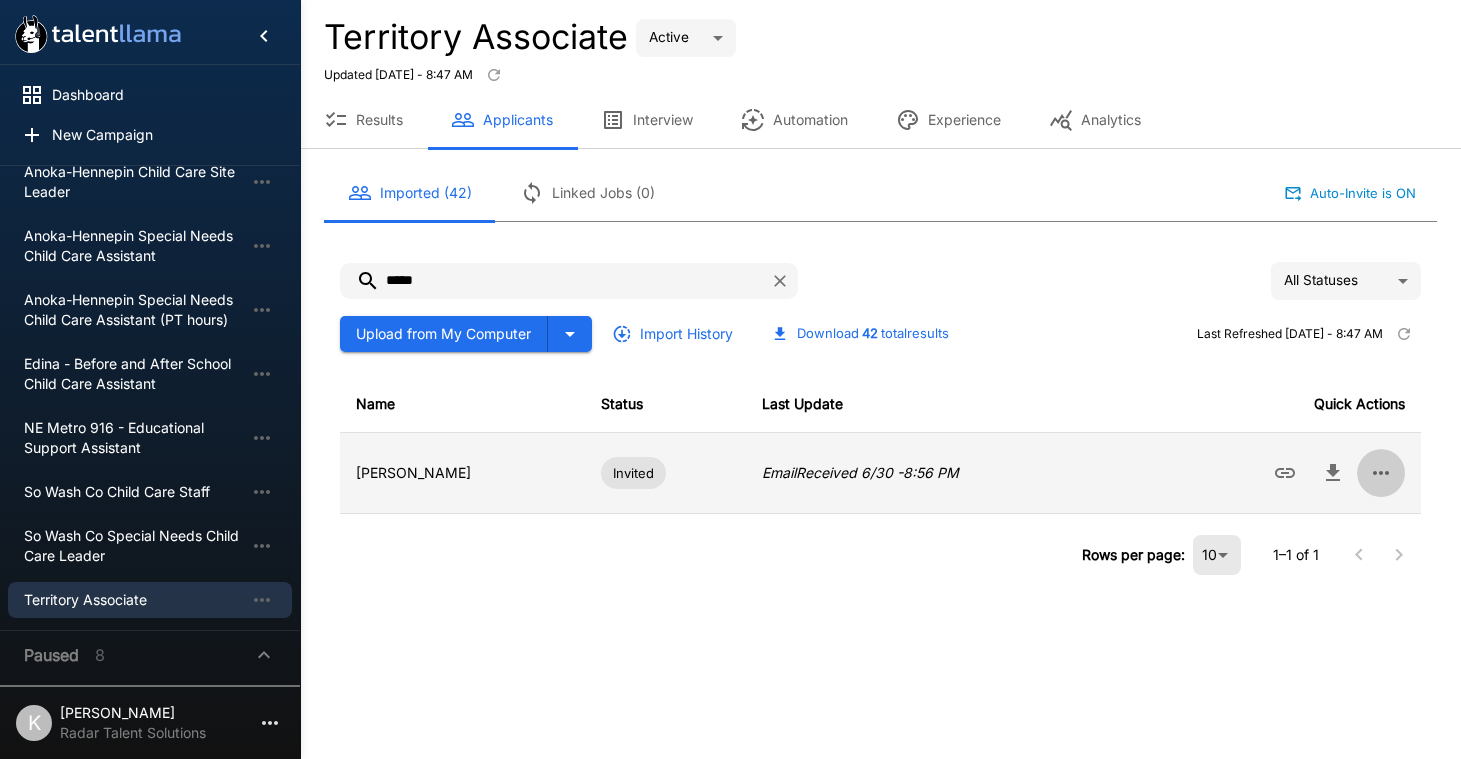 click 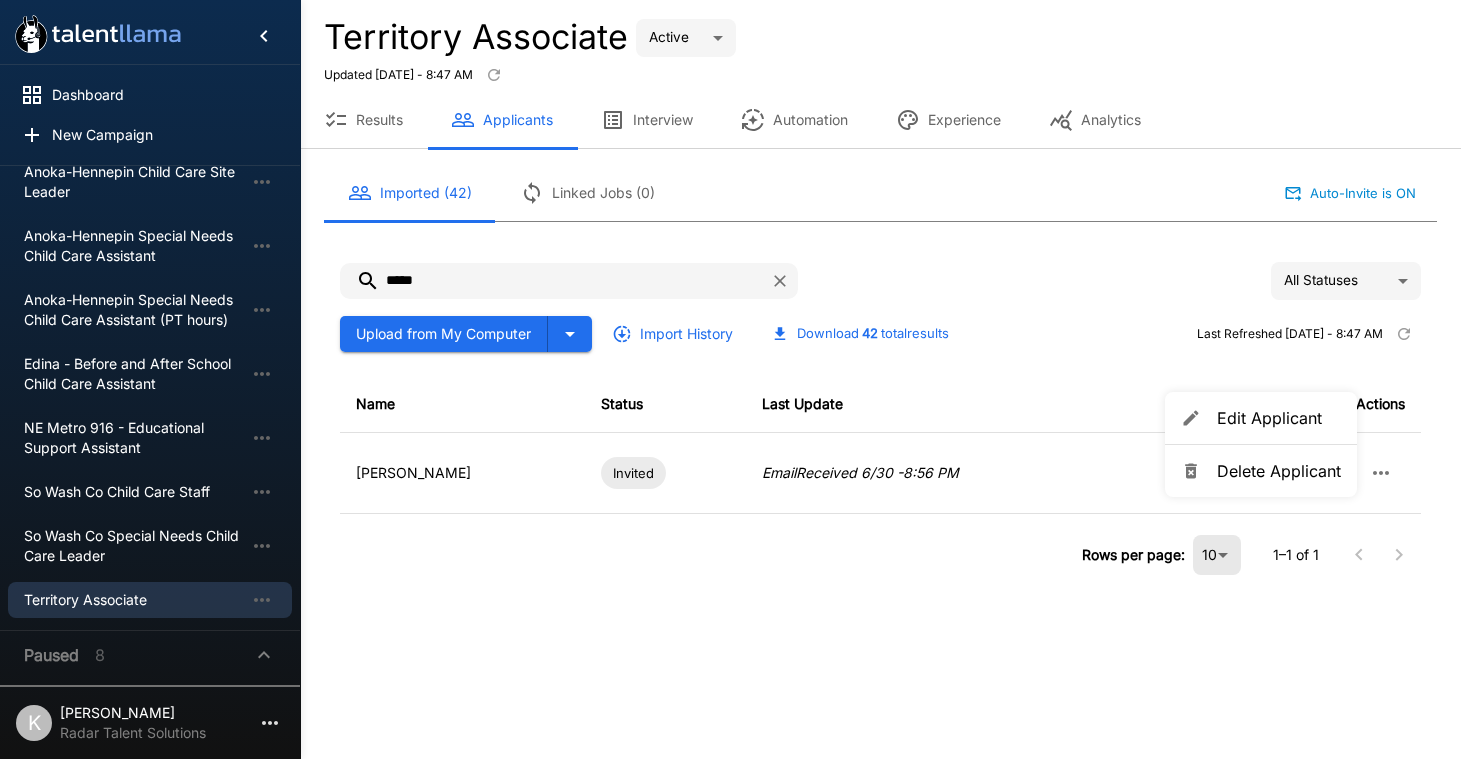 click on "Delete Applicant" at bounding box center [1279, 471] 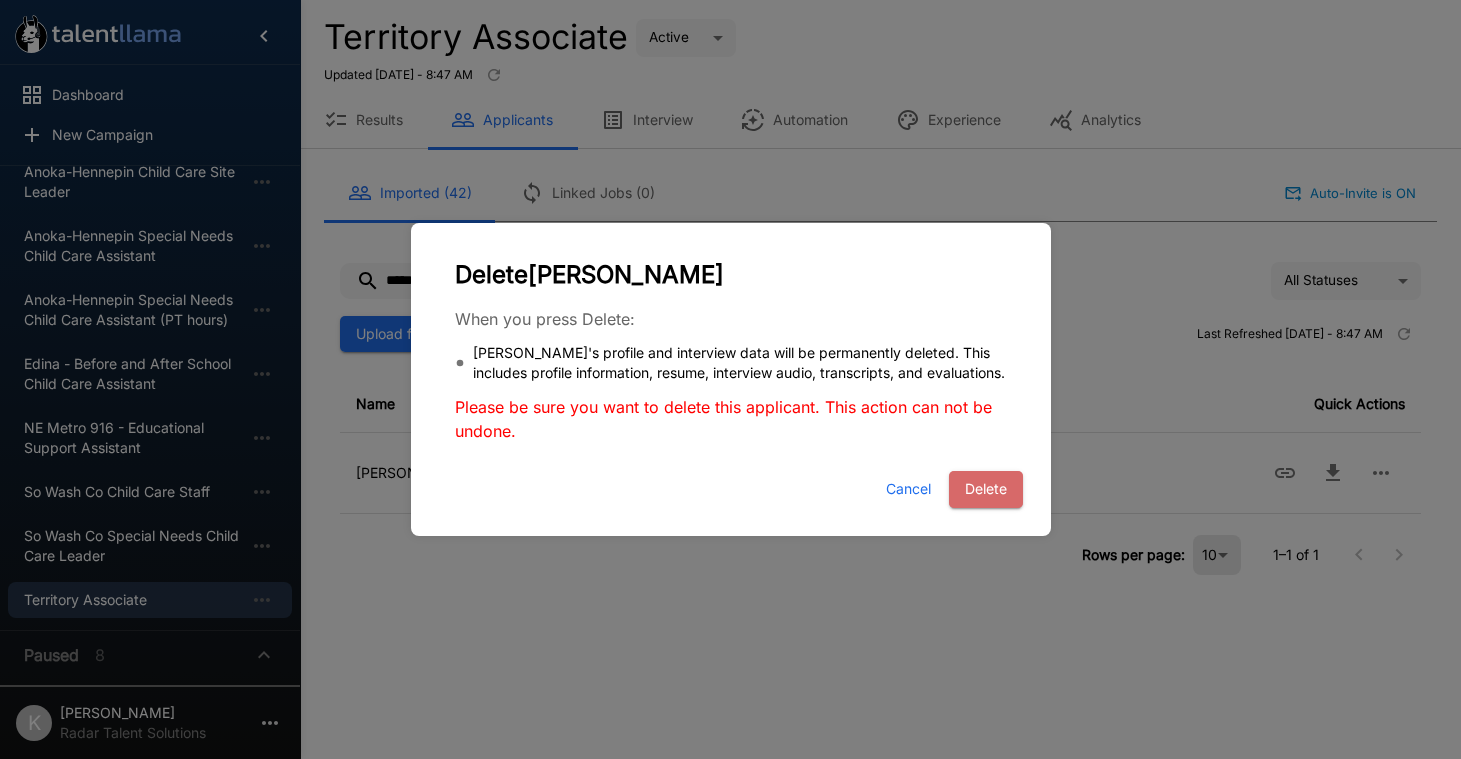 click on "Delete" at bounding box center (986, 489) 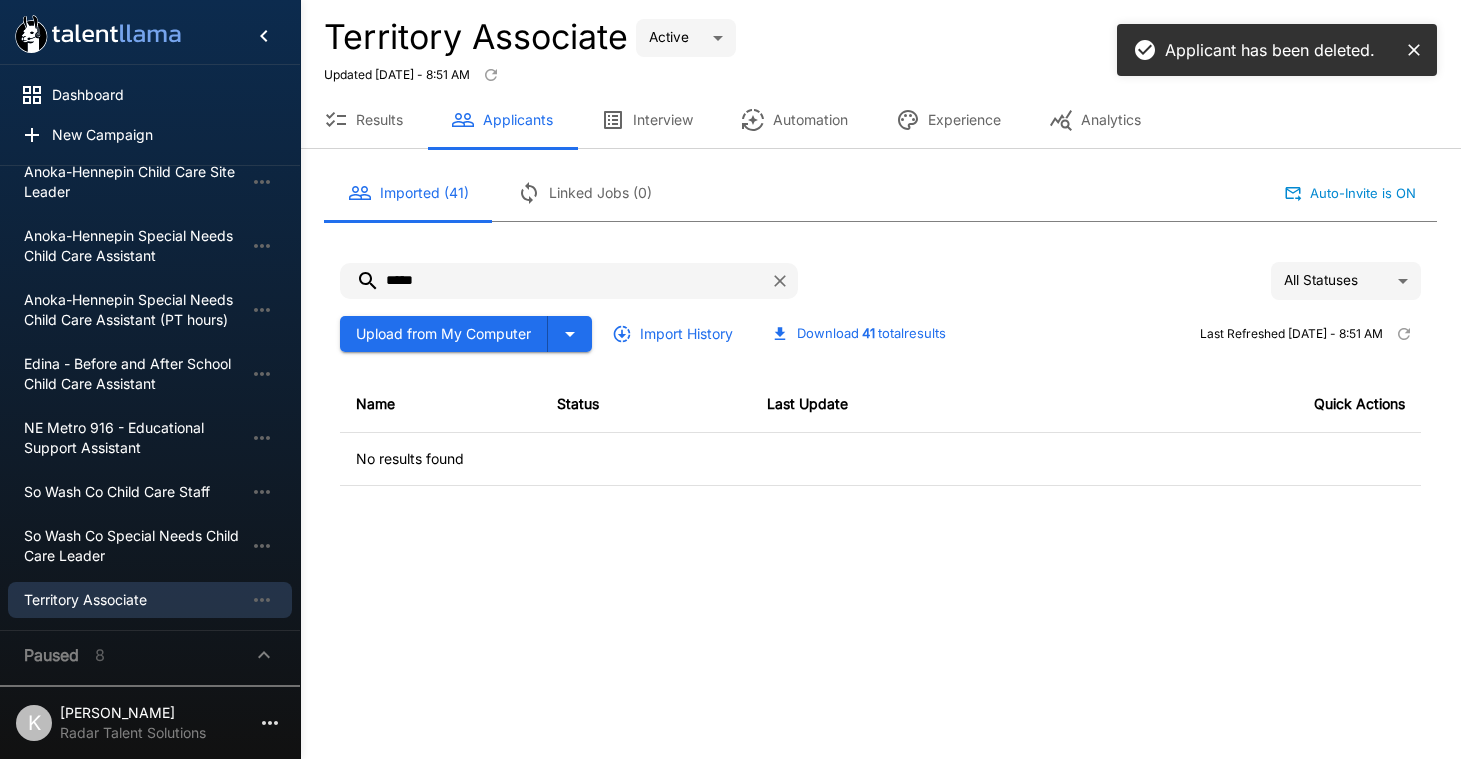 click 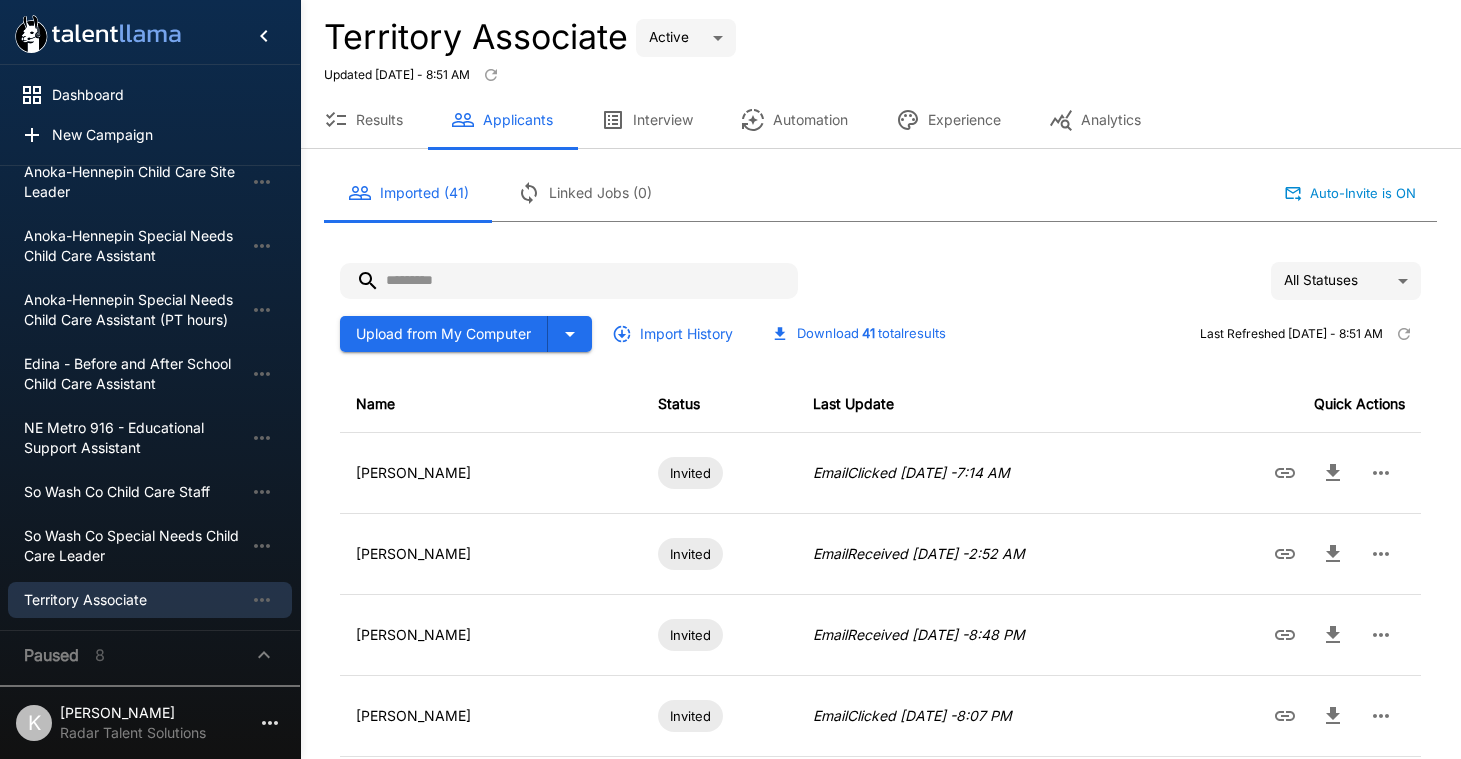 click at bounding box center [569, 281] 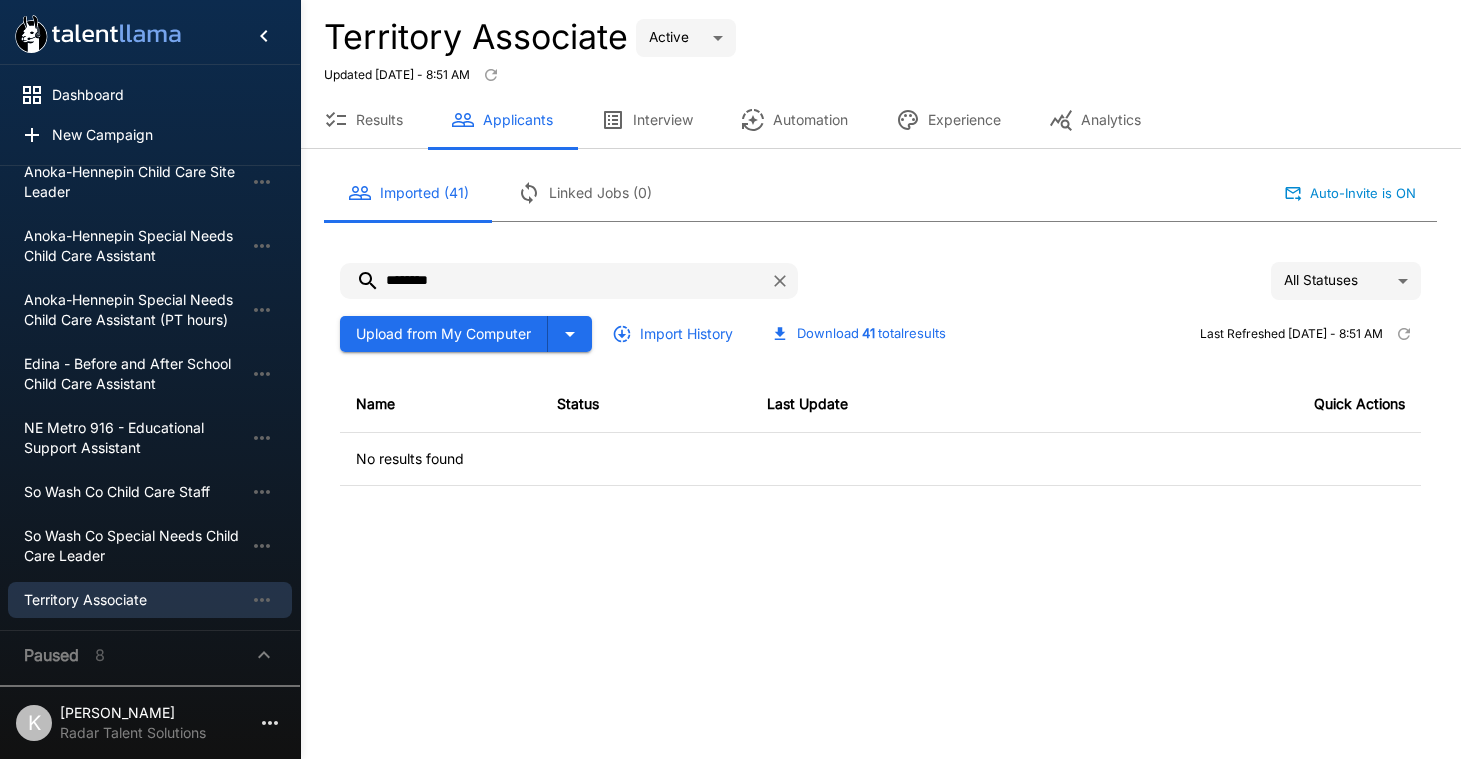 type on "********" 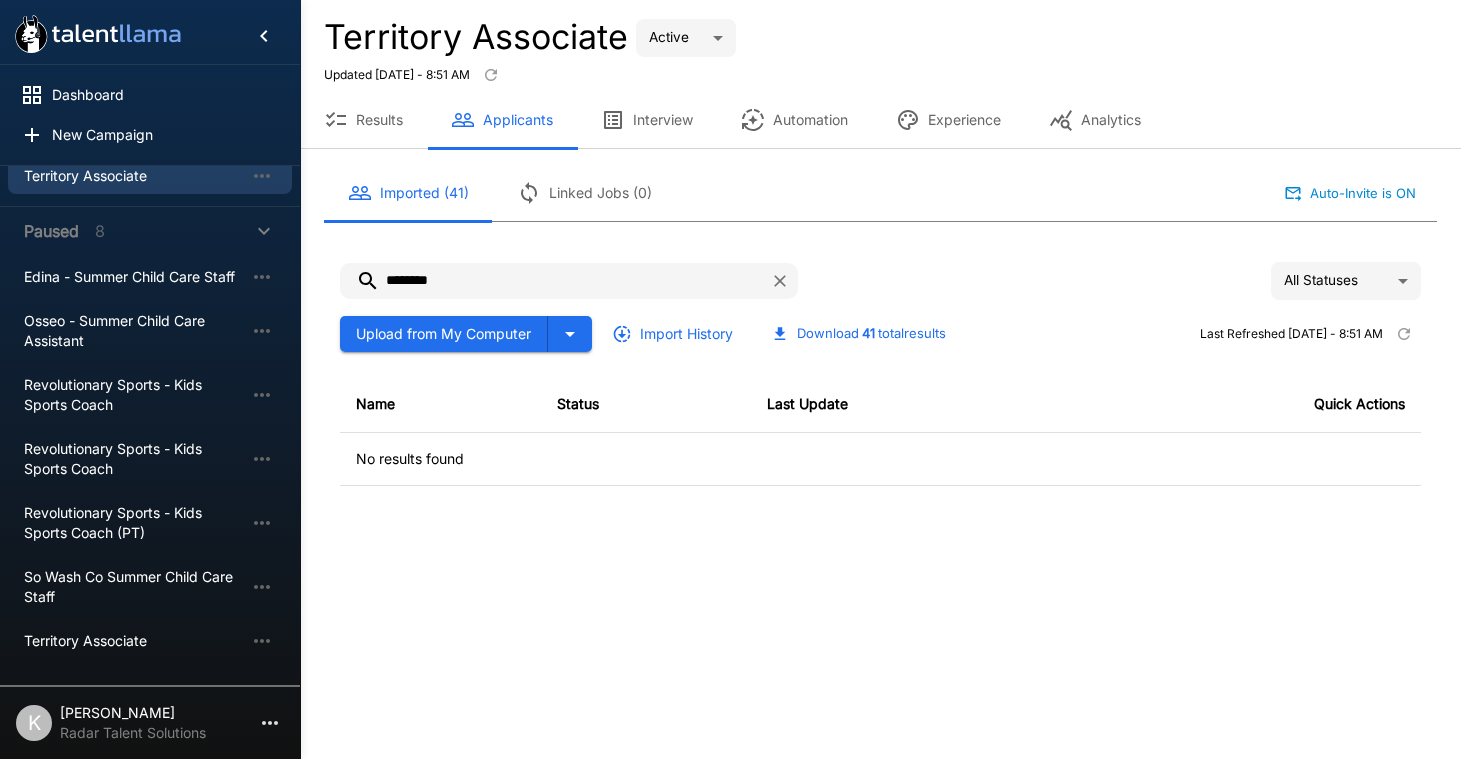 scroll, scrollTop: 668, scrollLeft: 0, axis: vertical 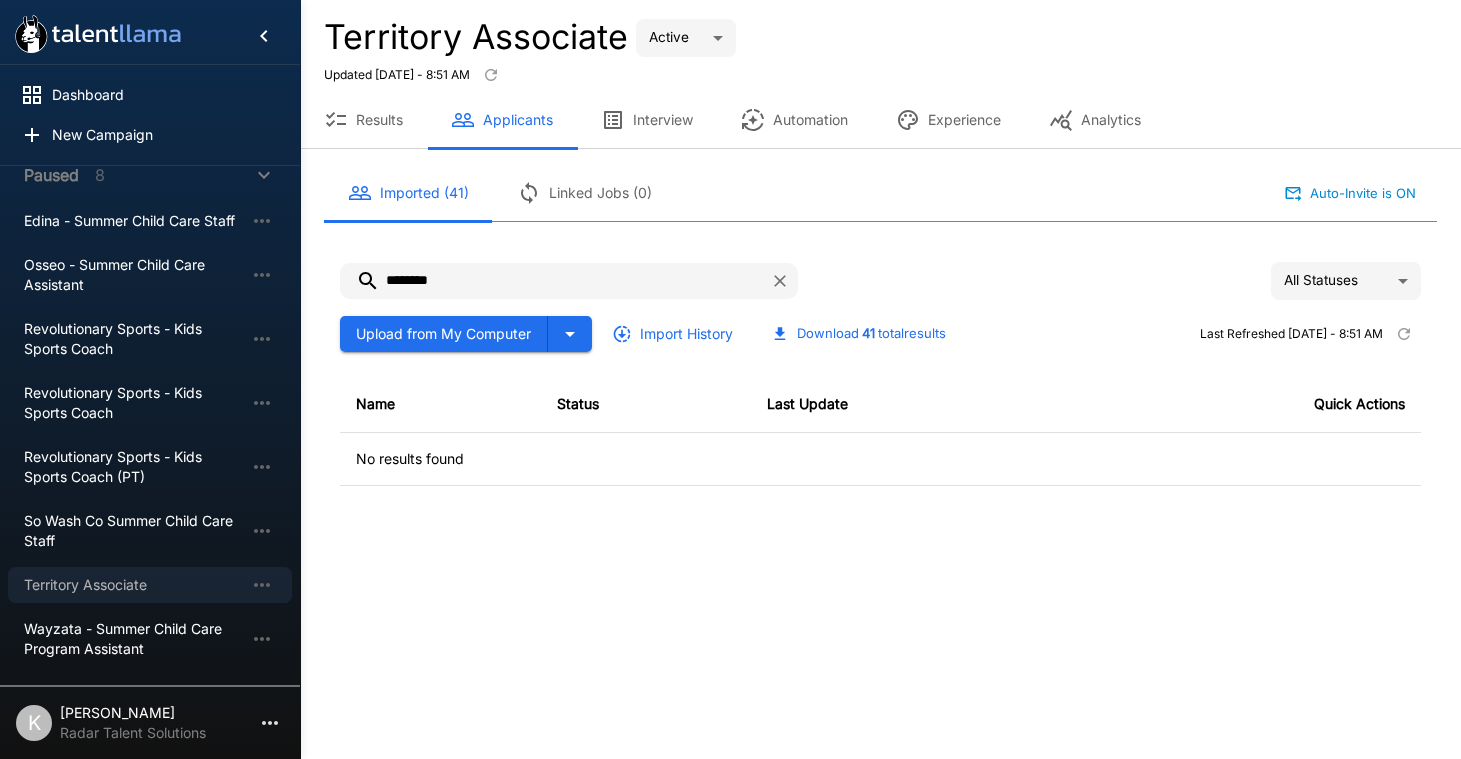 click on "Territory Associate" at bounding box center [134, 585] 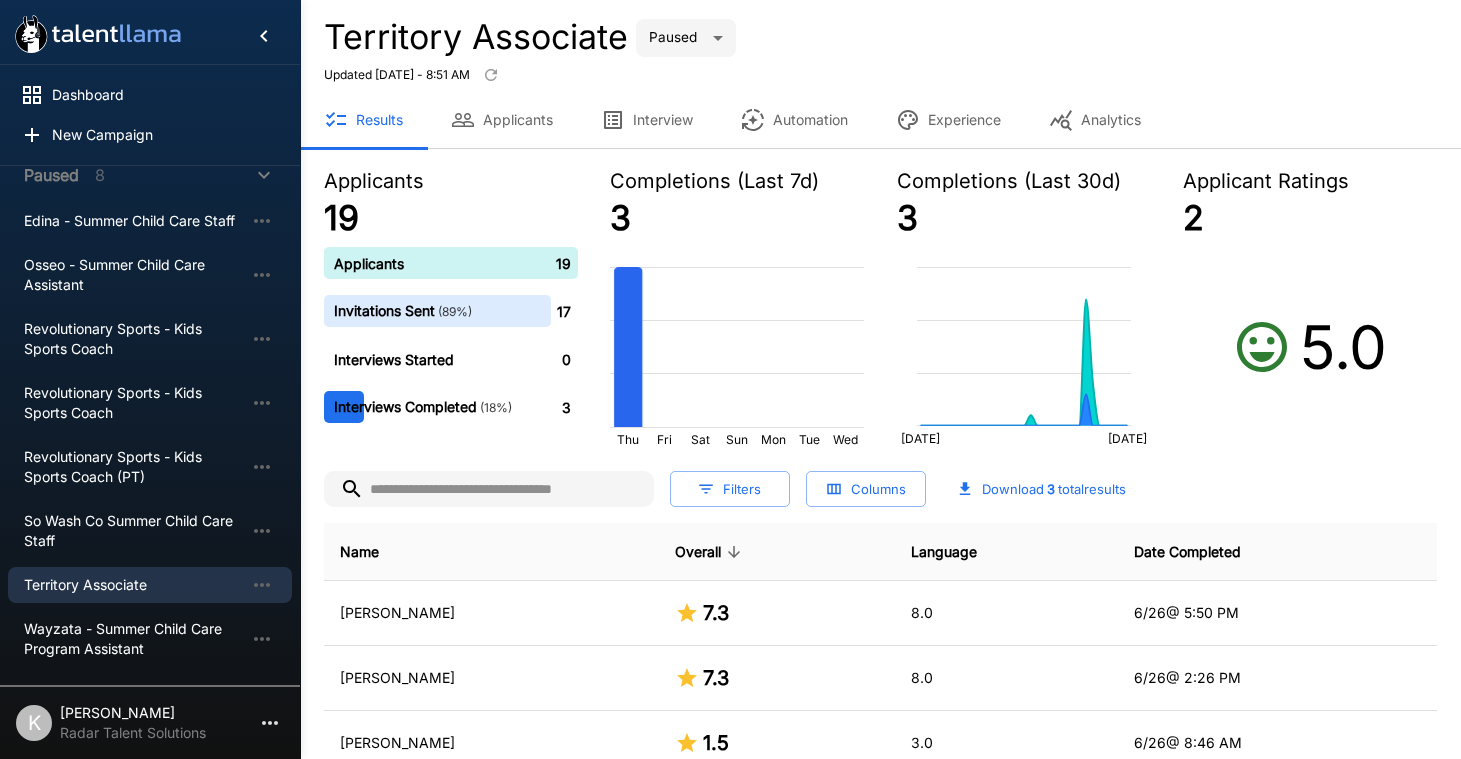 click on "Applicants" at bounding box center [502, 120] 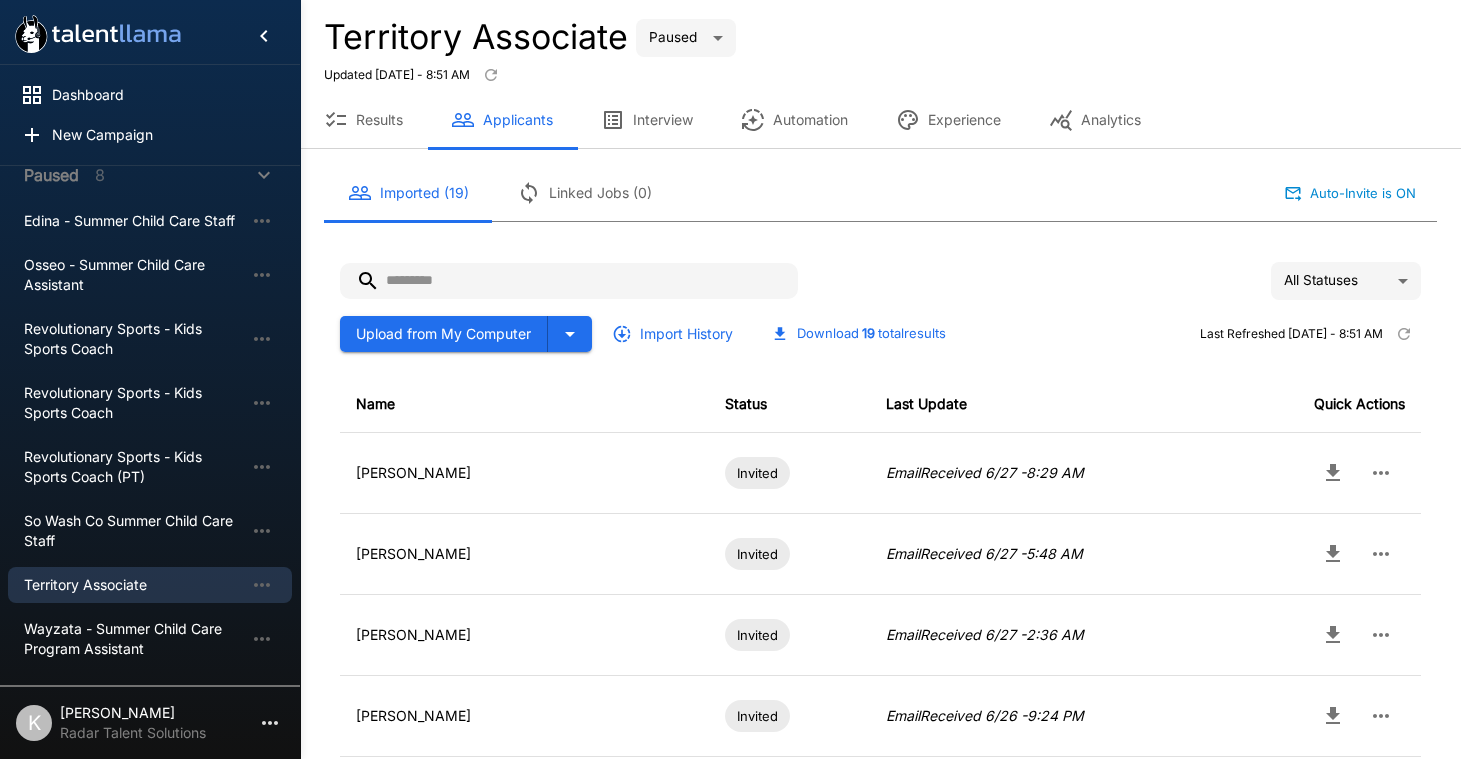 click at bounding box center (569, 281) 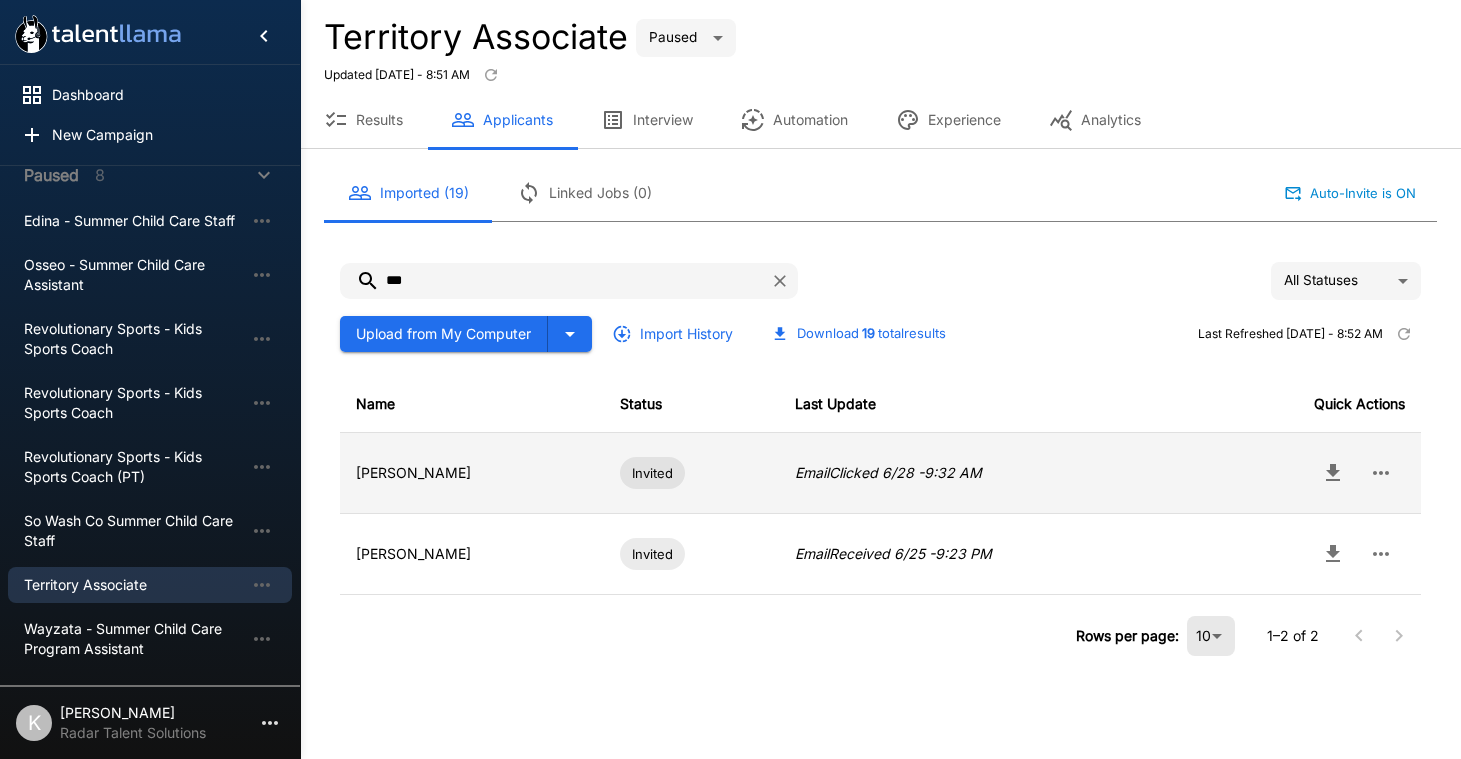 type on "***" 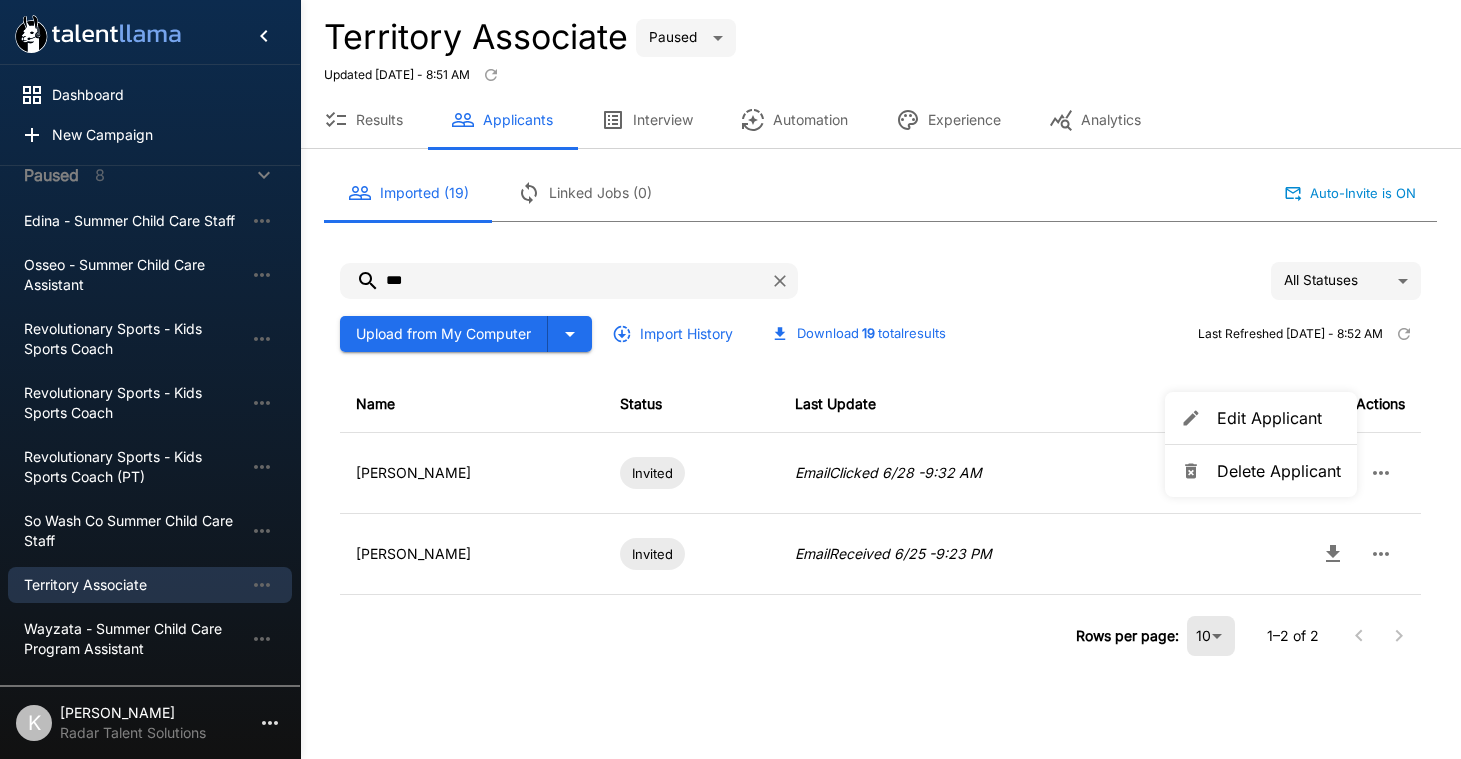 click on "Delete Applicant" at bounding box center (1279, 471) 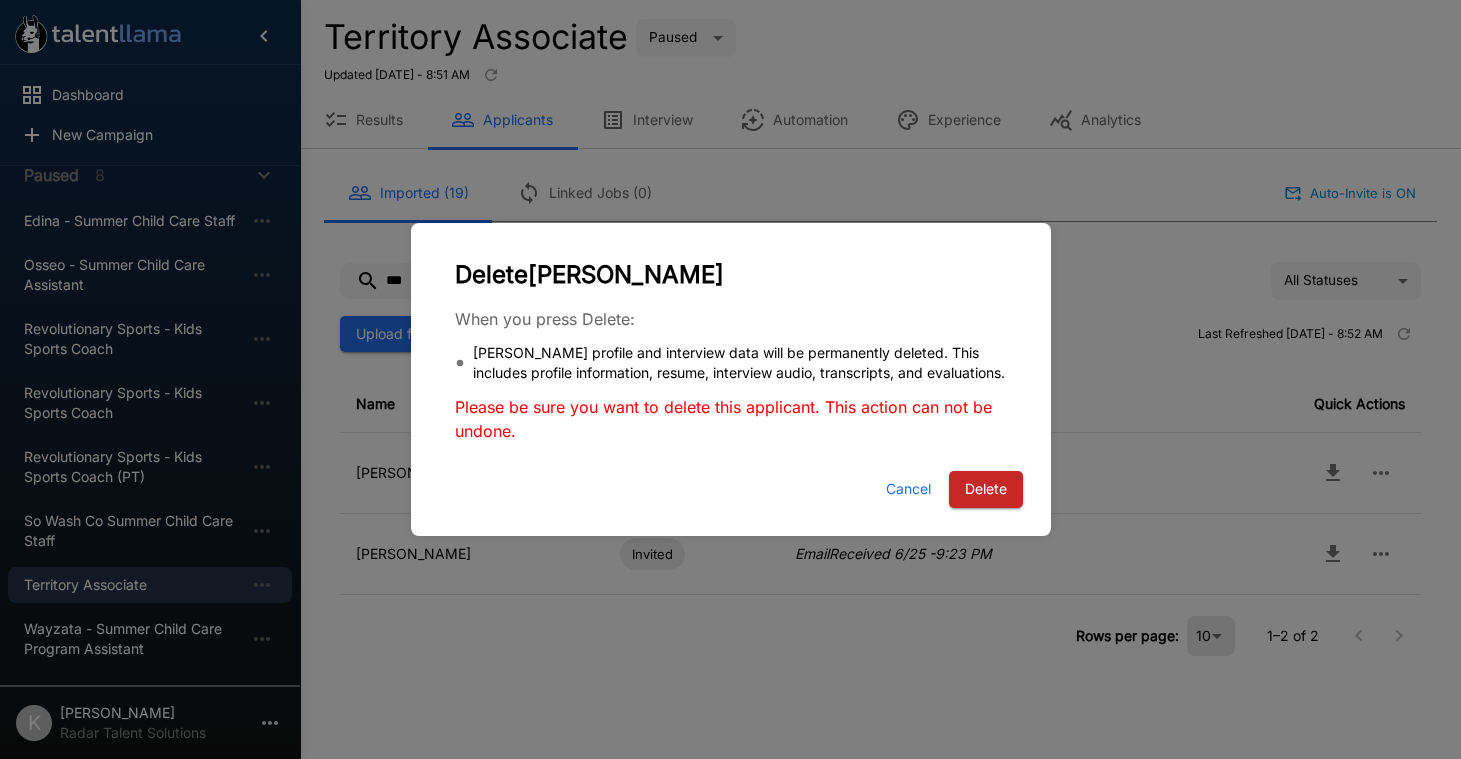 click on "Delete" at bounding box center [986, 489] 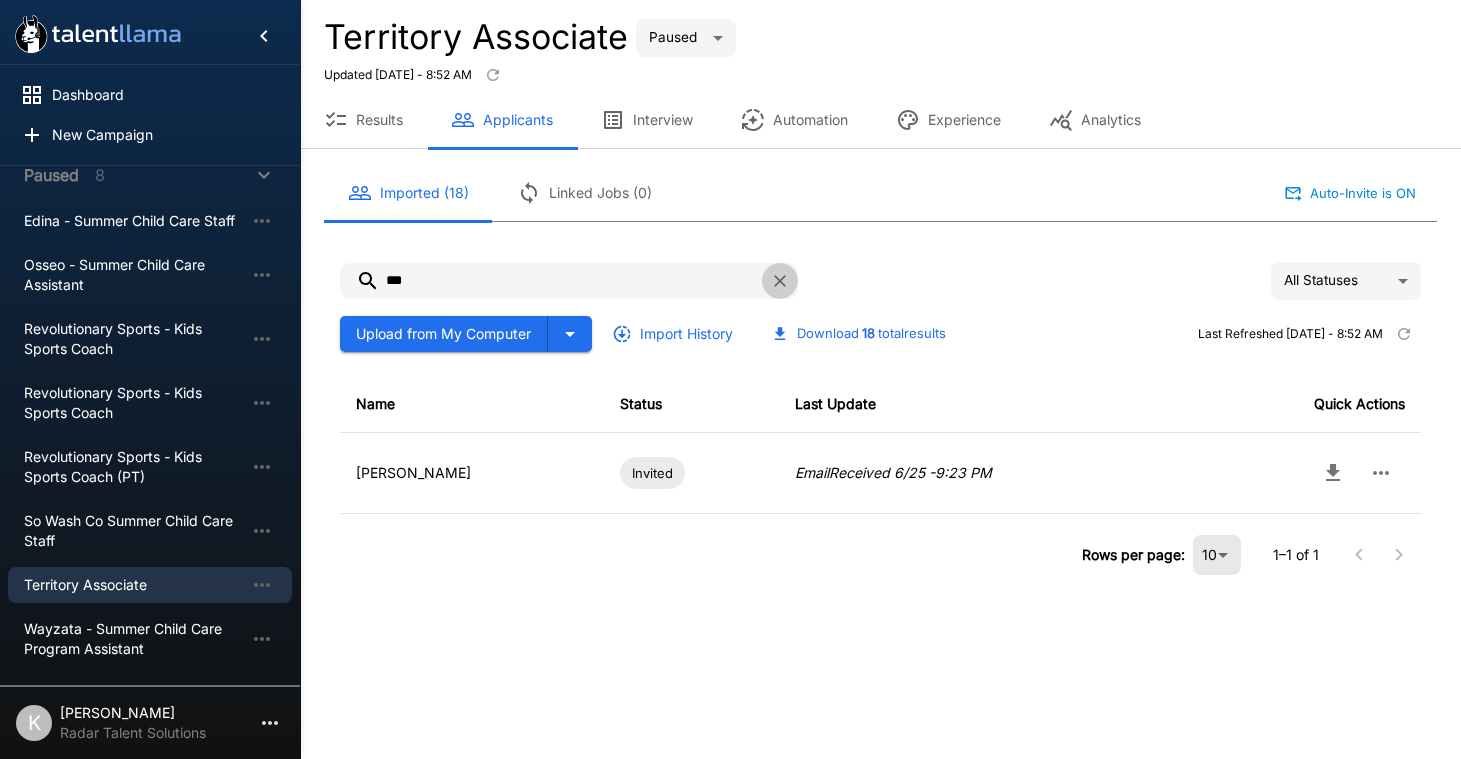 click 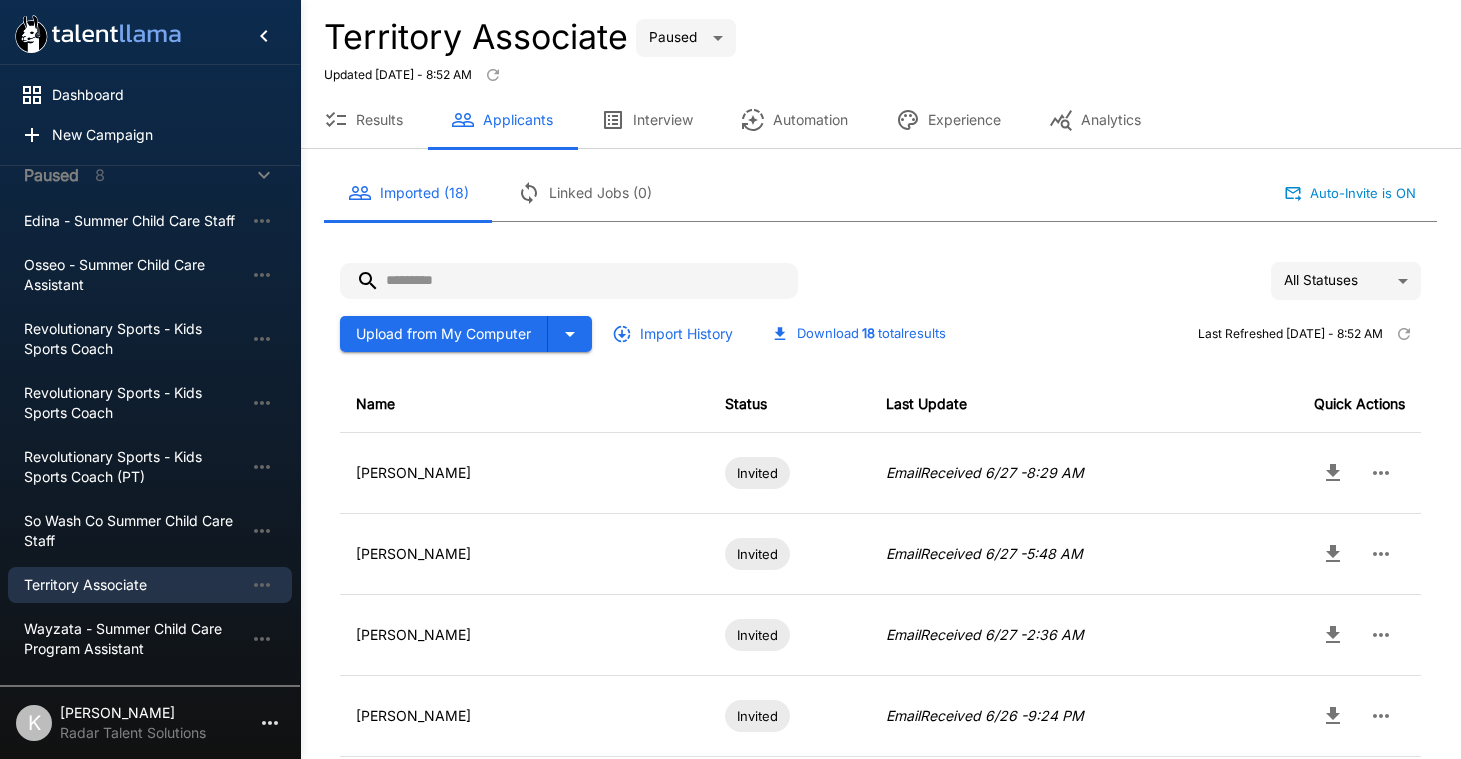click at bounding box center [569, 281] 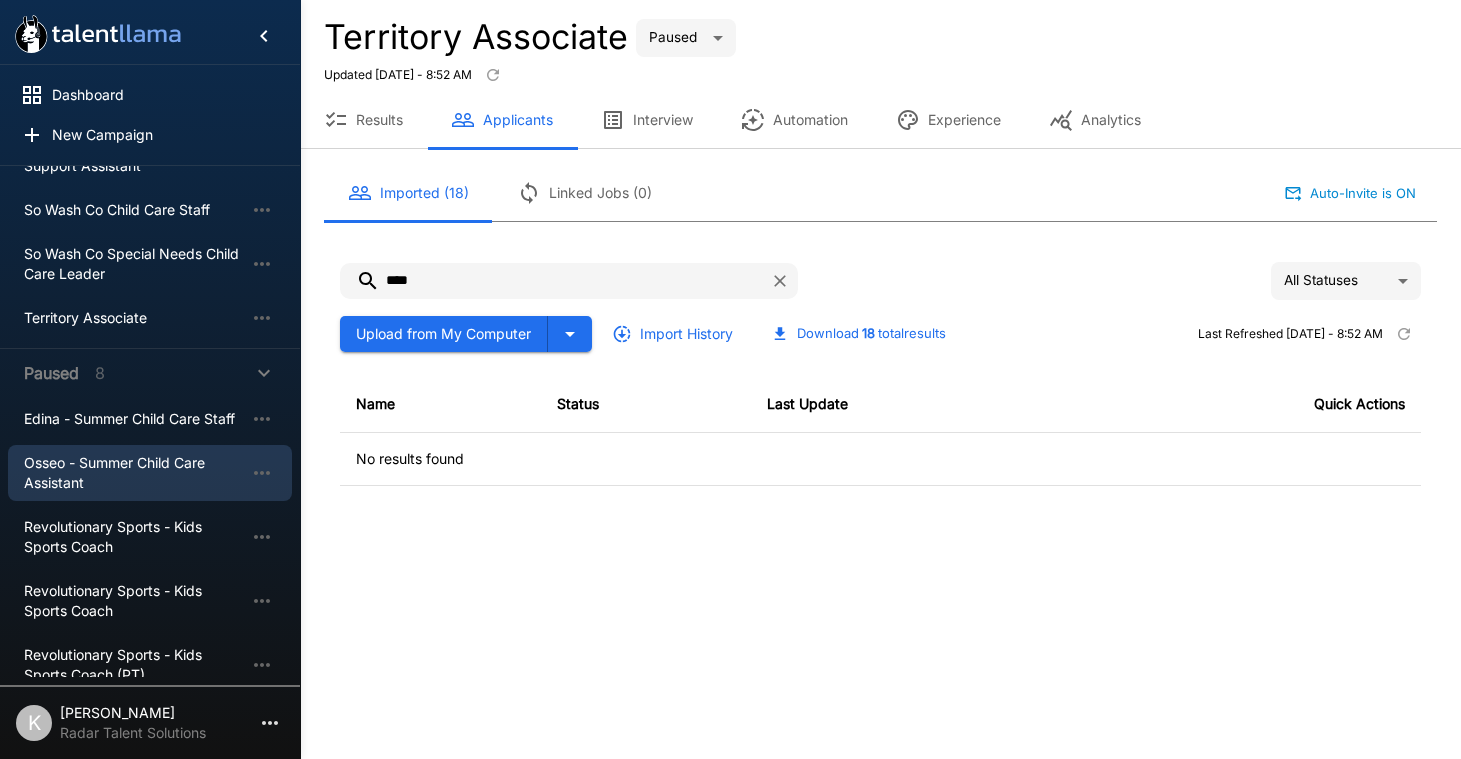 scroll, scrollTop: 443, scrollLeft: 0, axis: vertical 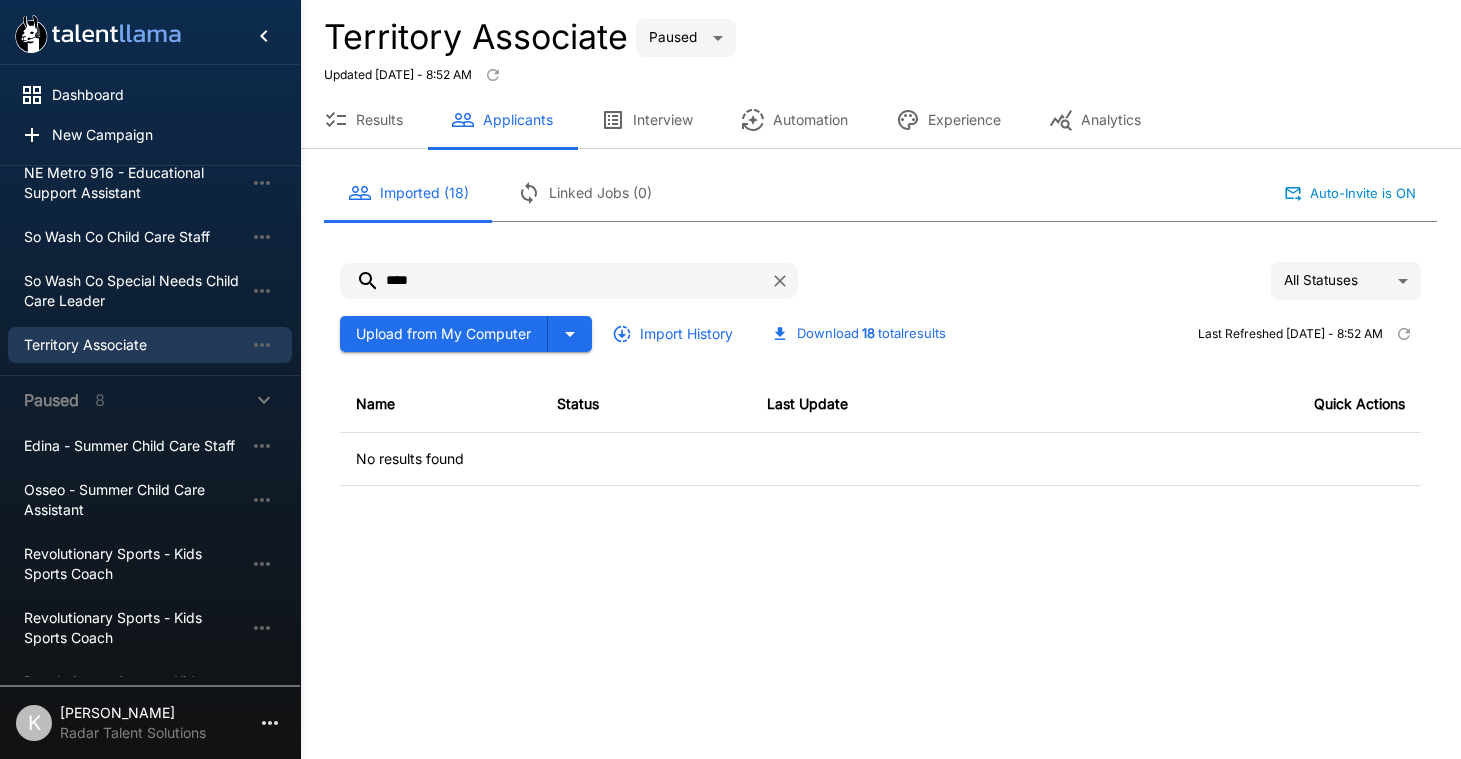 type on "****" 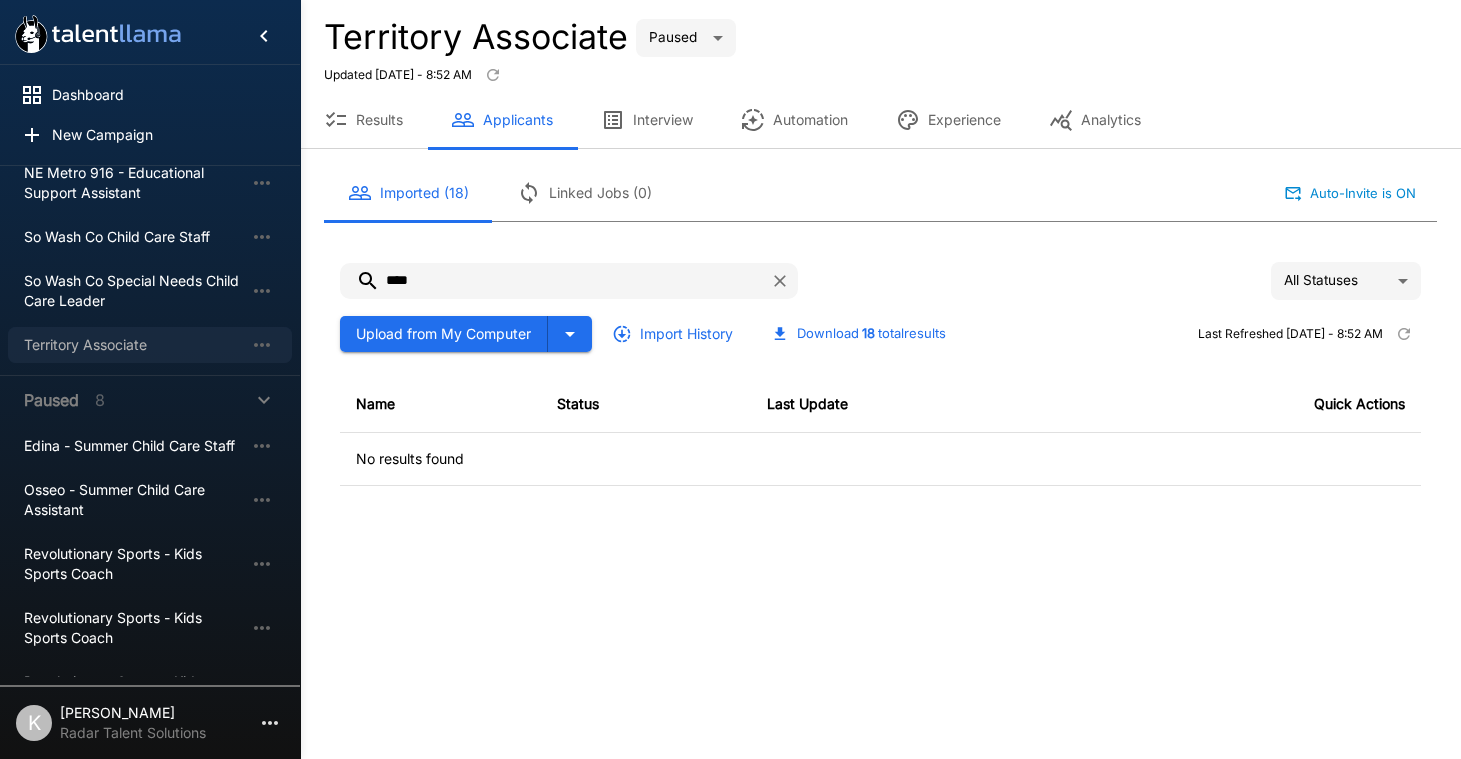 click on "Territory Associate" at bounding box center (134, 345) 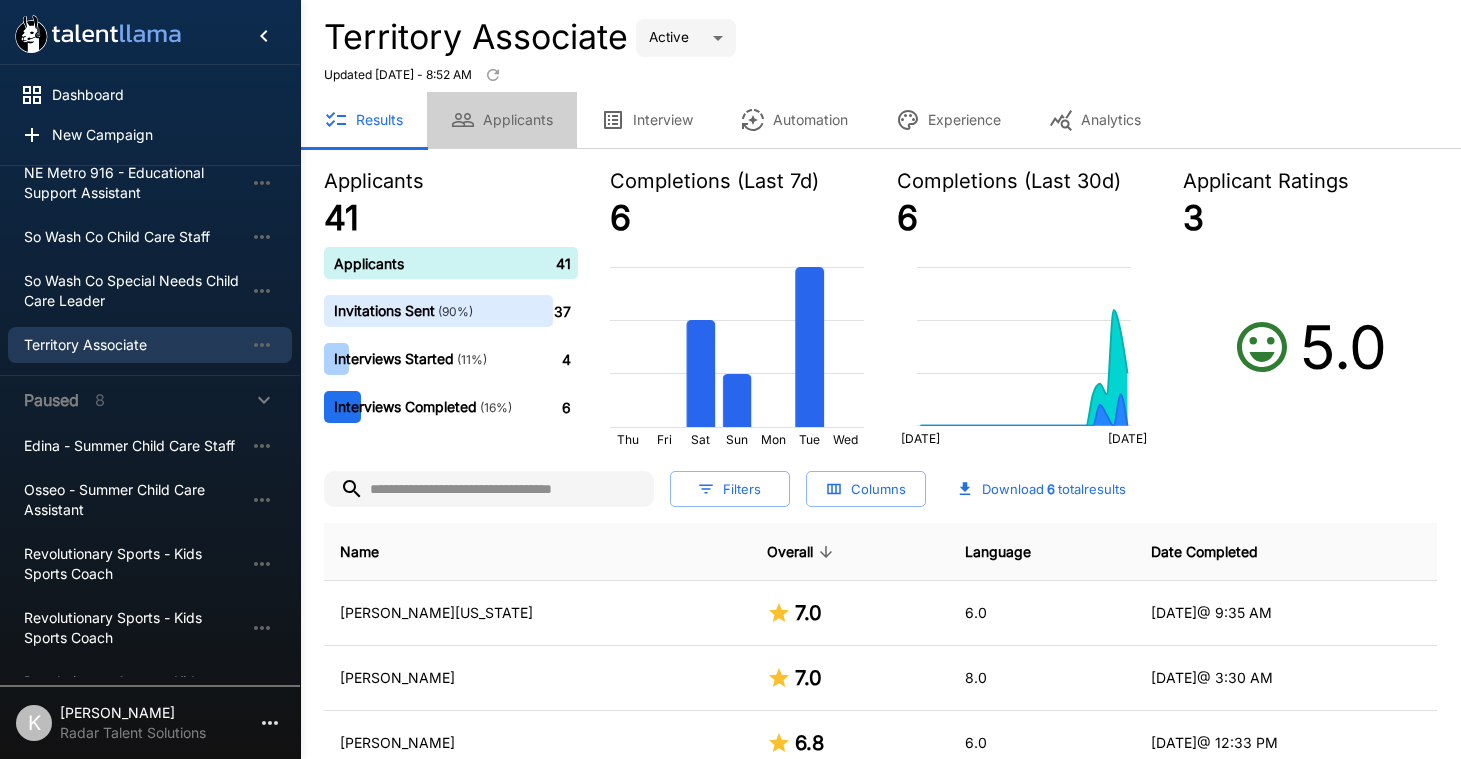 click on "Applicants" at bounding box center [502, 120] 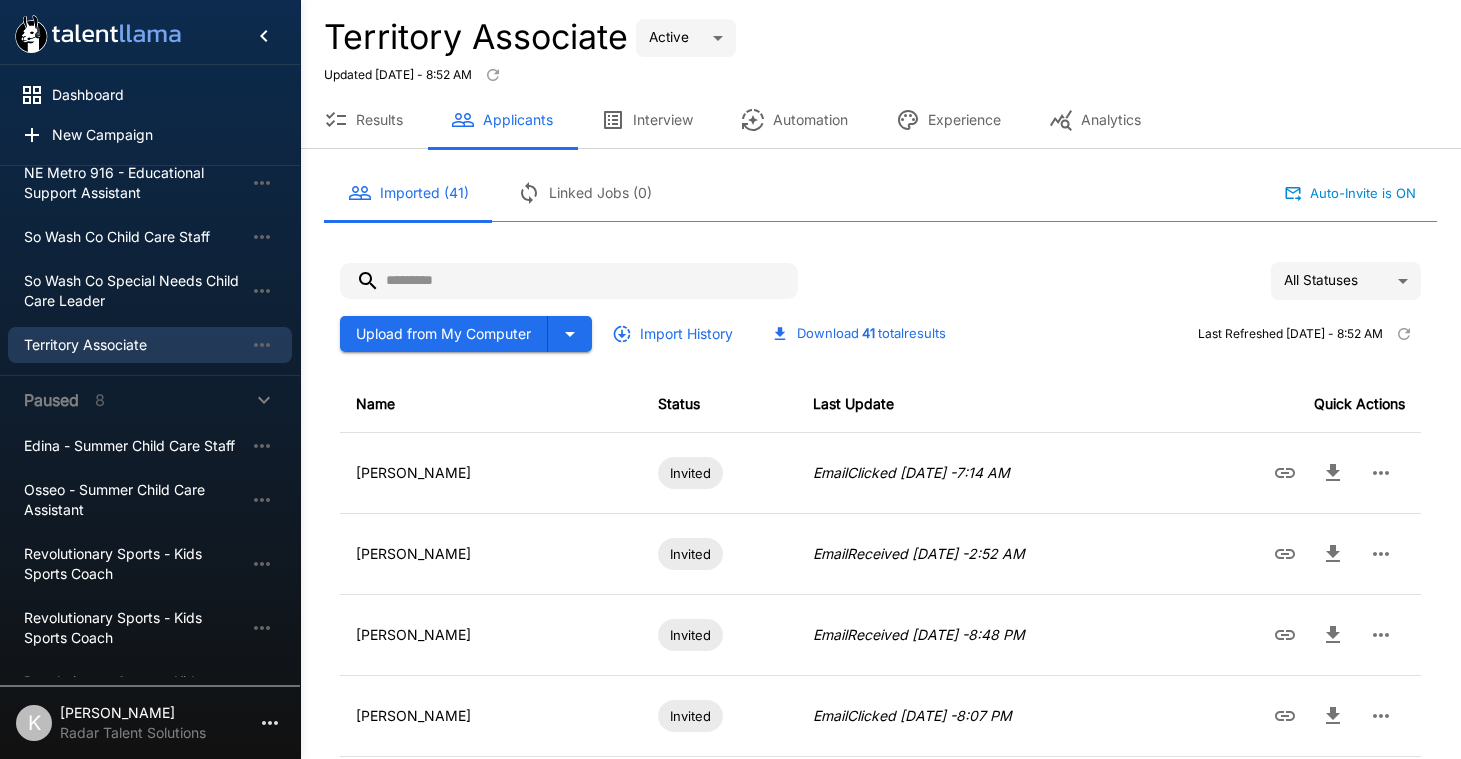 click at bounding box center [569, 281] 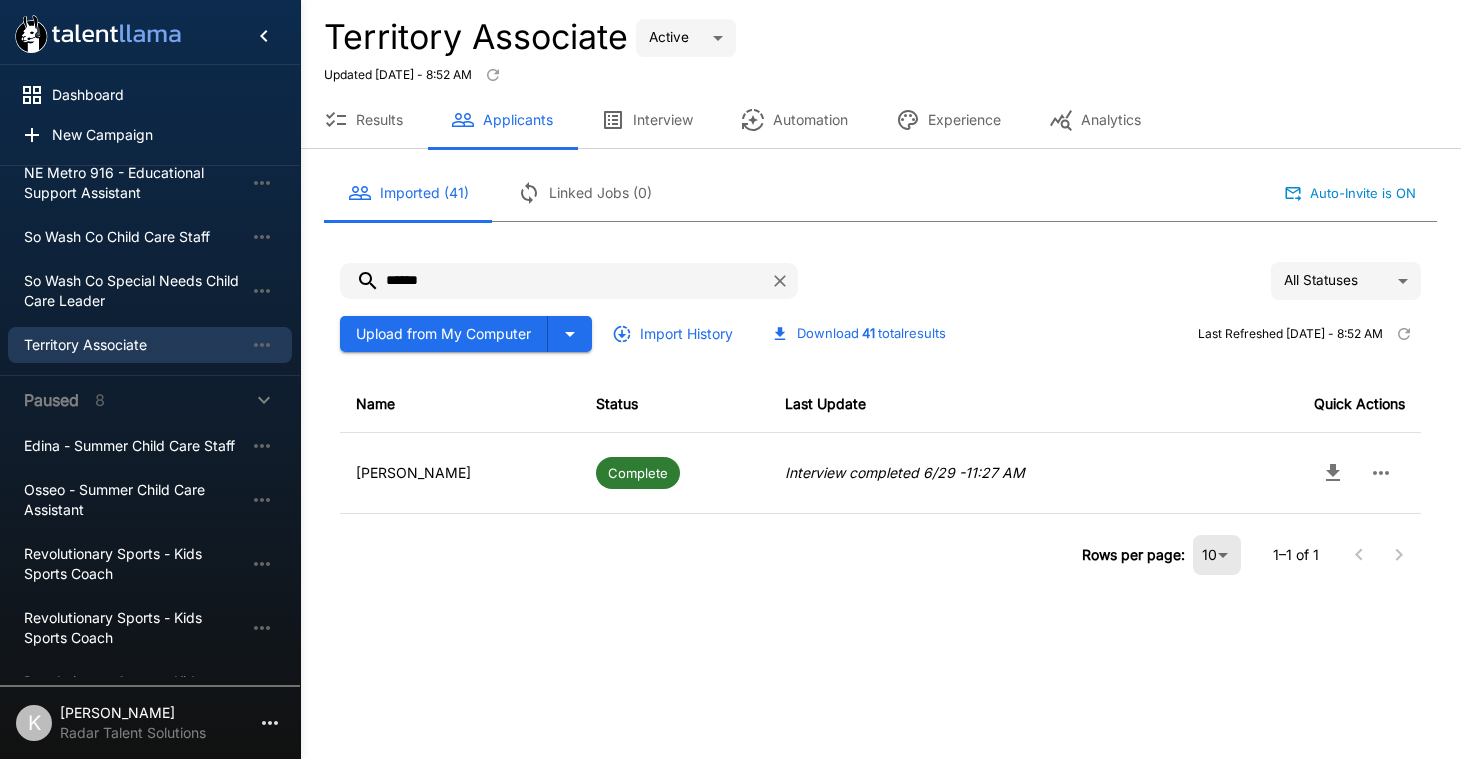 type on "******" 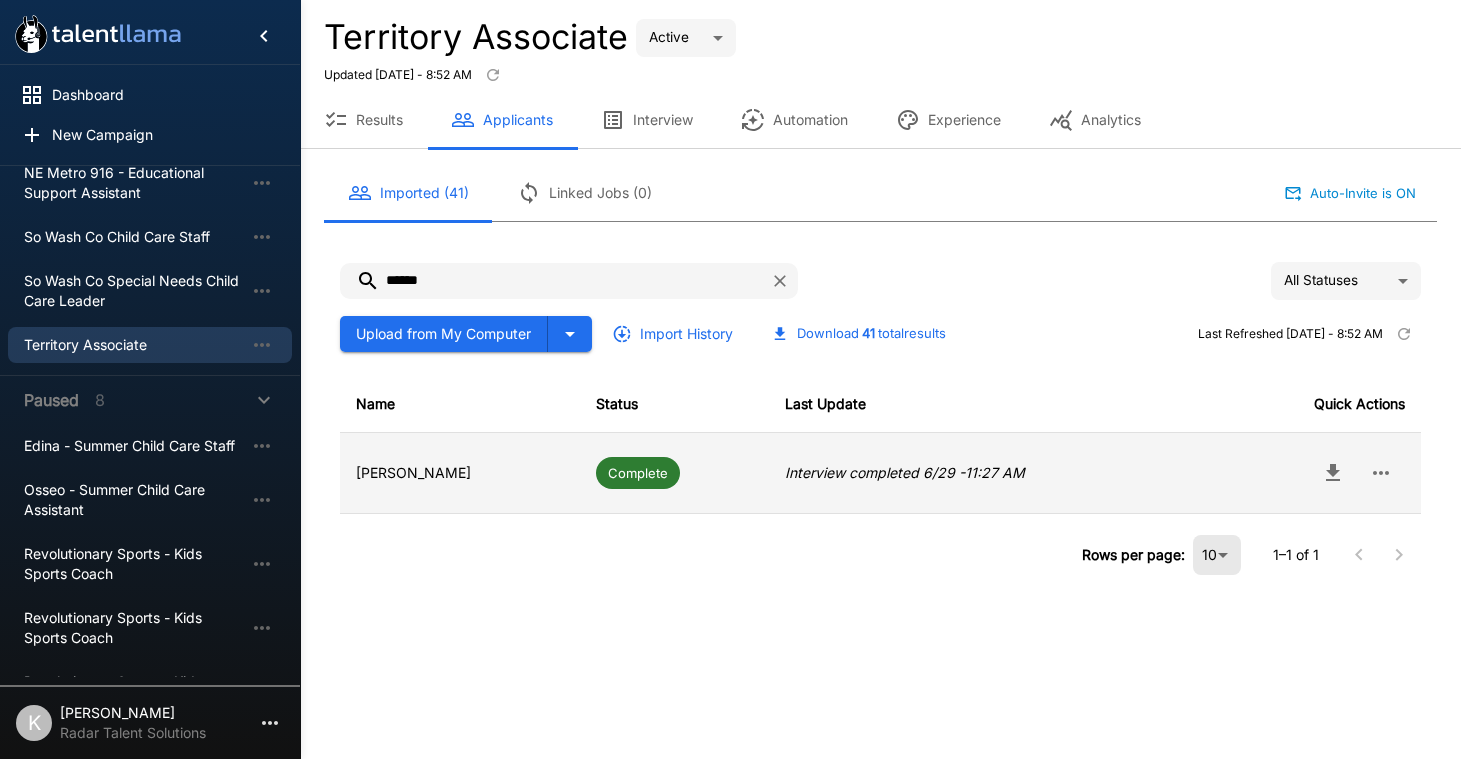 click on "[PERSON_NAME]" at bounding box center [460, 473] 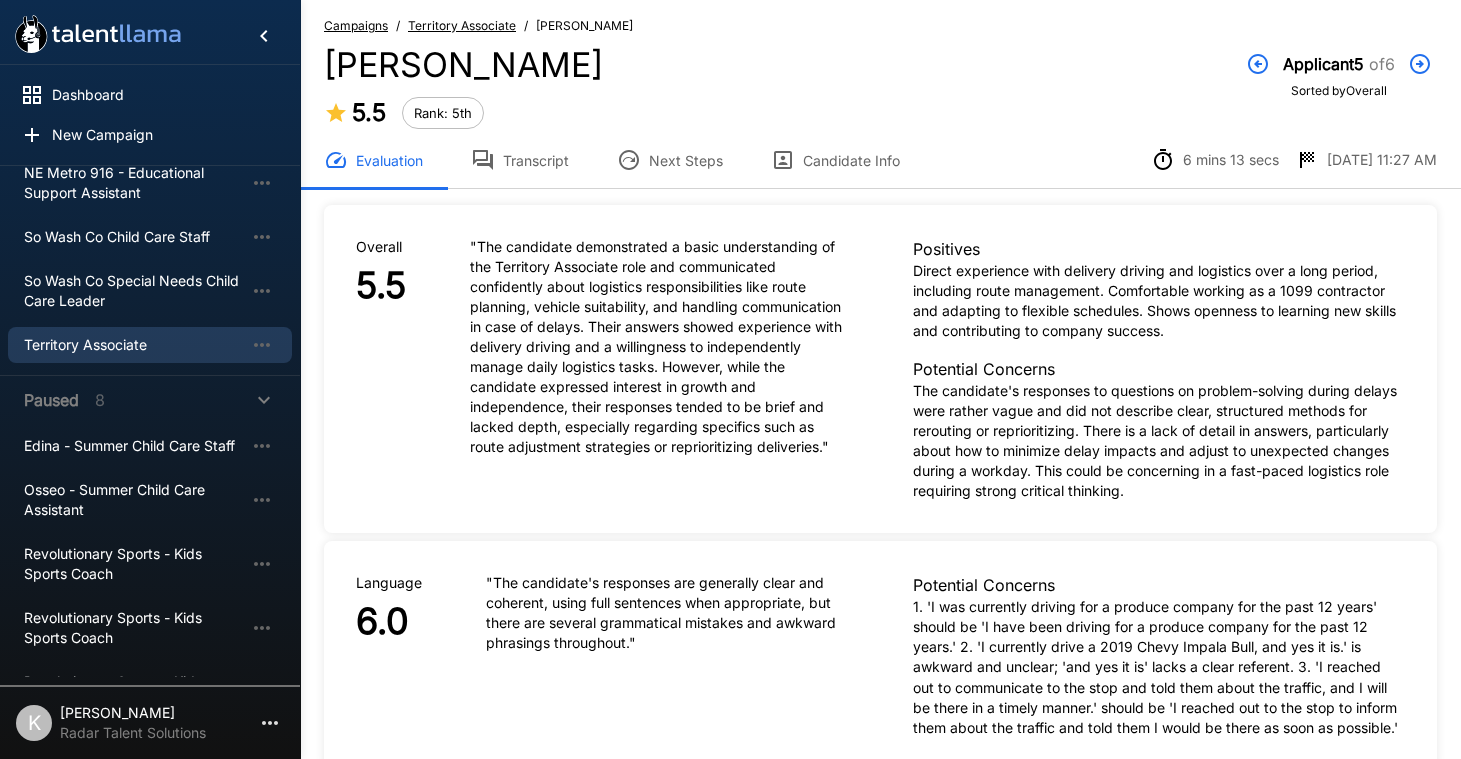 click on "Transcript" at bounding box center (520, 160) 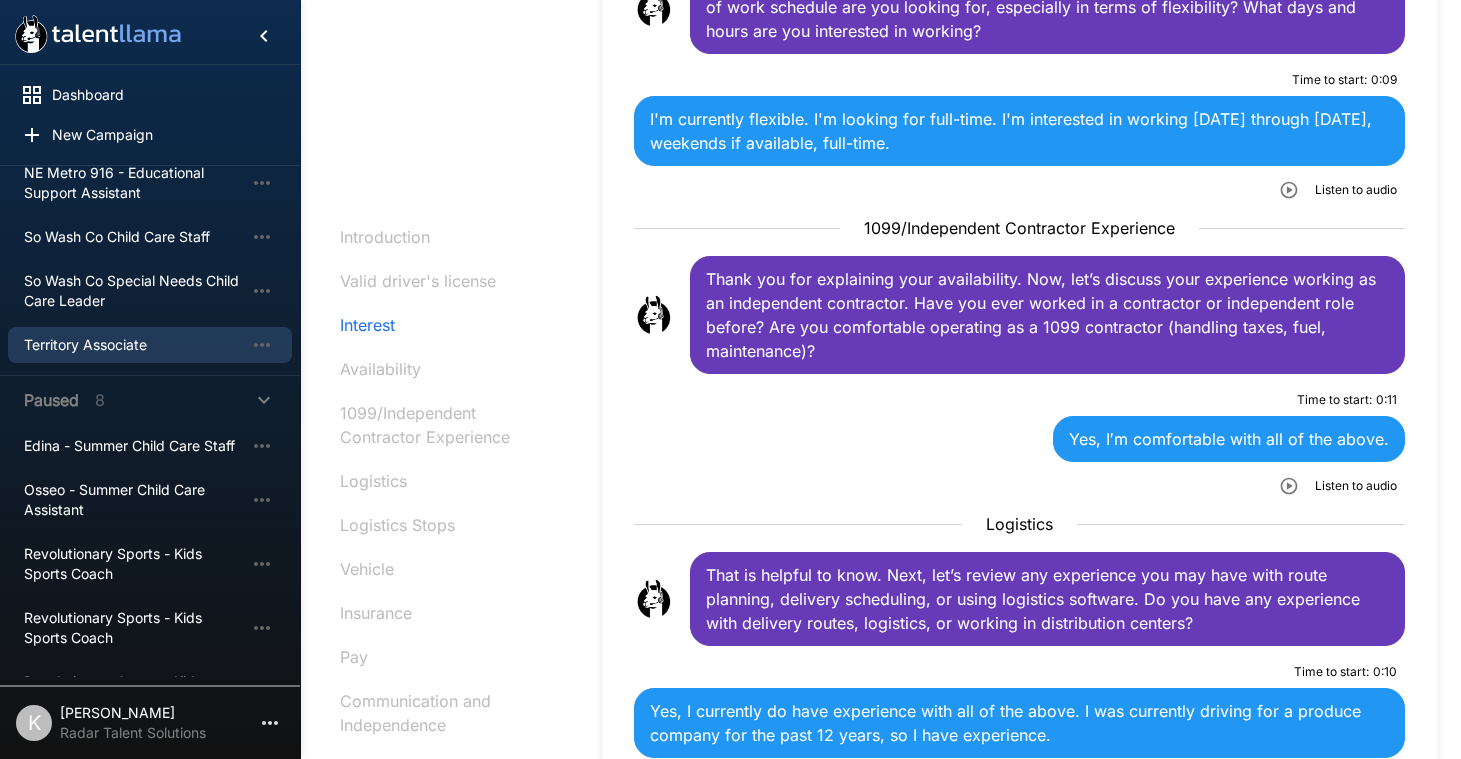 scroll, scrollTop: 1347, scrollLeft: 0, axis: vertical 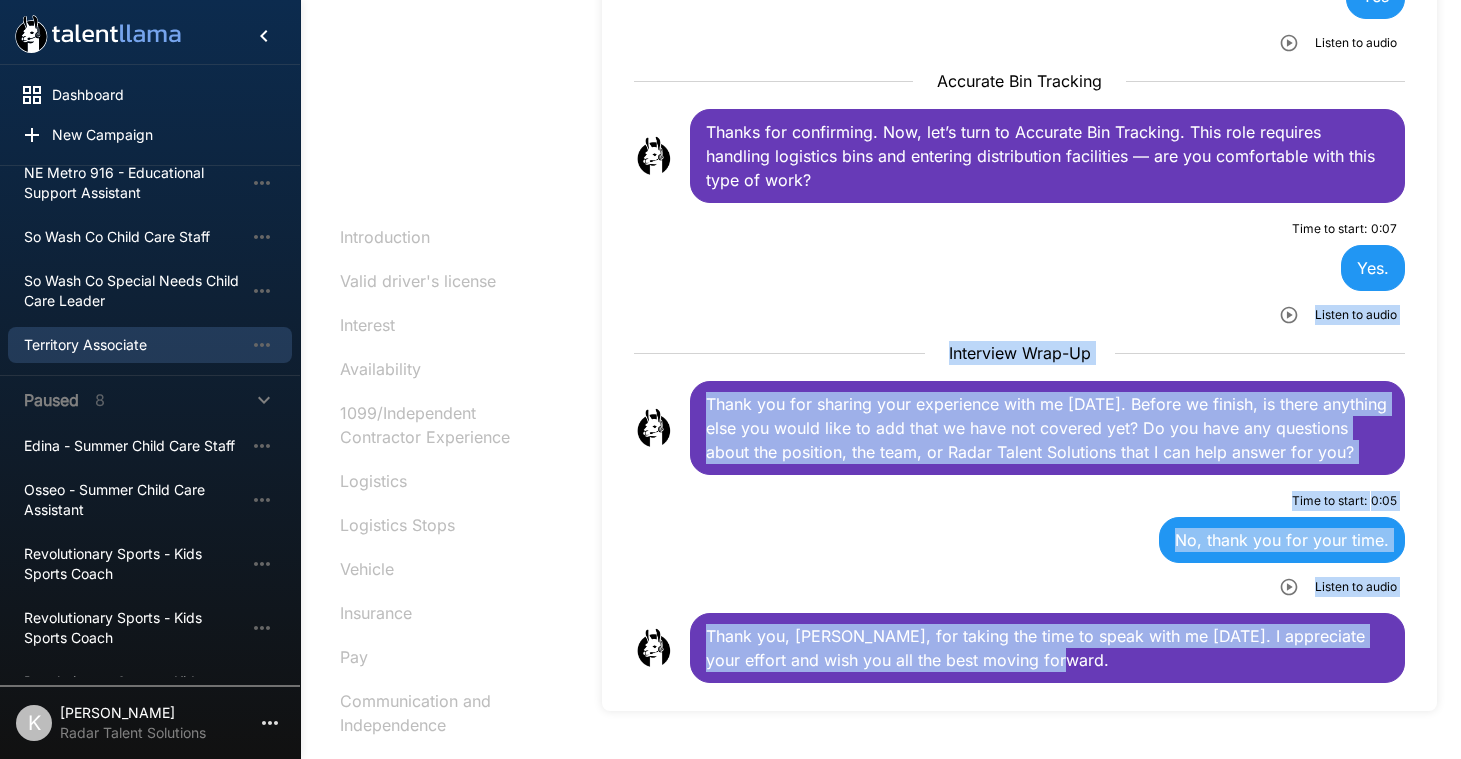 drag, startPoint x: 1055, startPoint y: 625, endPoint x: 846, endPoint y: 256, distance: 424.07782 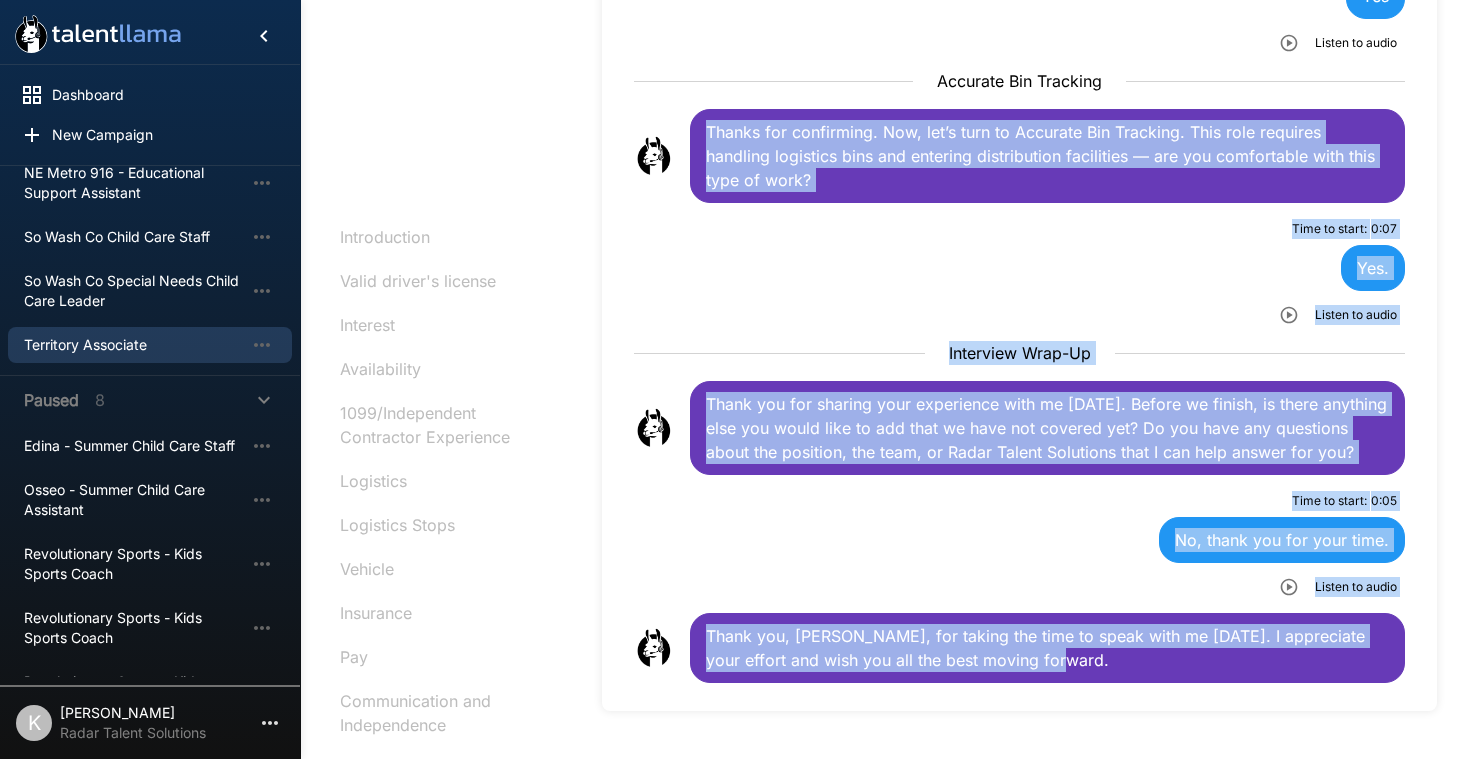 scroll, scrollTop: 4076, scrollLeft: 0, axis: vertical 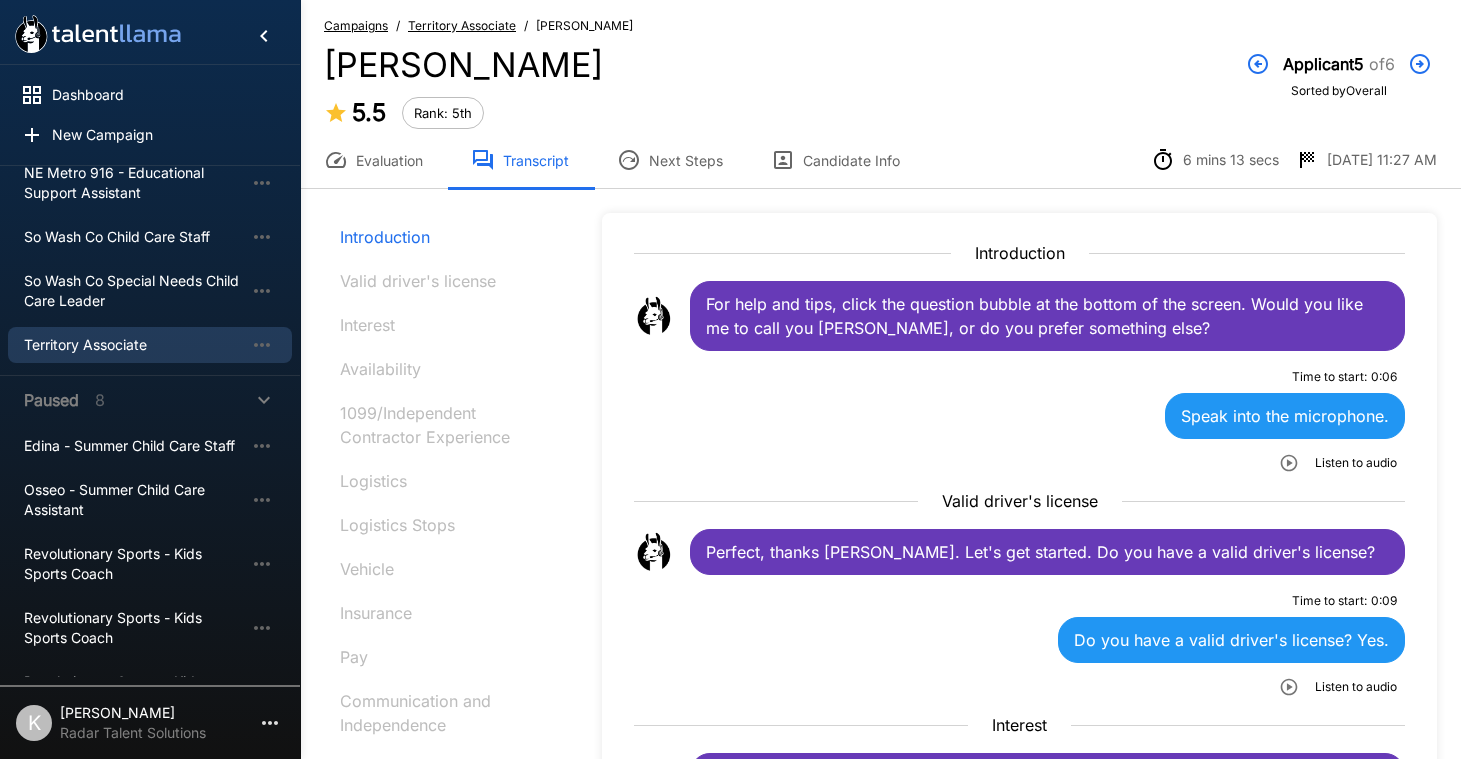click on "Territory Associate" at bounding box center (462, 25) 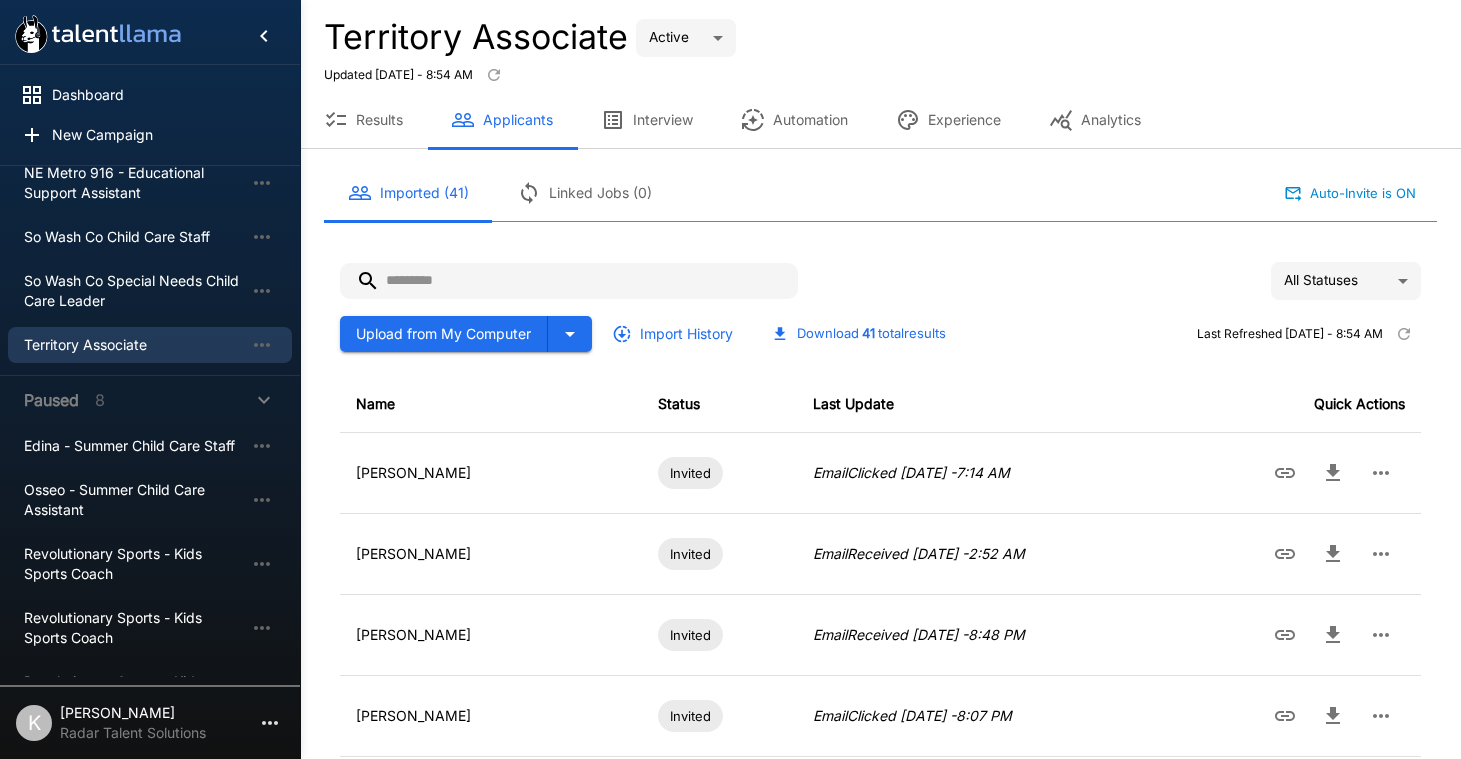 click on "Results" at bounding box center [363, 120] 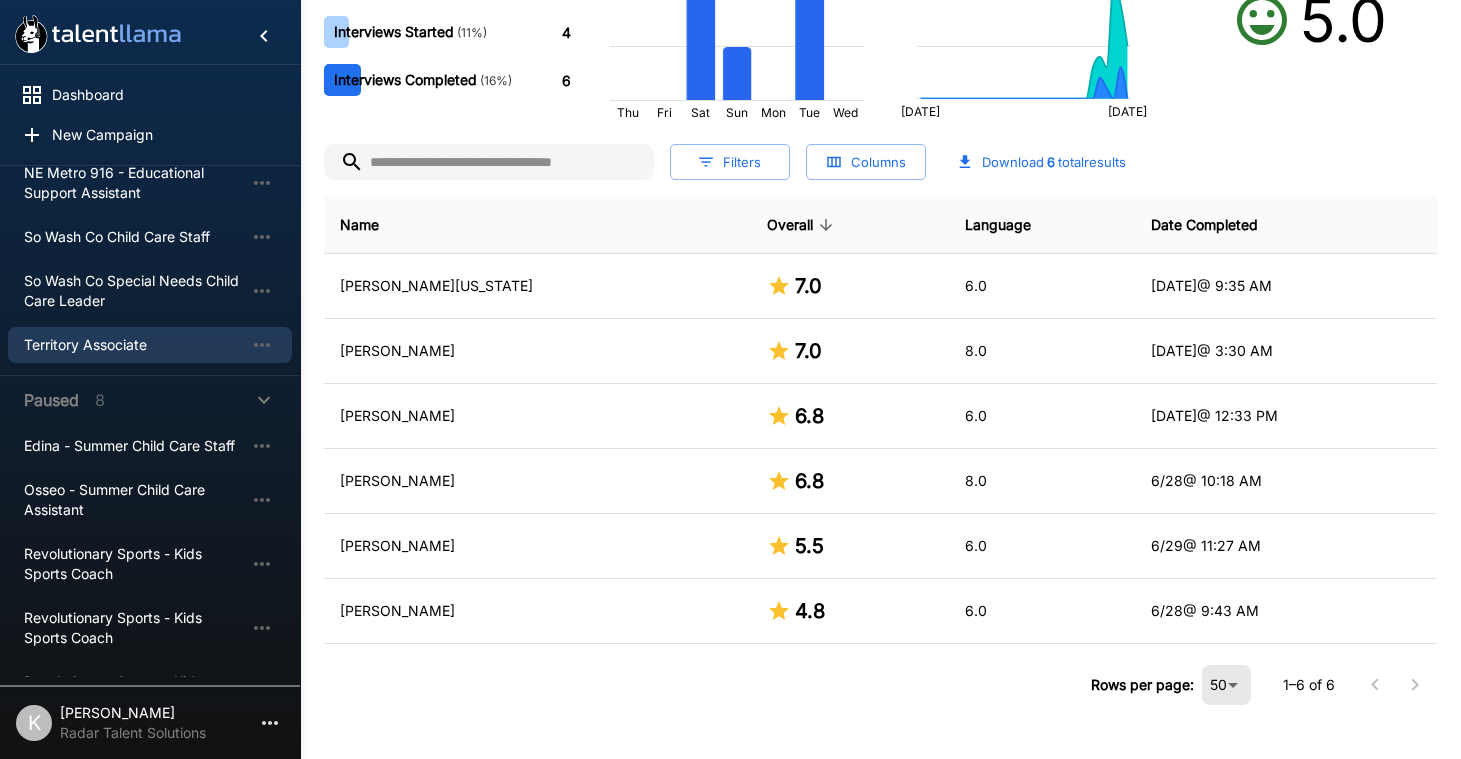 scroll, scrollTop: 348, scrollLeft: 0, axis: vertical 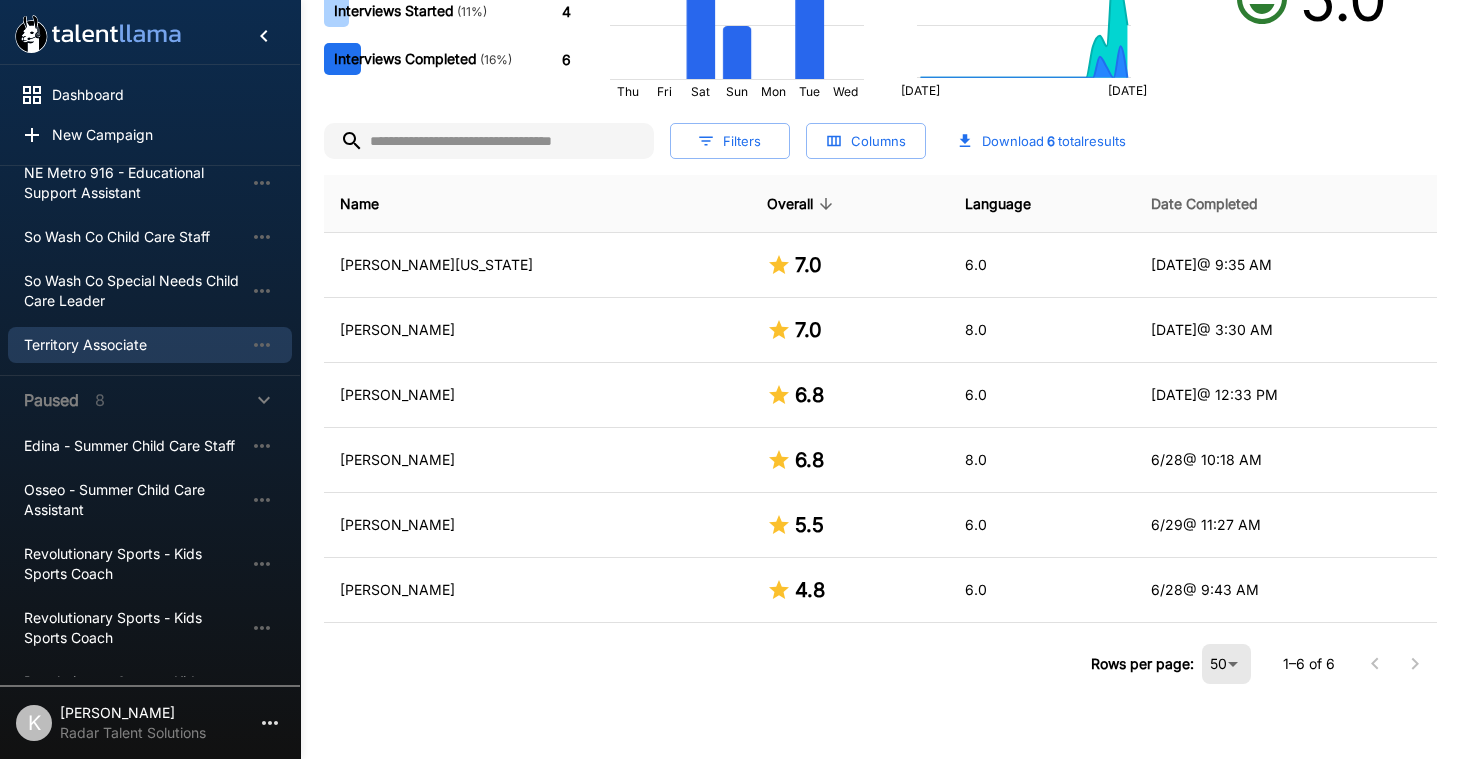 click on "Date Completed" at bounding box center [1204, 204] 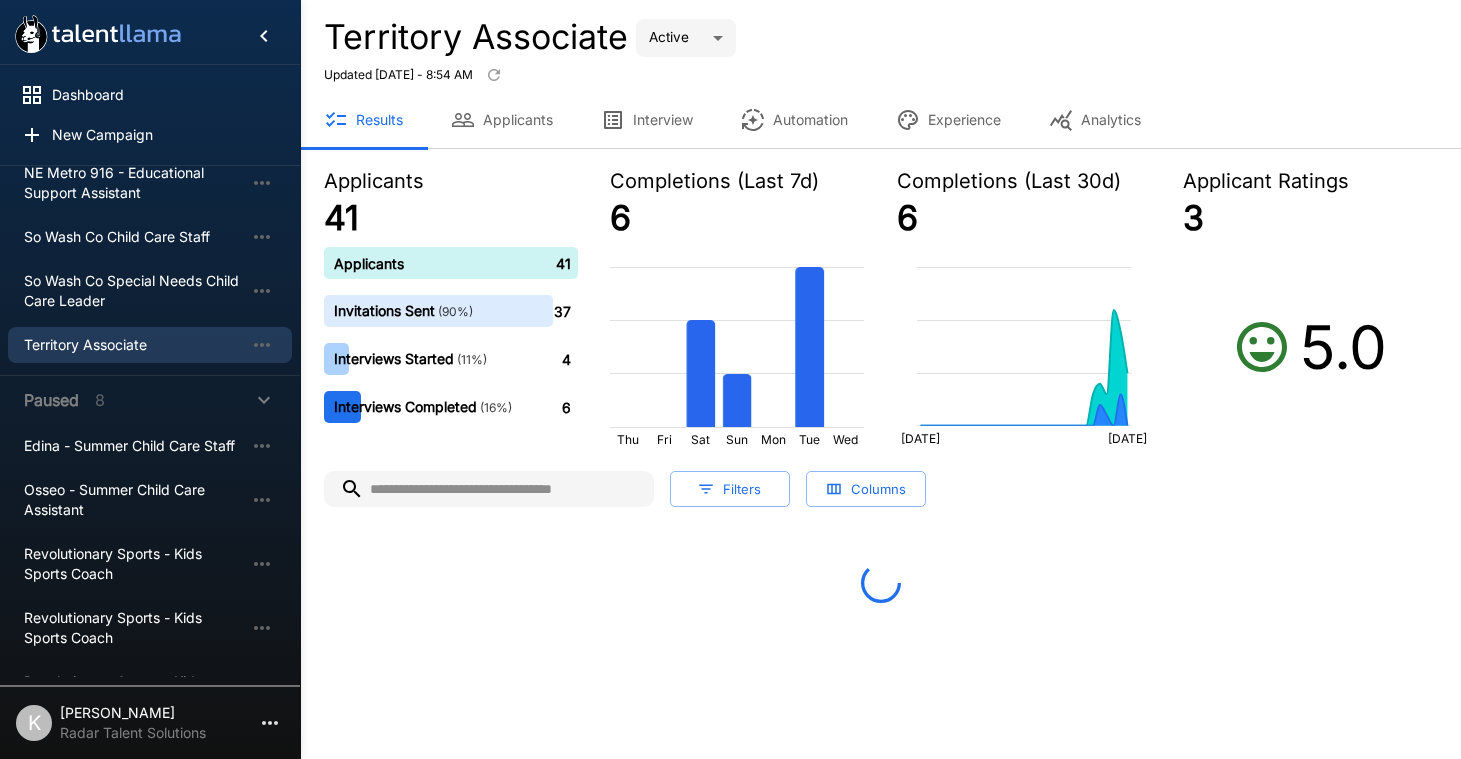 scroll, scrollTop: 0, scrollLeft: 0, axis: both 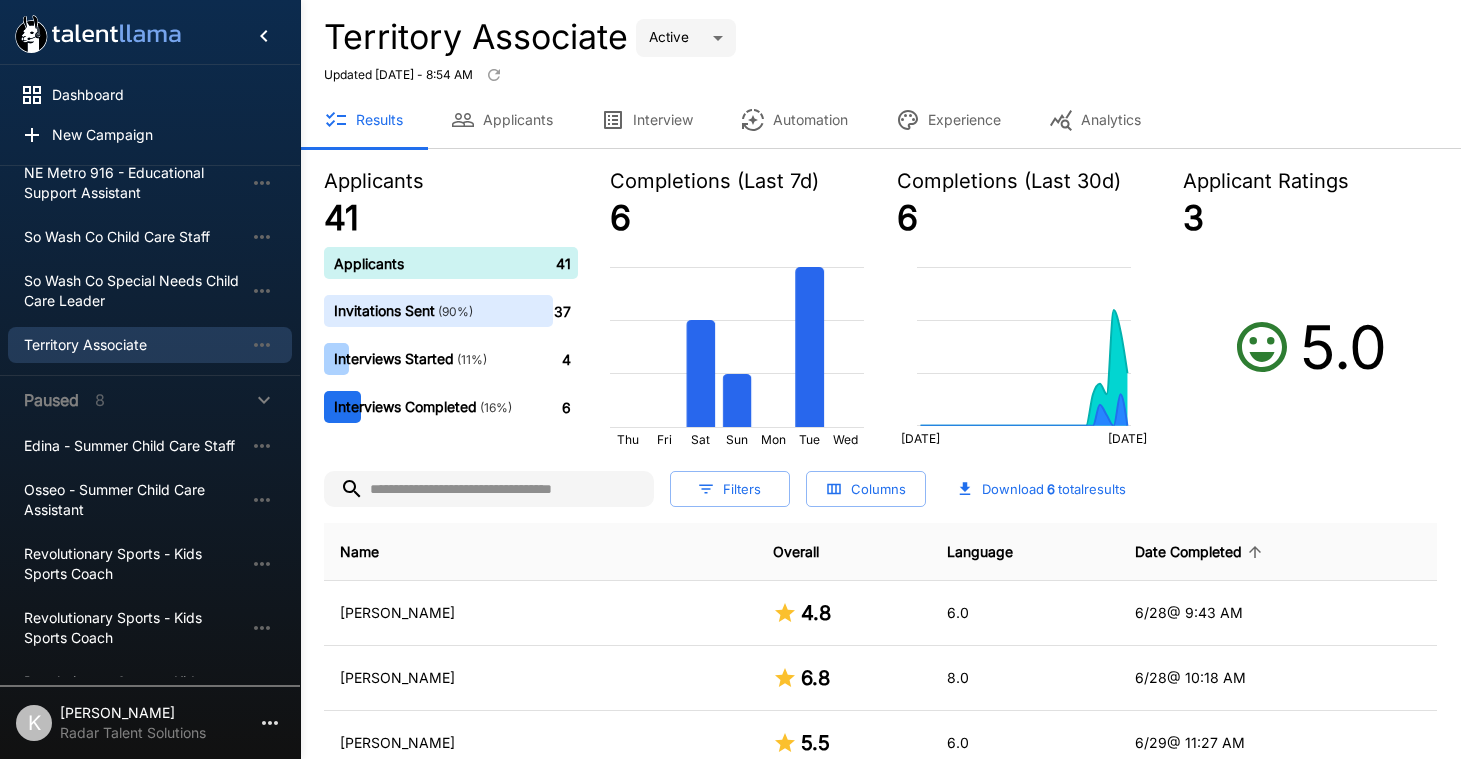 click on "Date Completed" at bounding box center (1201, 552) 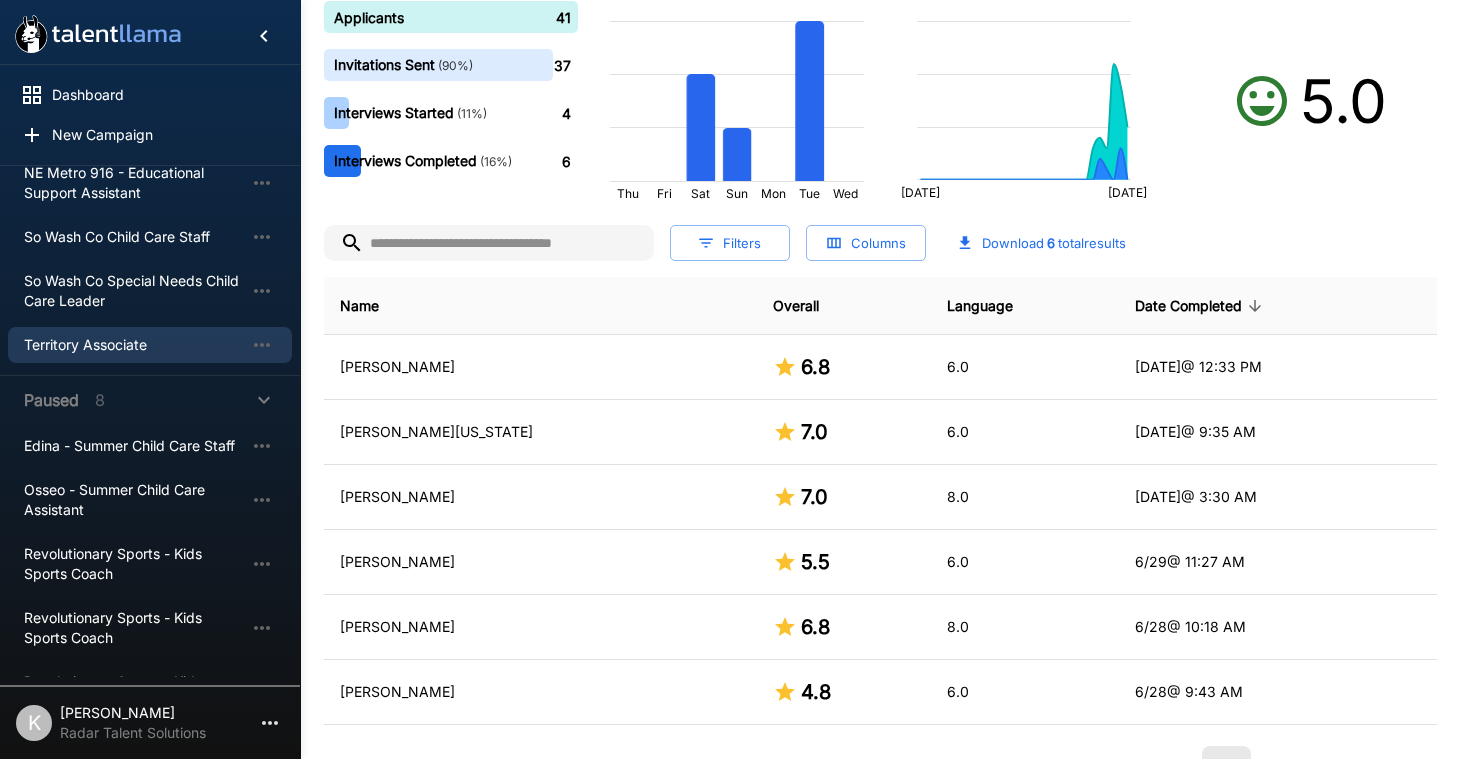 scroll, scrollTop: 251, scrollLeft: 0, axis: vertical 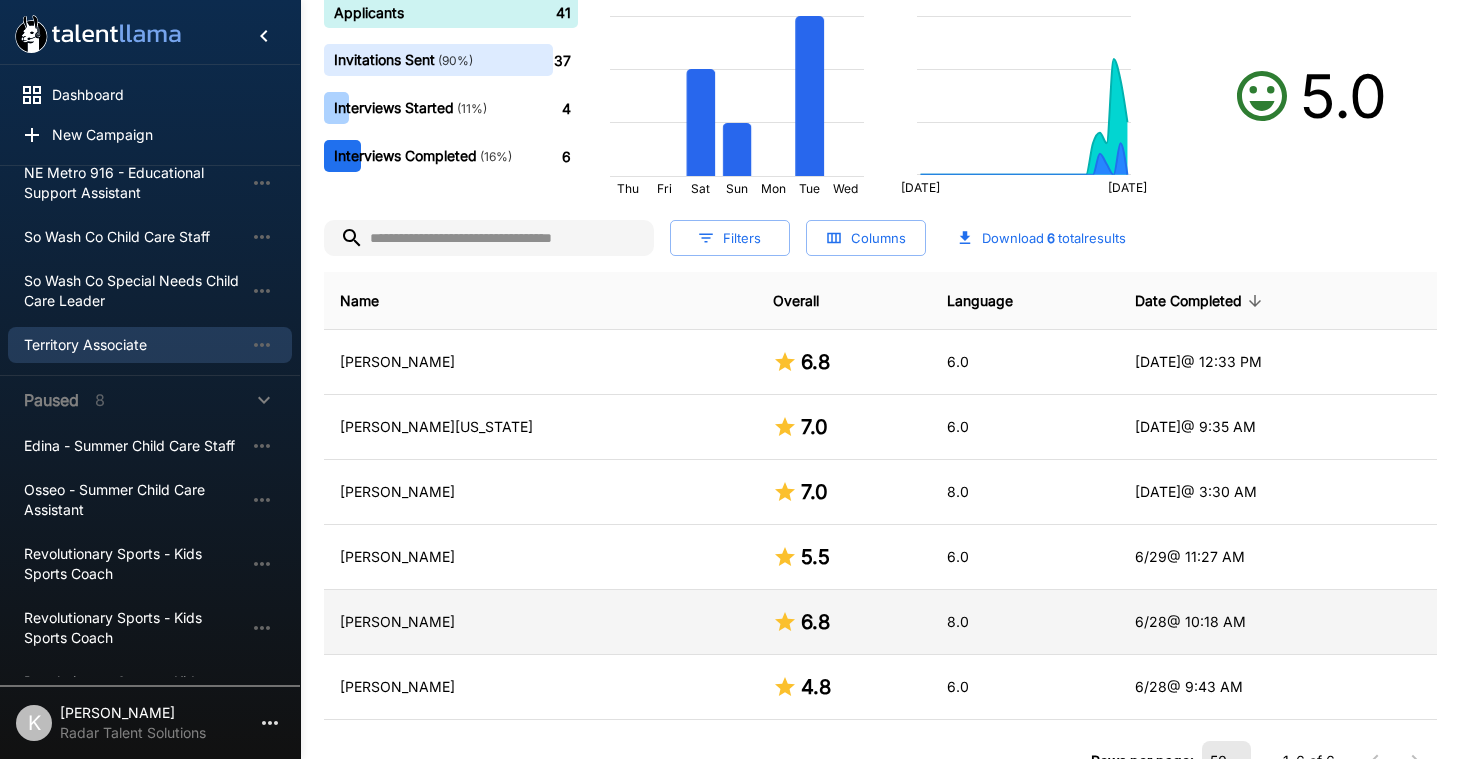 click on "[PERSON_NAME]" at bounding box center [540, 622] 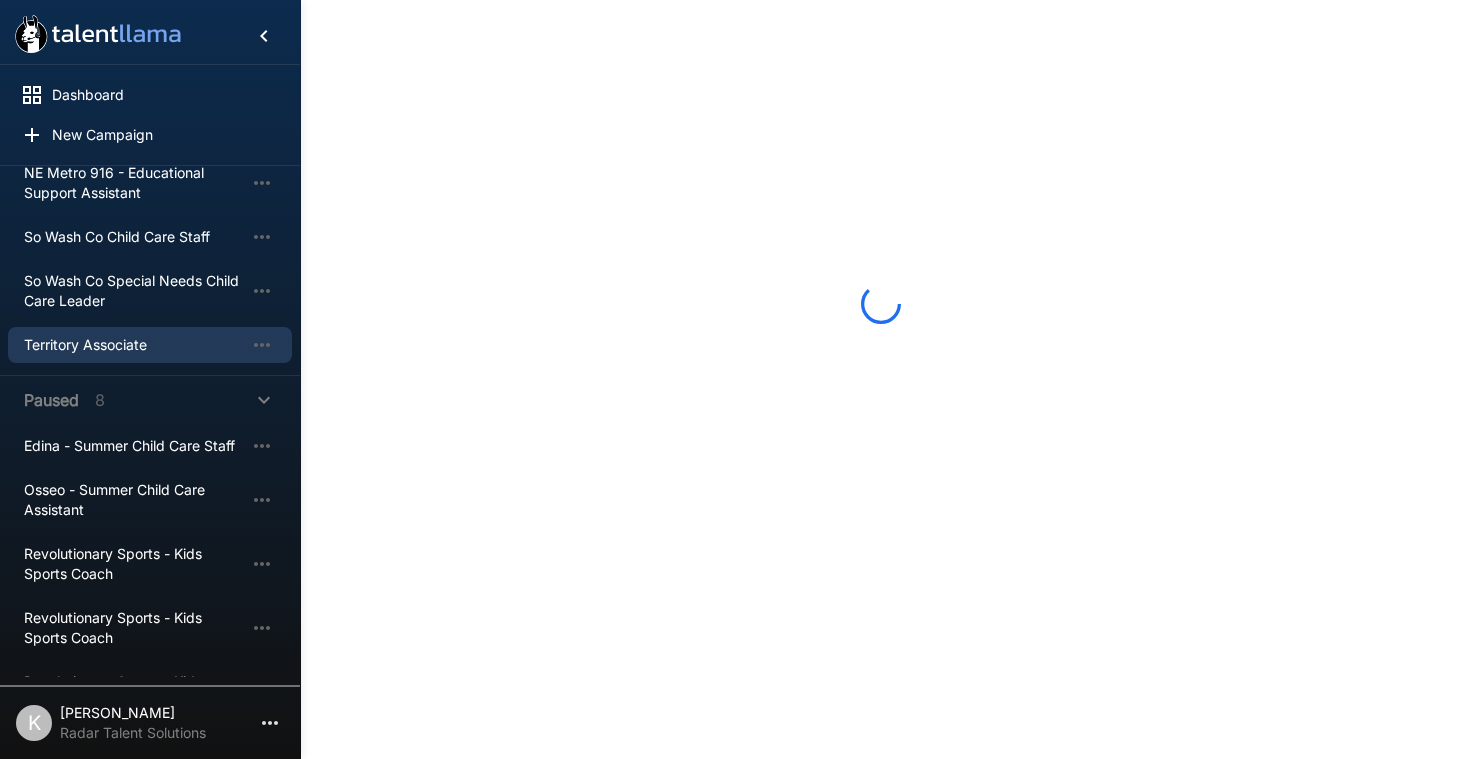 scroll, scrollTop: 0, scrollLeft: 0, axis: both 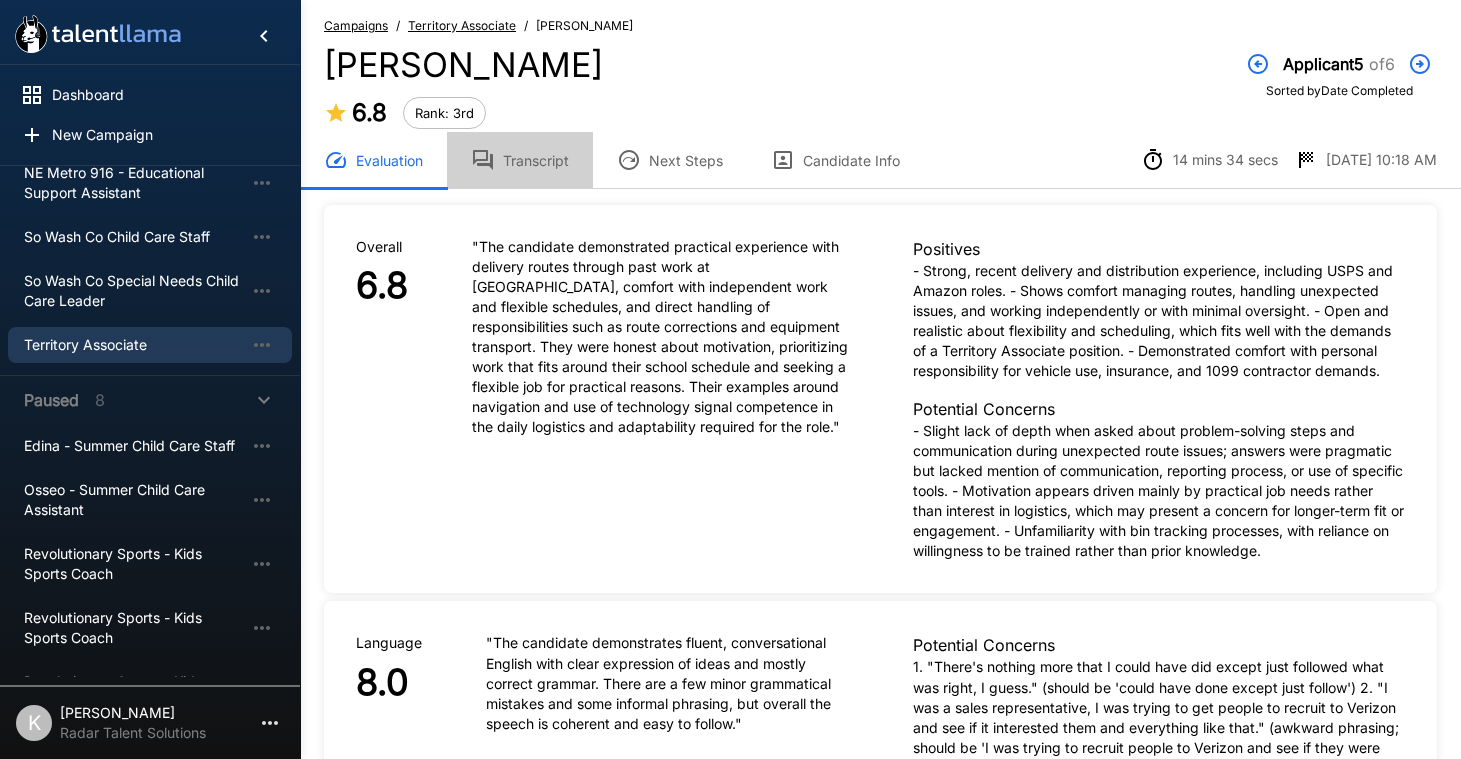 click on "Transcript" at bounding box center [520, 160] 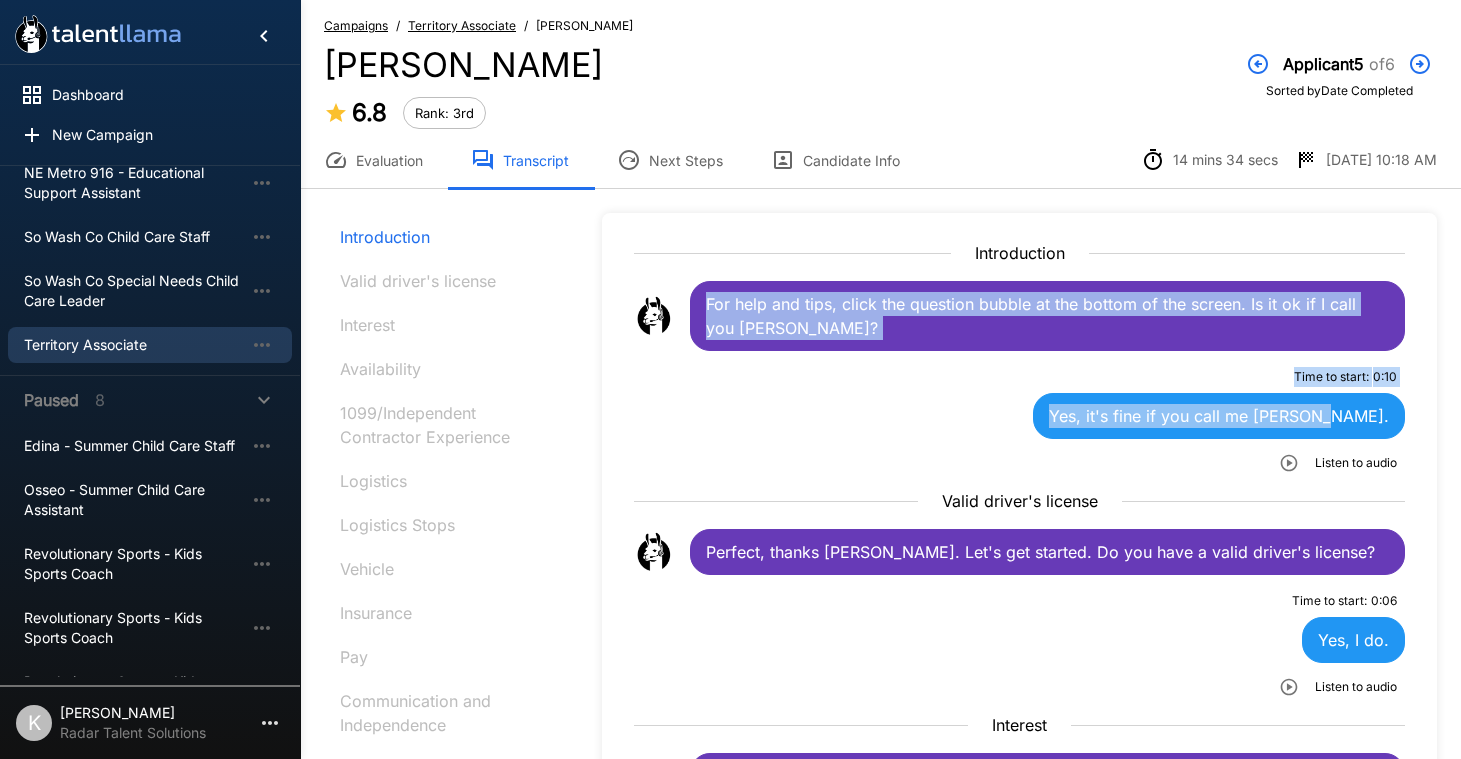 drag, startPoint x: 705, startPoint y: 304, endPoint x: 813, endPoint y: 479, distance: 205.6429 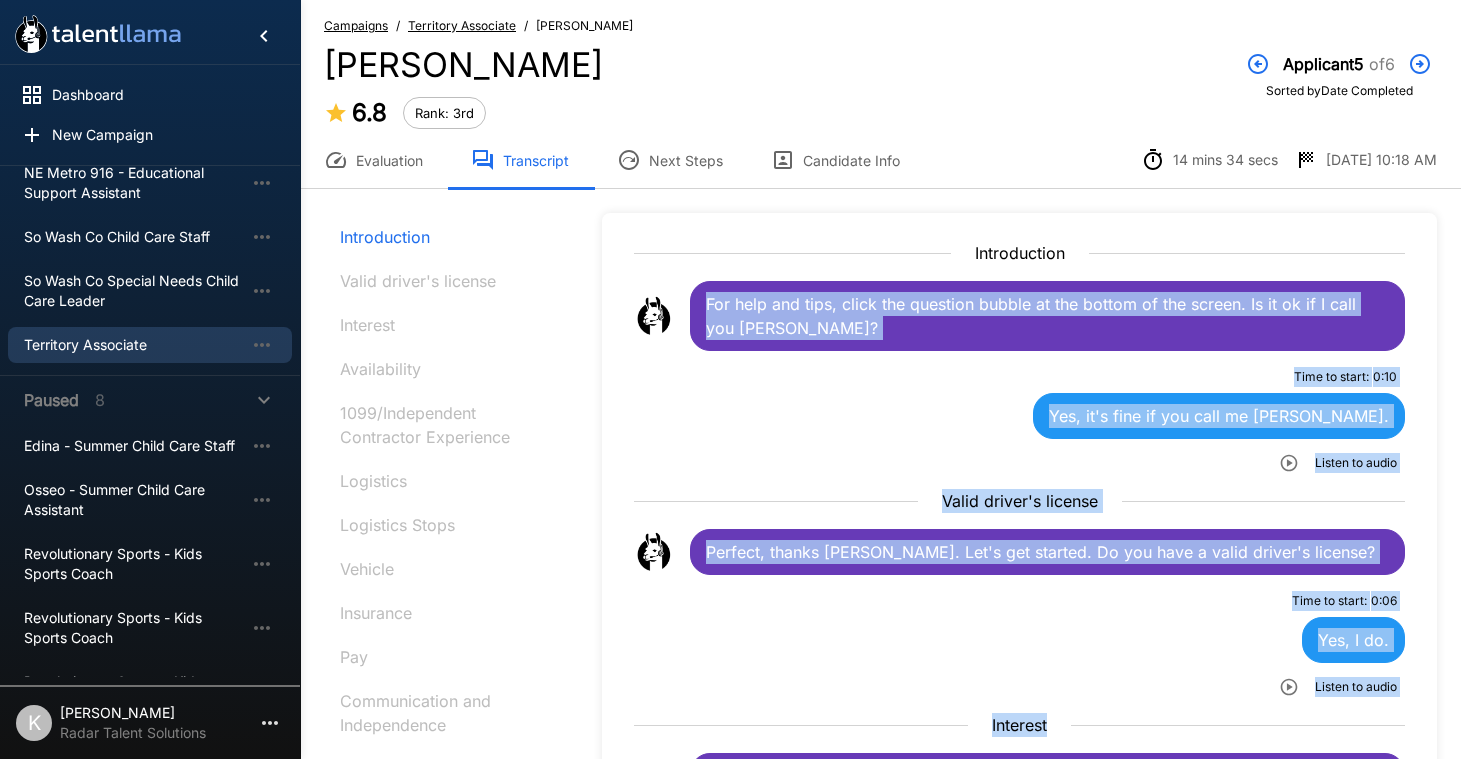 scroll, scrollTop: 396, scrollLeft: 0, axis: vertical 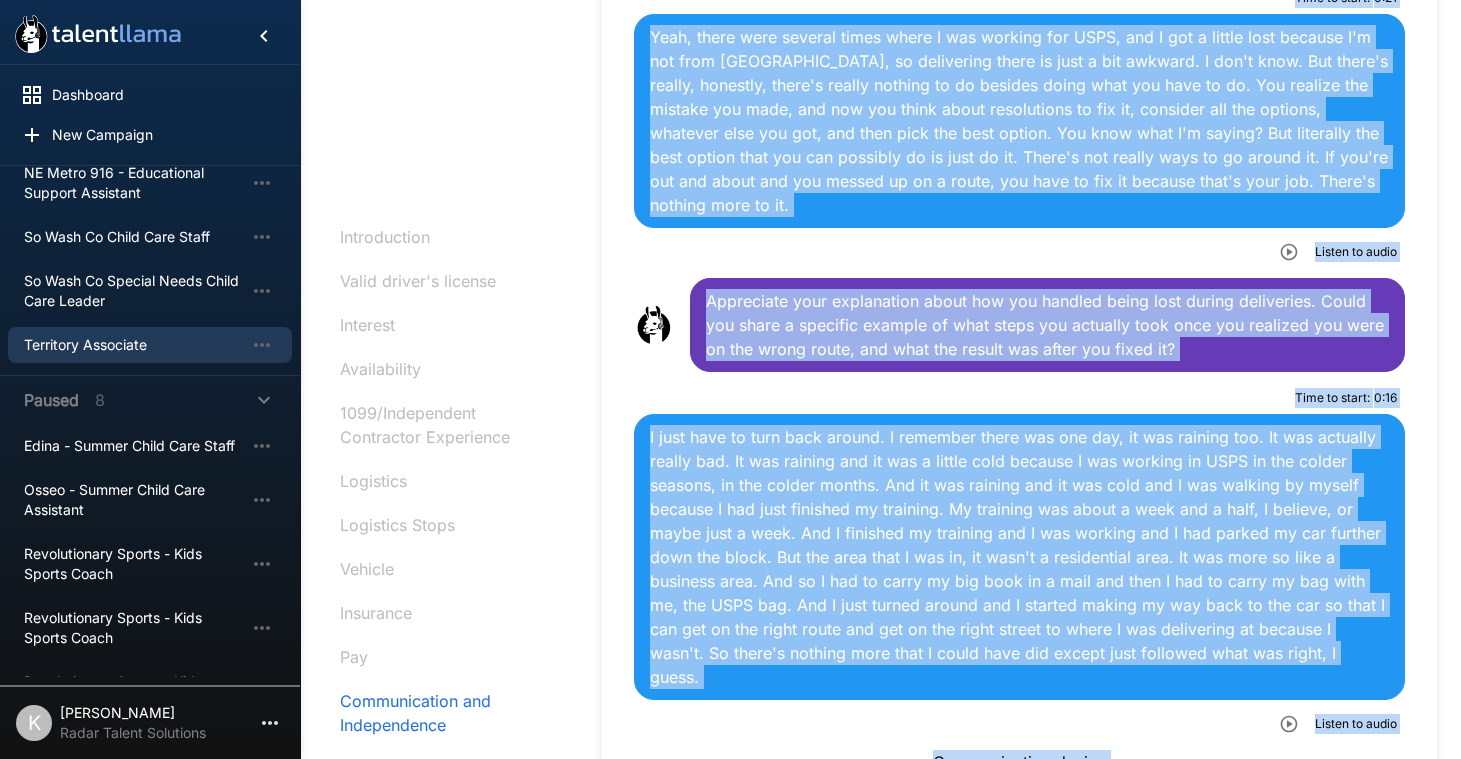 click on "Time to start : 0 : 16 I just have to turn back around. I remember there was one day, it was raining too. It was actually really bad. It was raining and it was a little cold because I was working in USPS in the colder seasons, in the colder months. And it was raining and it was cold and I was walking by myself because I had just finished my training. My training was about a week and a half, I believe, or maybe just a week. And I finished my training and I was working and I had parked my car further down the block. But the area that I was in, it wasn't a residential area. It was more so like a business area. And so I had to carry my big book in a mail and then I had to carry my bag with me, the USPS bag. And I just turned around and I started making my way back to the car so that I can get on the right route and get on the right street to where I was delivering at because I wasn't. So there's nothing more that I could have did except just followed what was right, I guess. Listen to audio" at bounding box center [1019, 561] 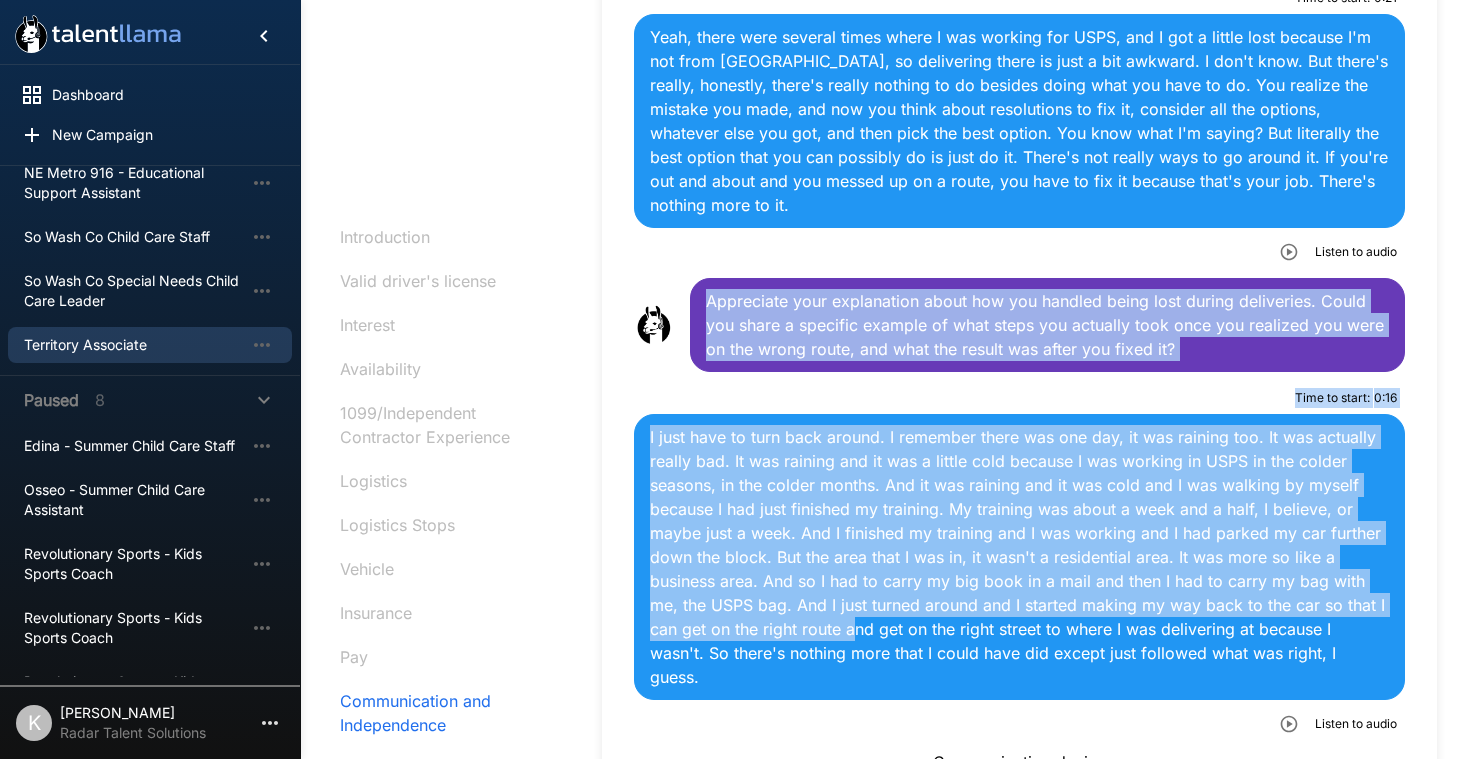 drag, startPoint x: 707, startPoint y: 253, endPoint x: 849, endPoint y: 599, distance: 374.00534 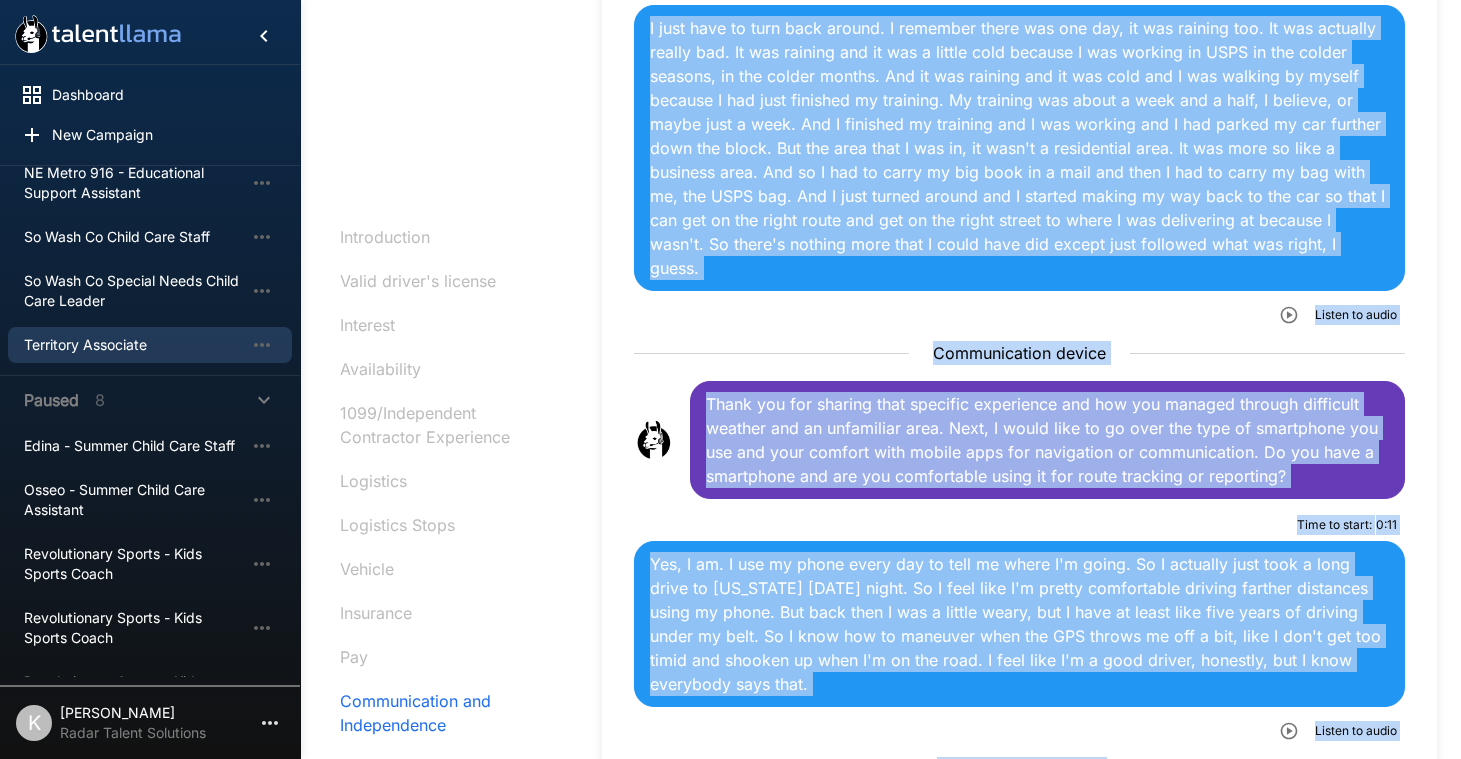 scroll, scrollTop: 5356, scrollLeft: 0, axis: vertical 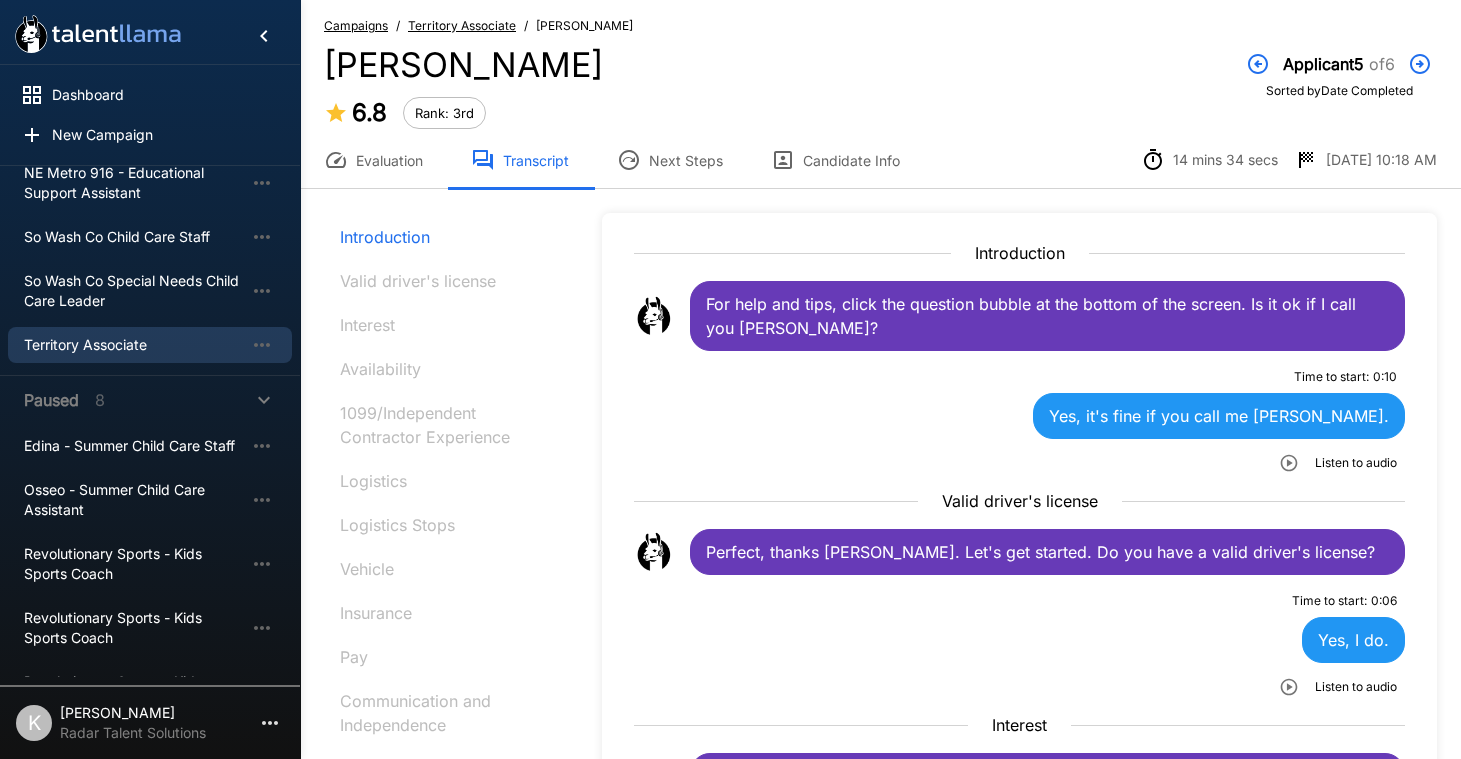 click on "Territory Associate" at bounding box center (462, 25) 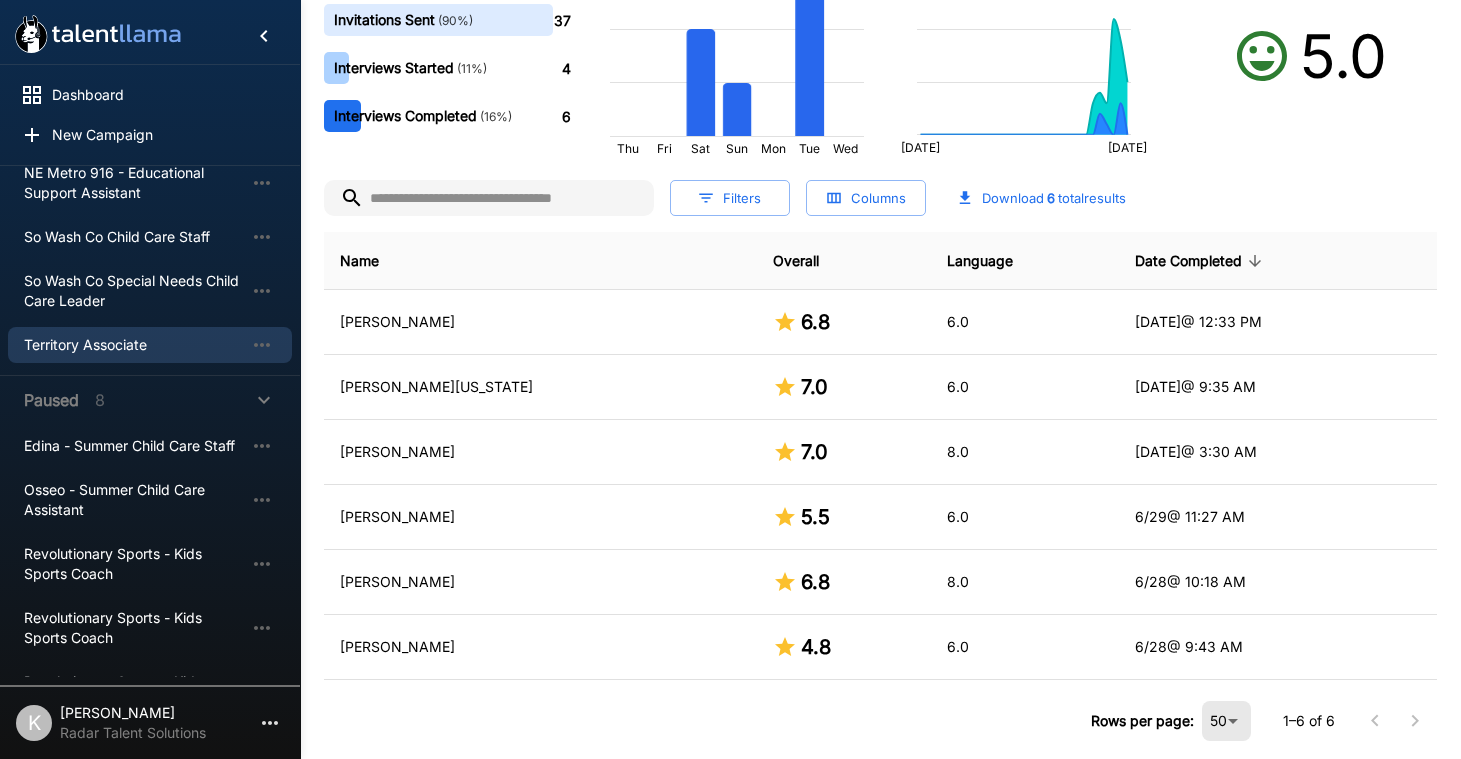 scroll, scrollTop: 375, scrollLeft: 0, axis: vertical 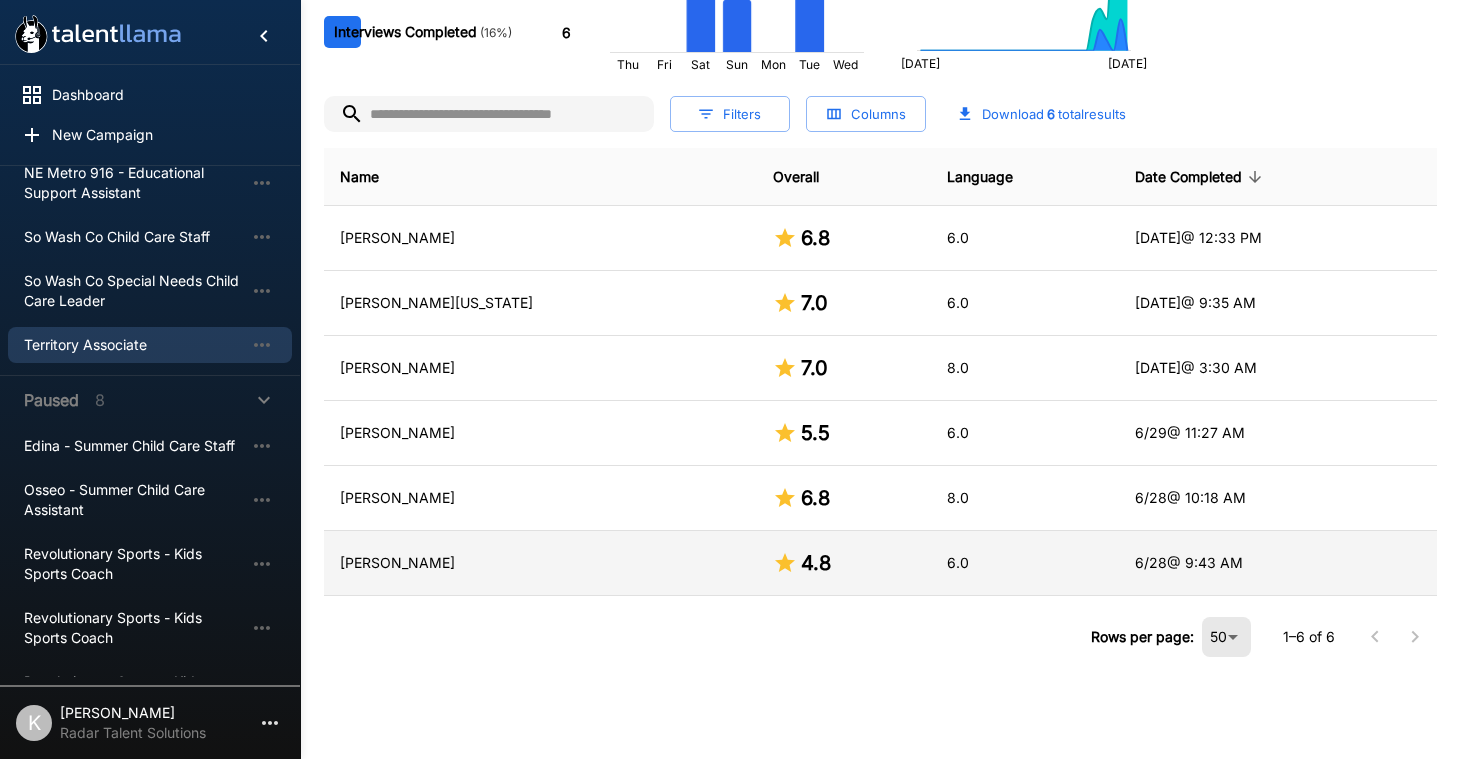 click on "[PERSON_NAME]" at bounding box center [540, 563] 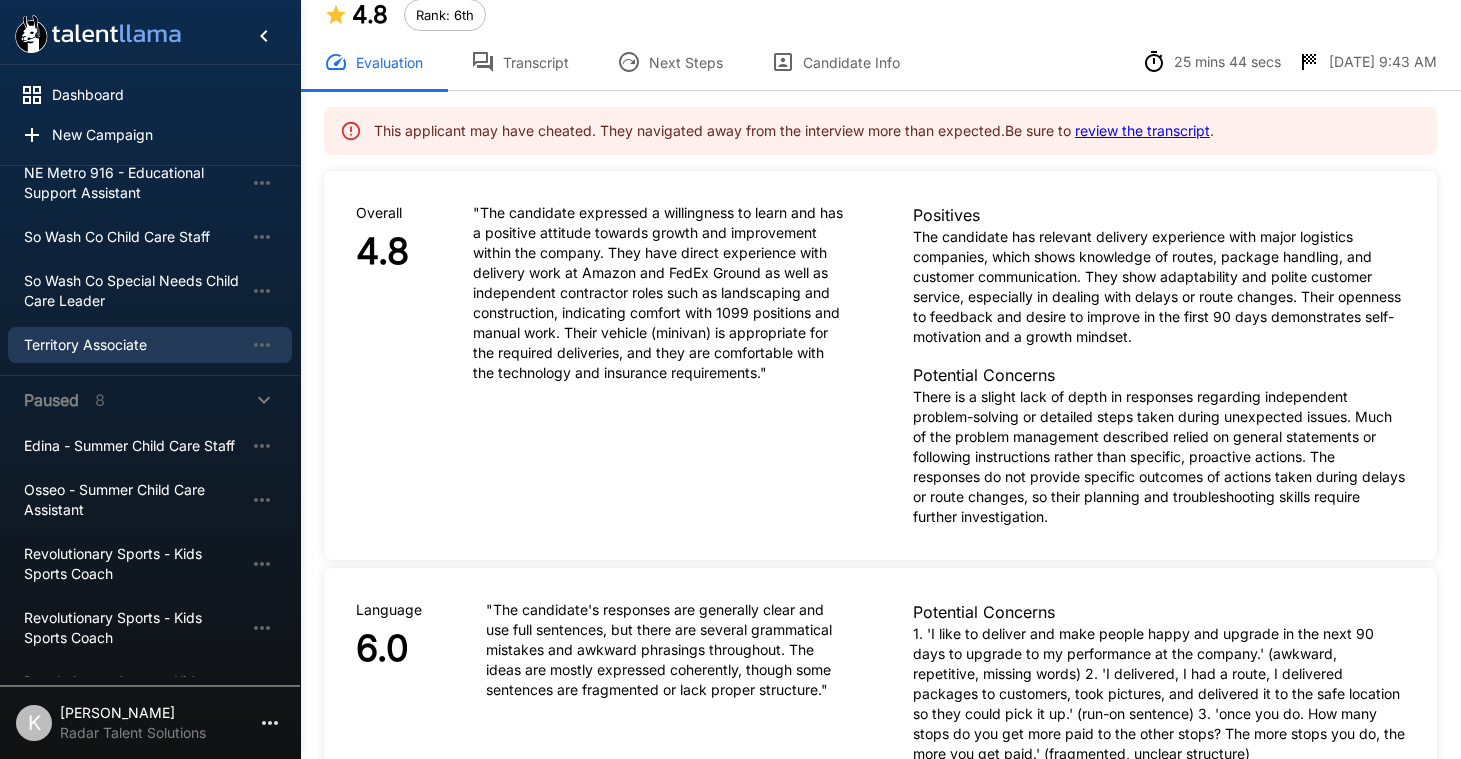 scroll, scrollTop: 0, scrollLeft: 0, axis: both 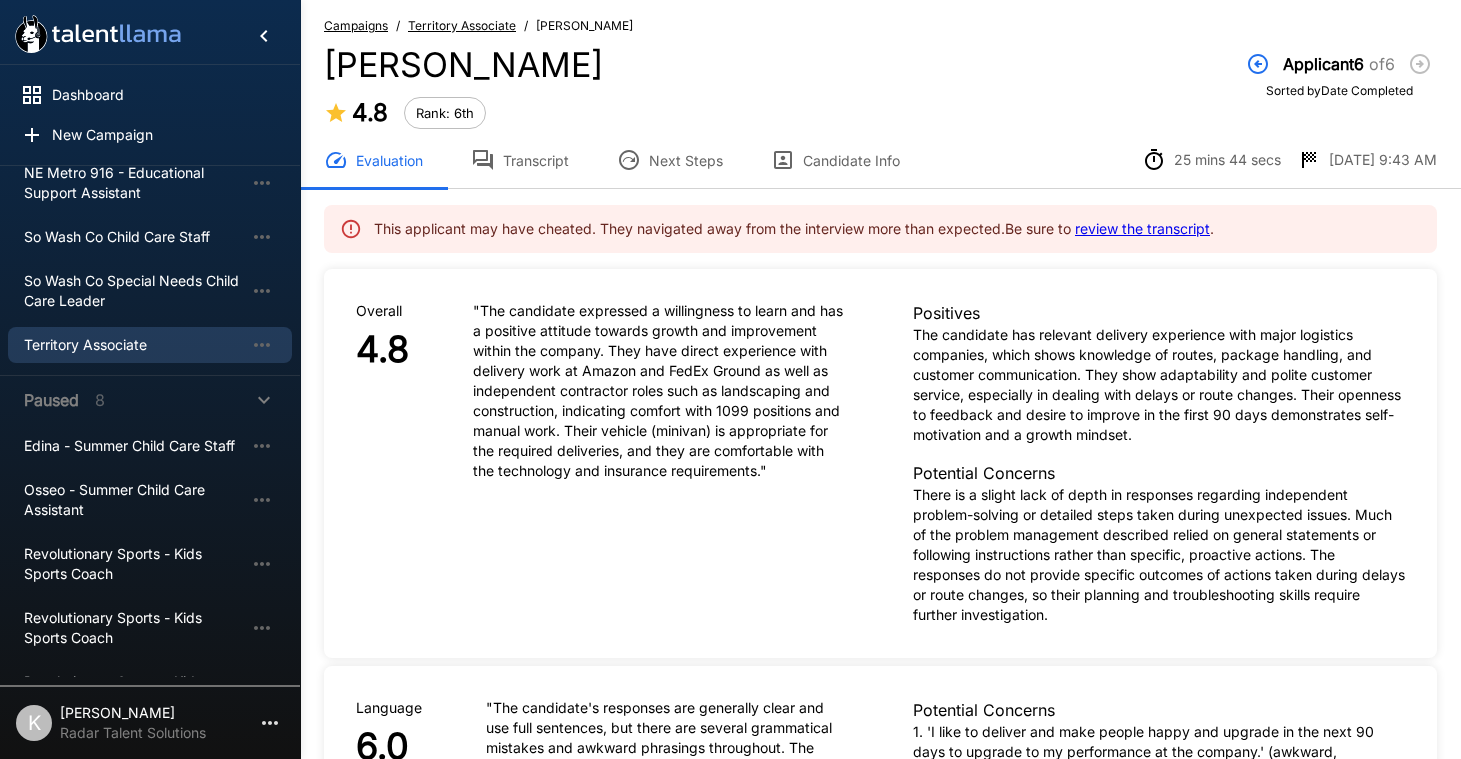 click on "Transcript" at bounding box center (520, 160) 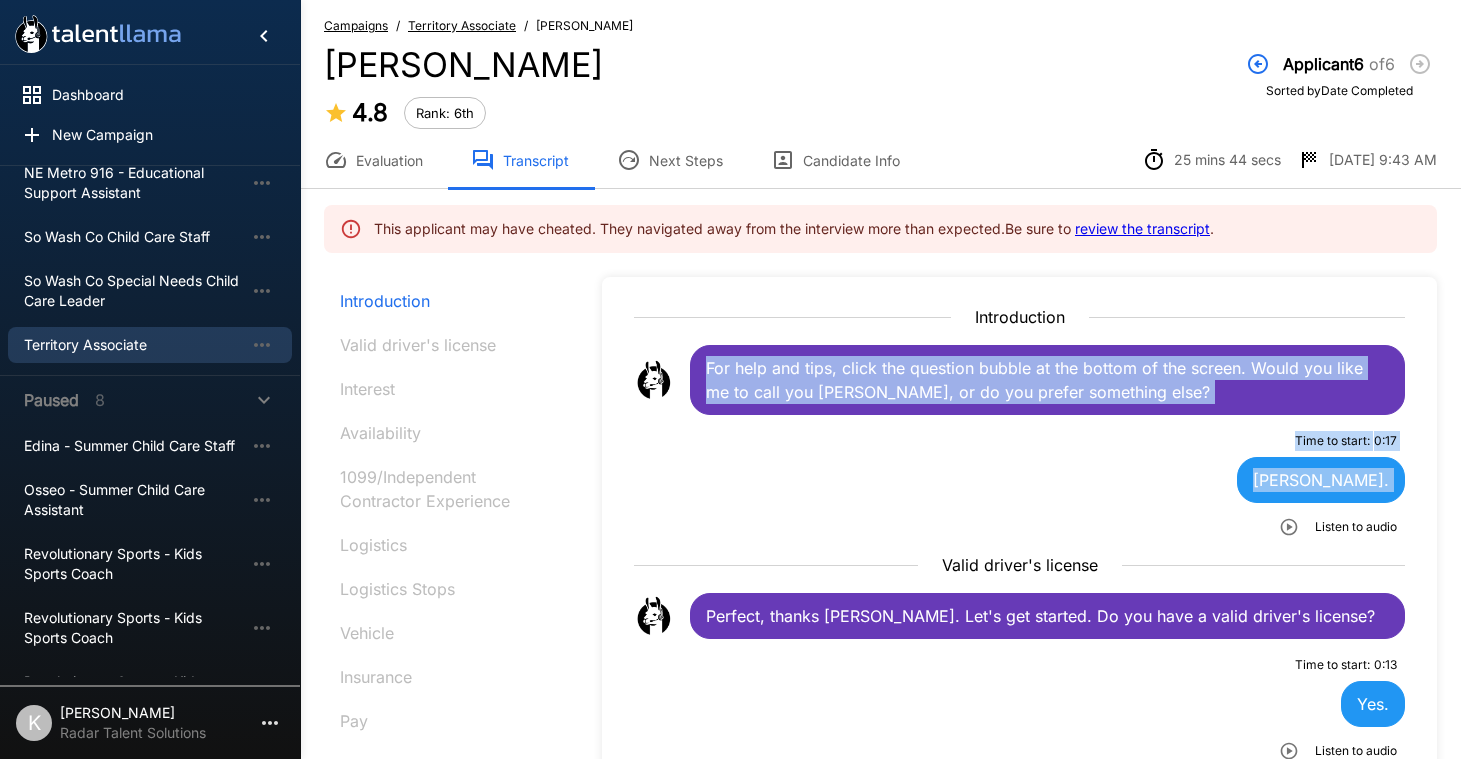 drag, startPoint x: 704, startPoint y: 371, endPoint x: 778, endPoint y: 551, distance: 194.61757 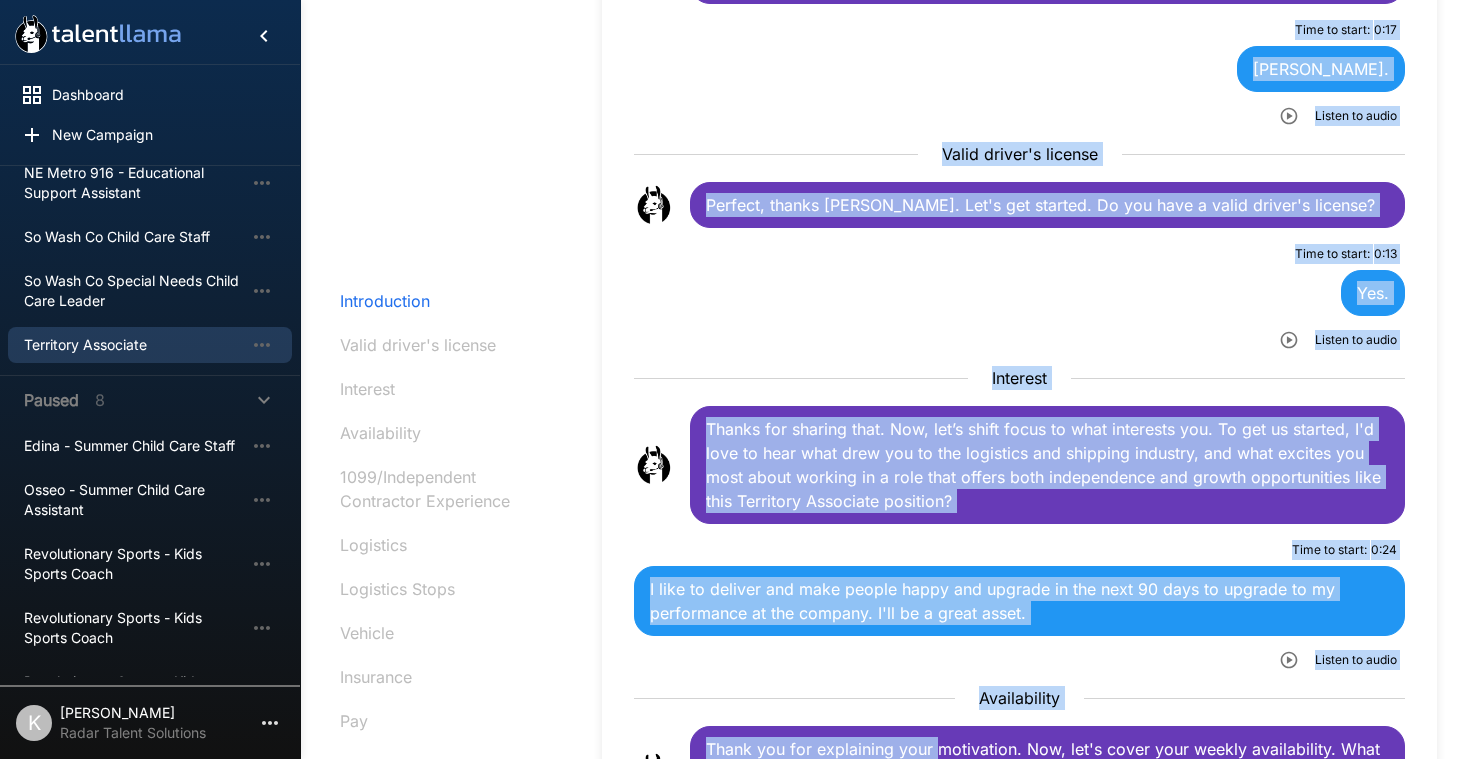 scroll, scrollTop: 804, scrollLeft: 0, axis: vertical 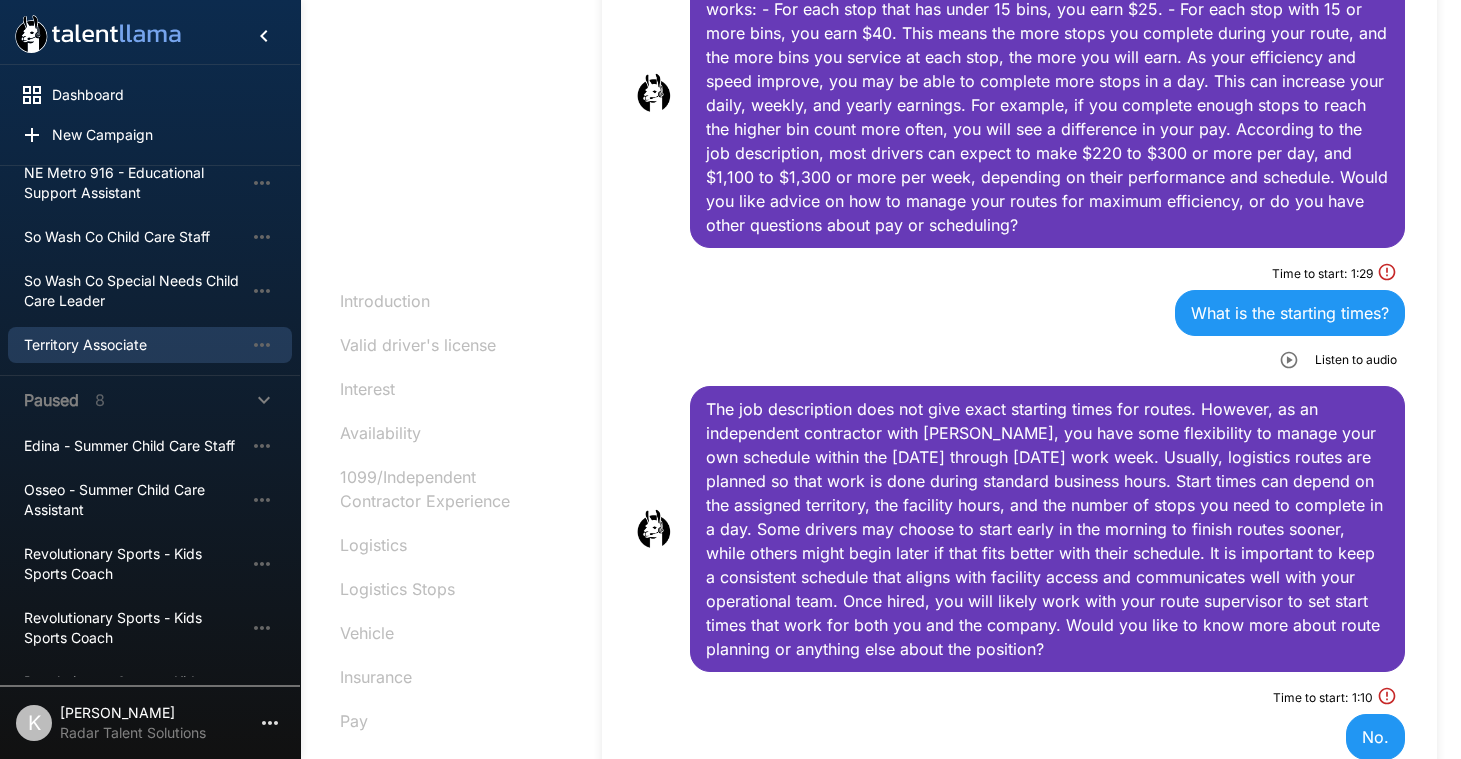 click on "Time to start : 1 : 29 What is the starting times? Listen to audio" at bounding box center (1019, 317) 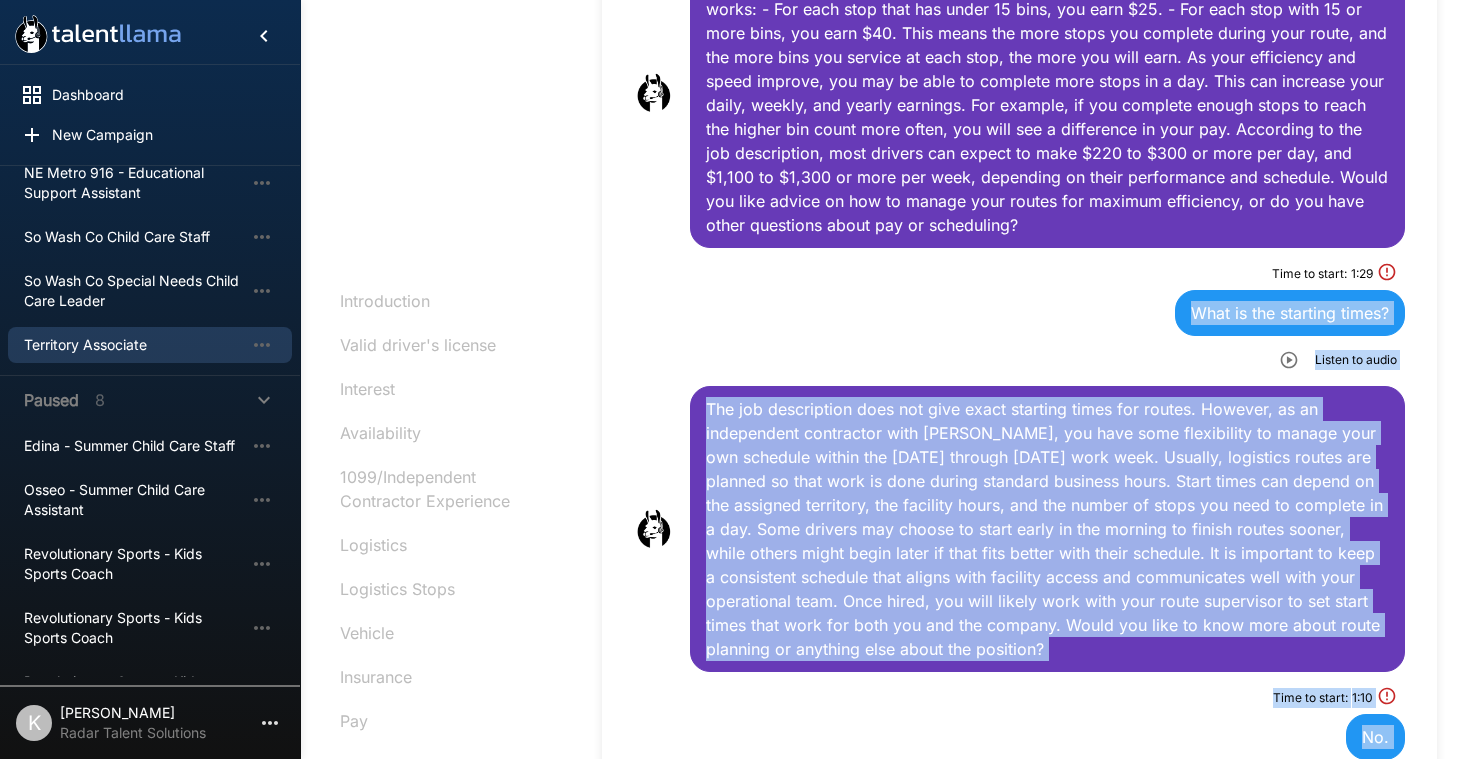 drag, startPoint x: 1189, startPoint y: 260, endPoint x: 1217, endPoint y: 691, distance: 431.90857 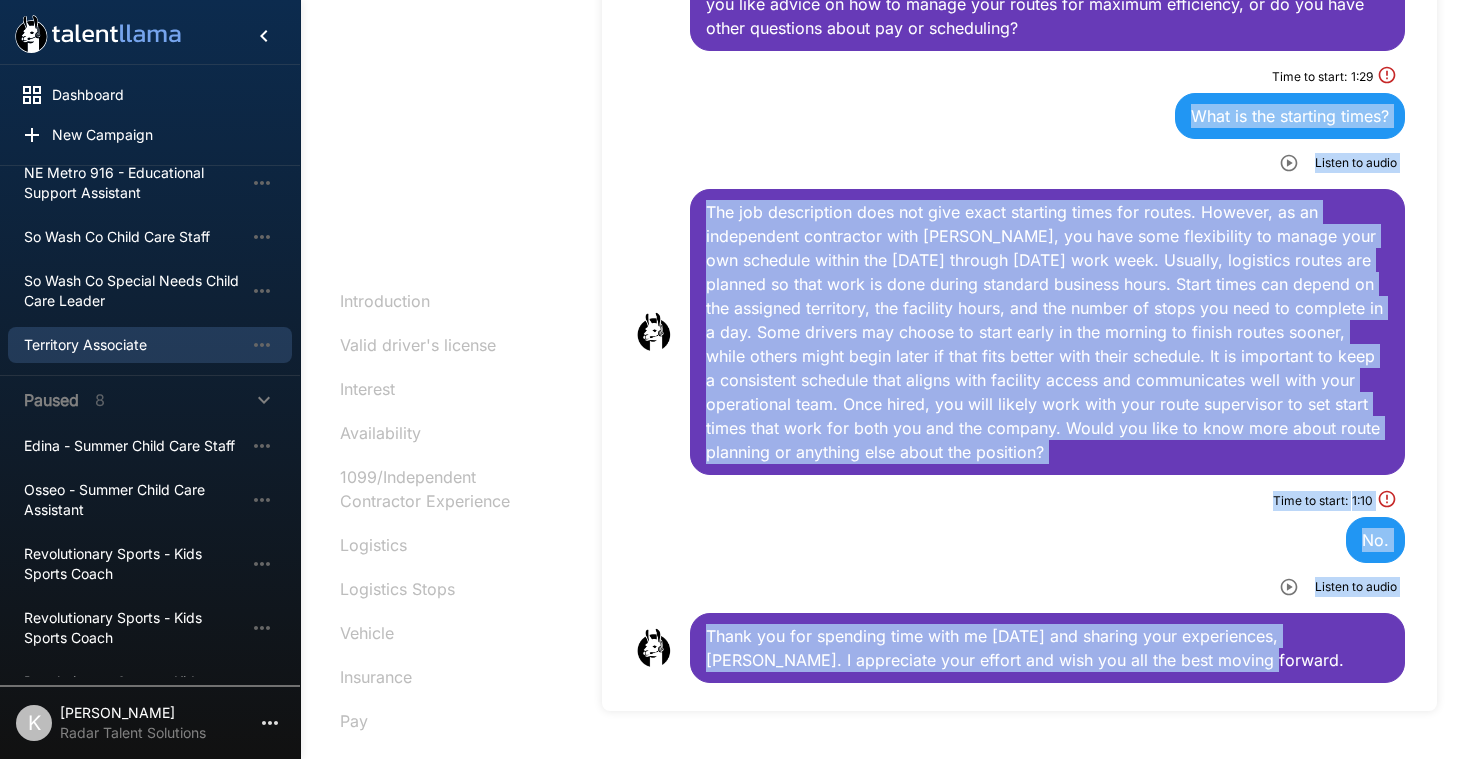 copy on "What is the starting times? Listen to audio The job description does not give exact starting times for routes. However, as an independent contractor with [PERSON_NAME], you have some flexibility to manage your own schedule within the [DATE] through [DATE] work week.
Usually, logistics routes are planned so that work is done during standard business hours. Start times can depend on the assigned territory, the facility hours, and the number of stops you need to complete in a day. Some drivers may choose to start early in the morning to finish routes sooner, while others might begin later if that fits better with their schedule.
It is important to keep a consistent schedule that aligns with facility access and communicates well with your operational team. Once hired, you will likely work with your route supervisor to set start times that work for both you and the company.
Would you like to know more about route planning or anything else about the position? Time to start : 1 : 10 No. Listen to audio Thank you for ..." 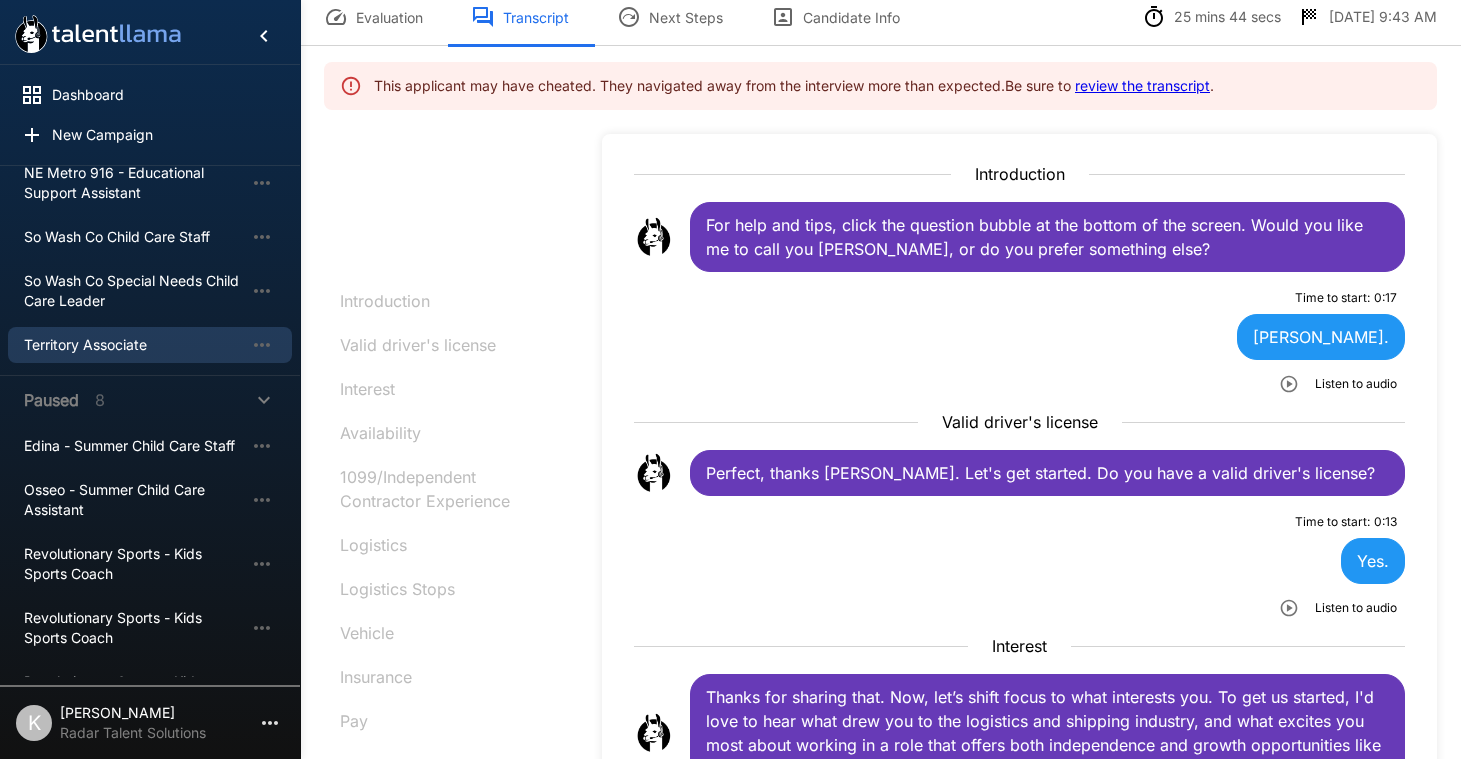 scroll, scrollTop: 0, scrollLeft: 0, axis: both 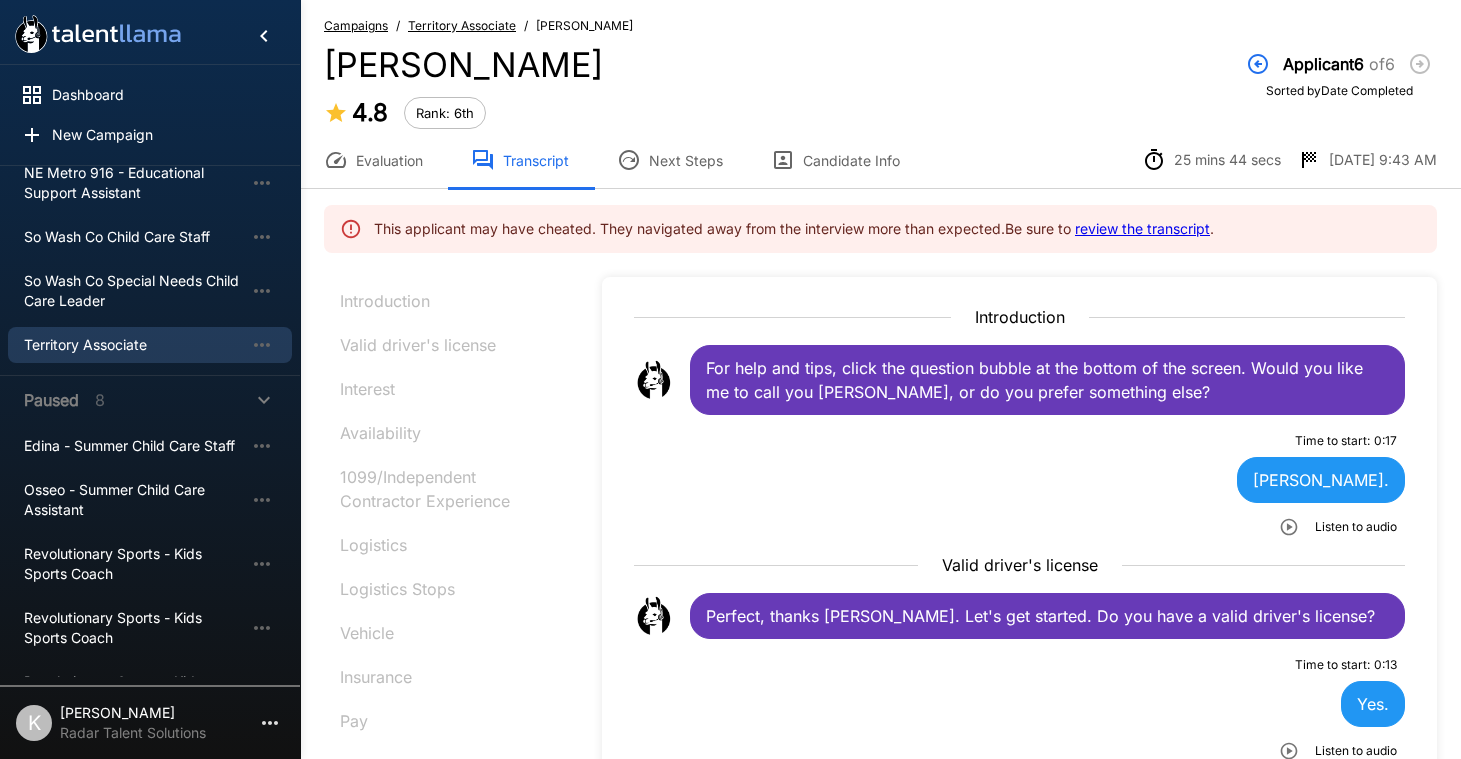 click on "Evaluation" at bounding box center (373, 160) 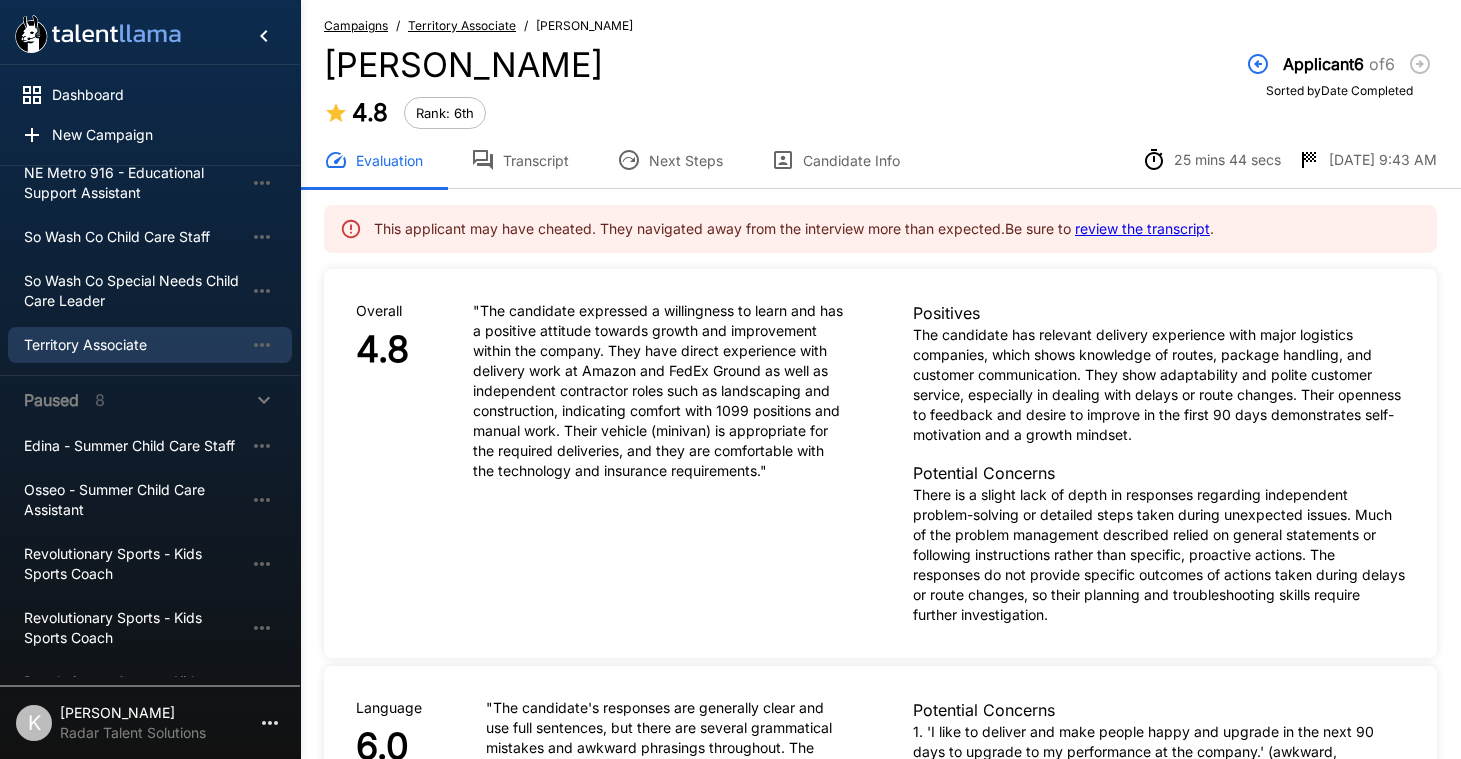 click on "Territory Associate" at bounding box center (462, 25) 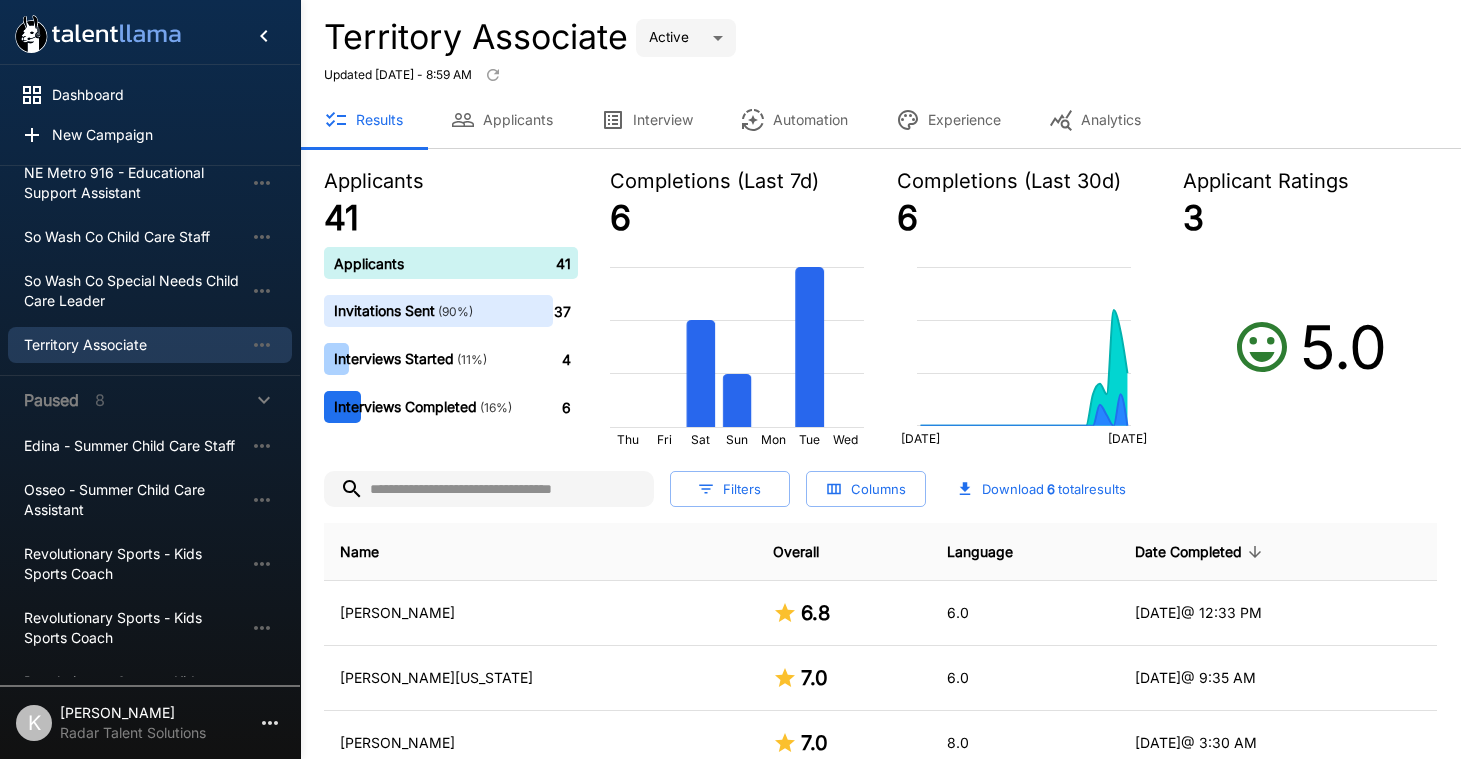 click on "Interview" at bounding box center (647, 120) 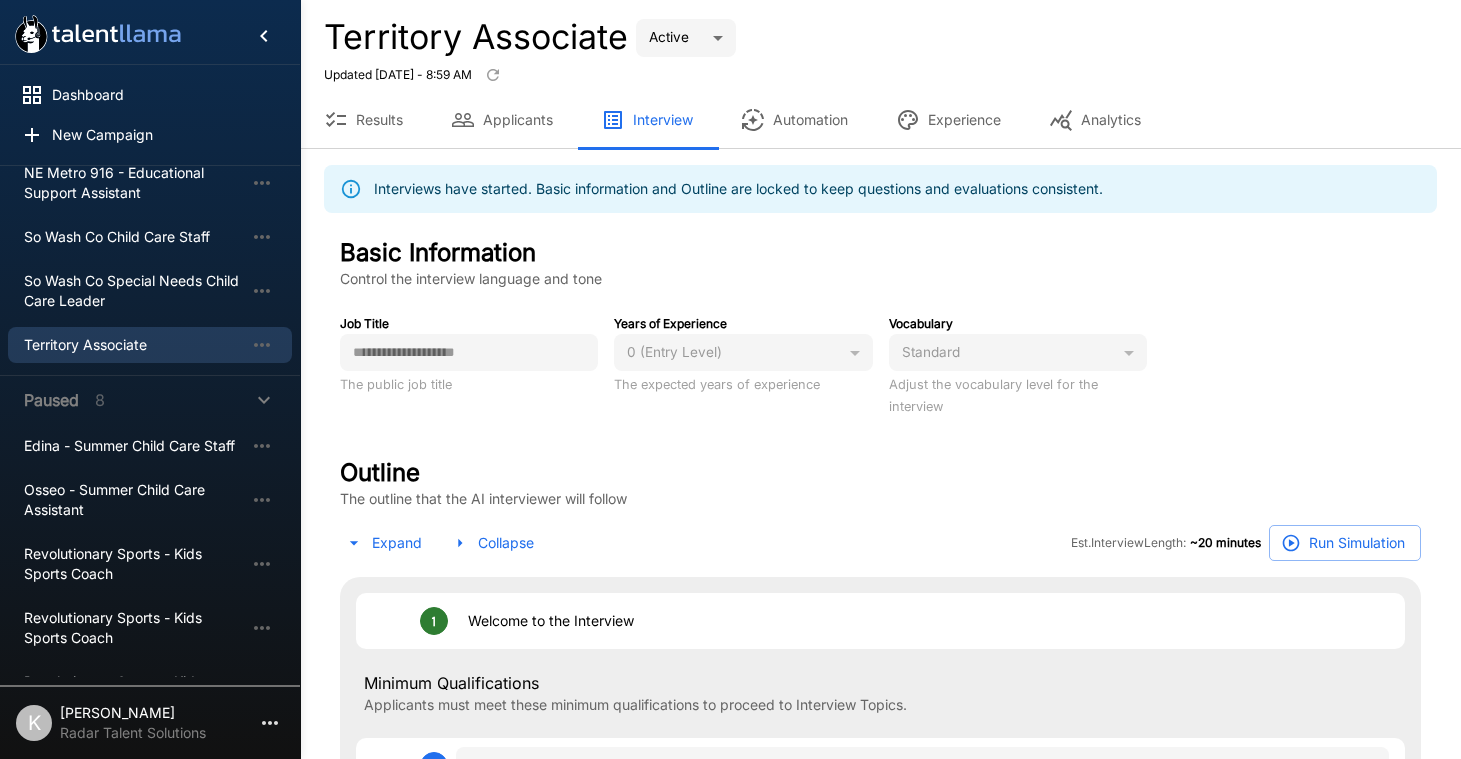 type on "*" 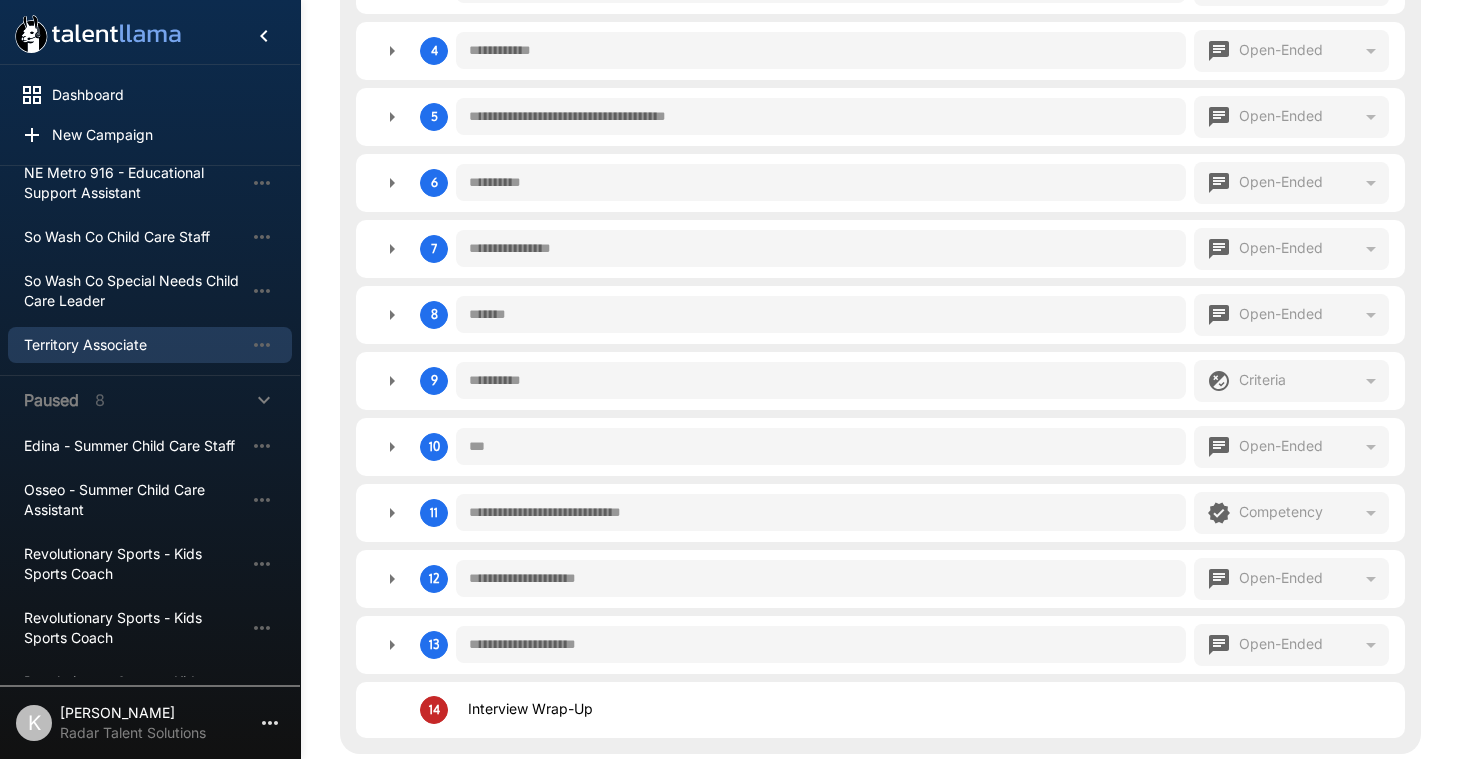 scroll, scrollTop: 1279, scrollLeft: 0, axis: vertical 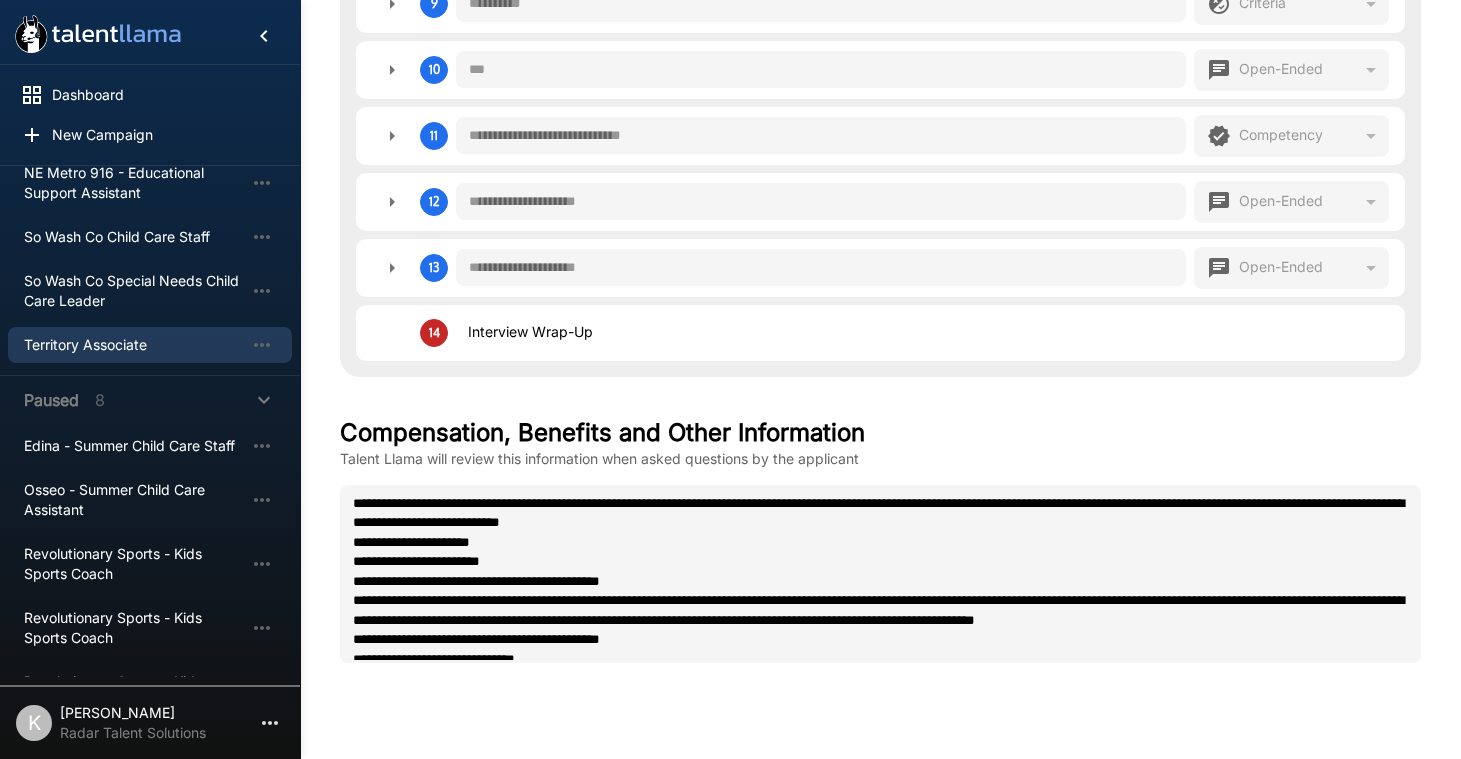 type on "*" 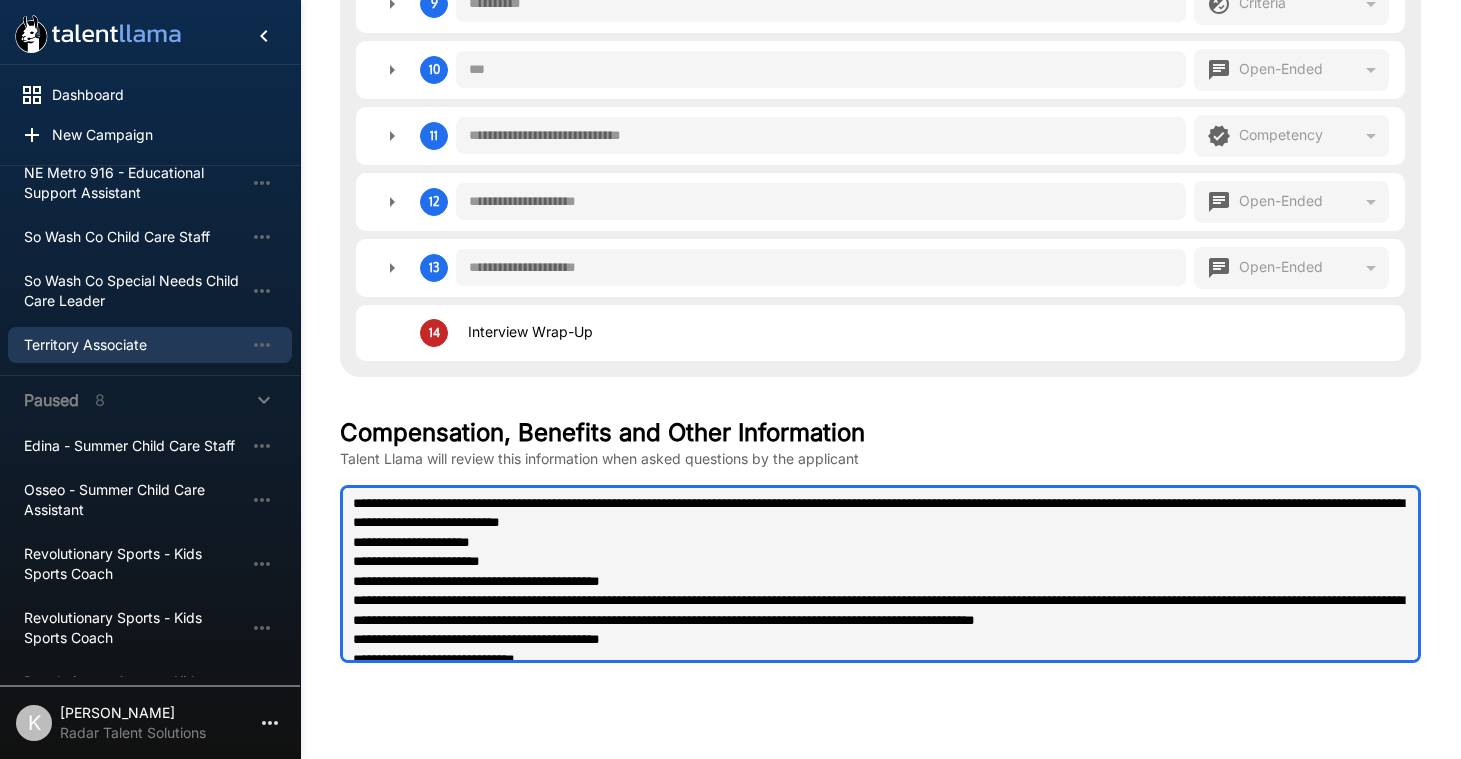 drag, startPoint x: 1105, startPoint y: 506, endPoint x: 472, endPoint y: 520, distance: 633.1548 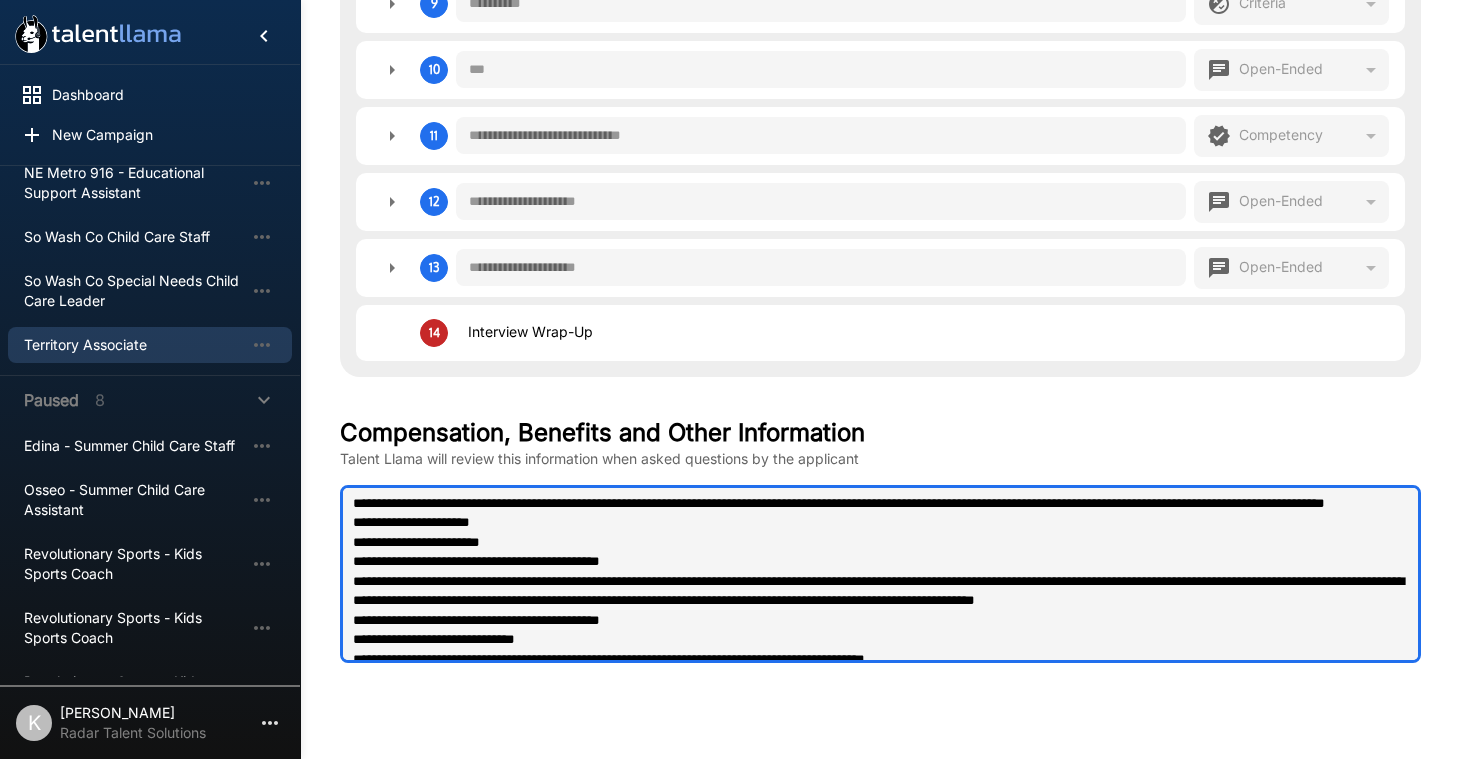click at bounding box center [880, 574] 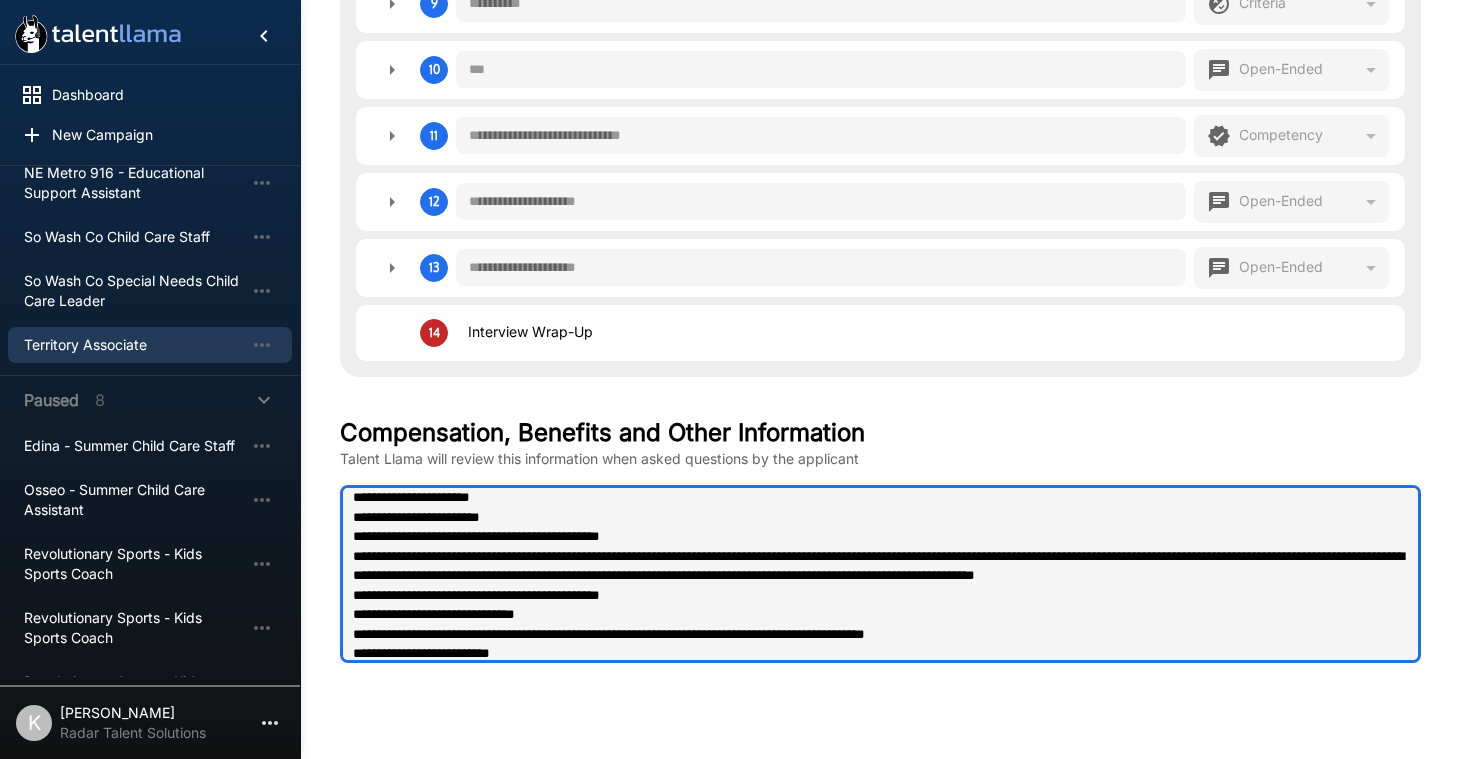 scroll, scrollTop: 0, scrollLeft: 0, axis: both 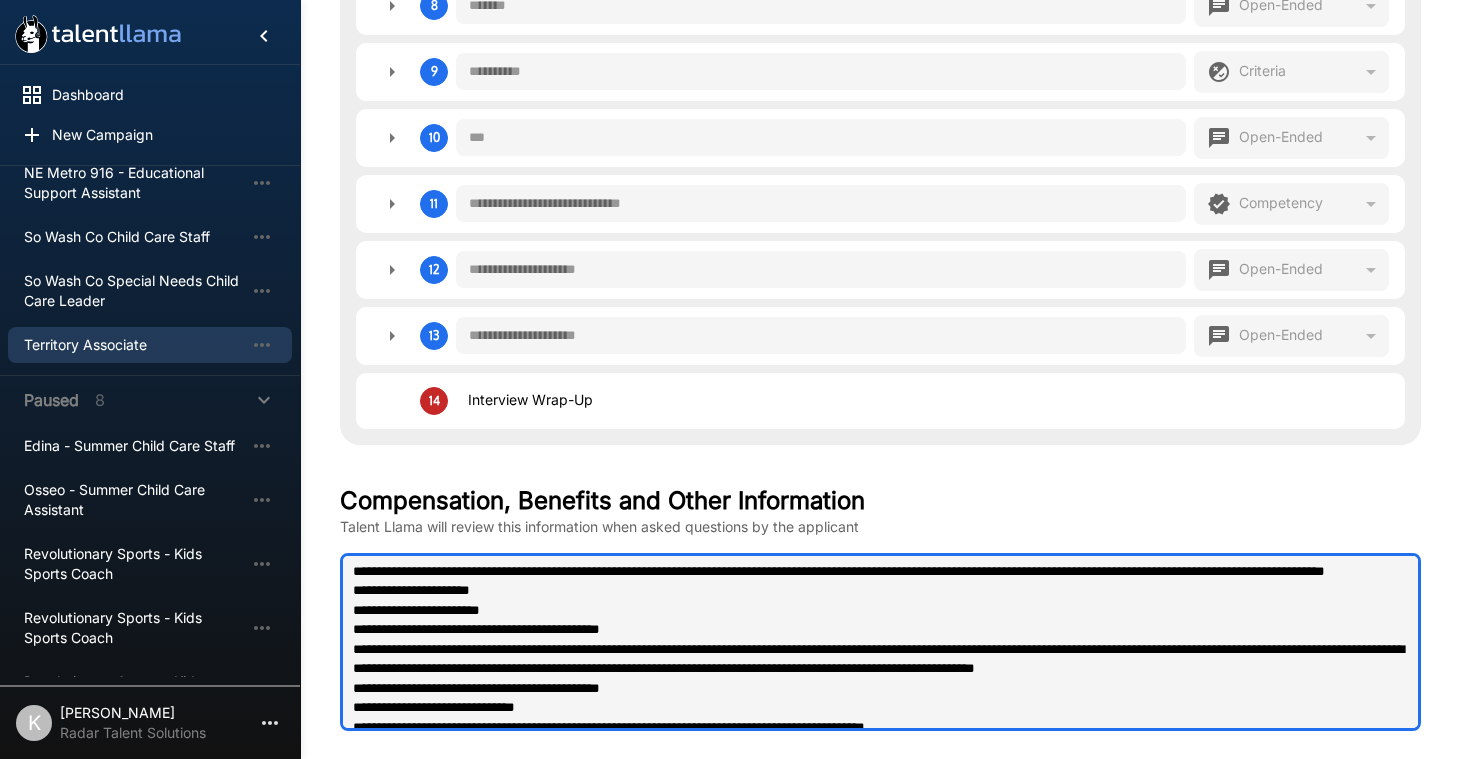 click at bounding box center [880, 642] 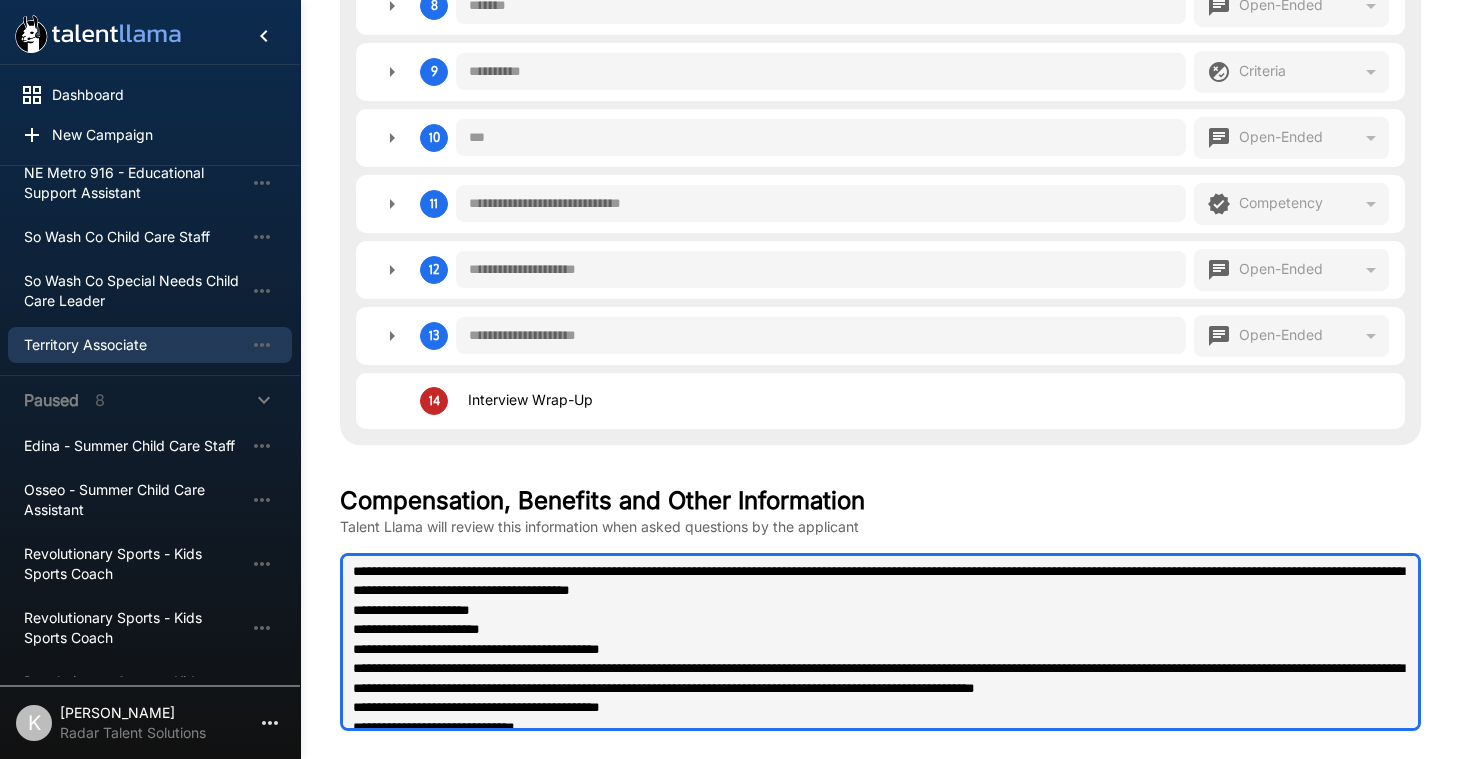 click at bounding box center [880, 642] 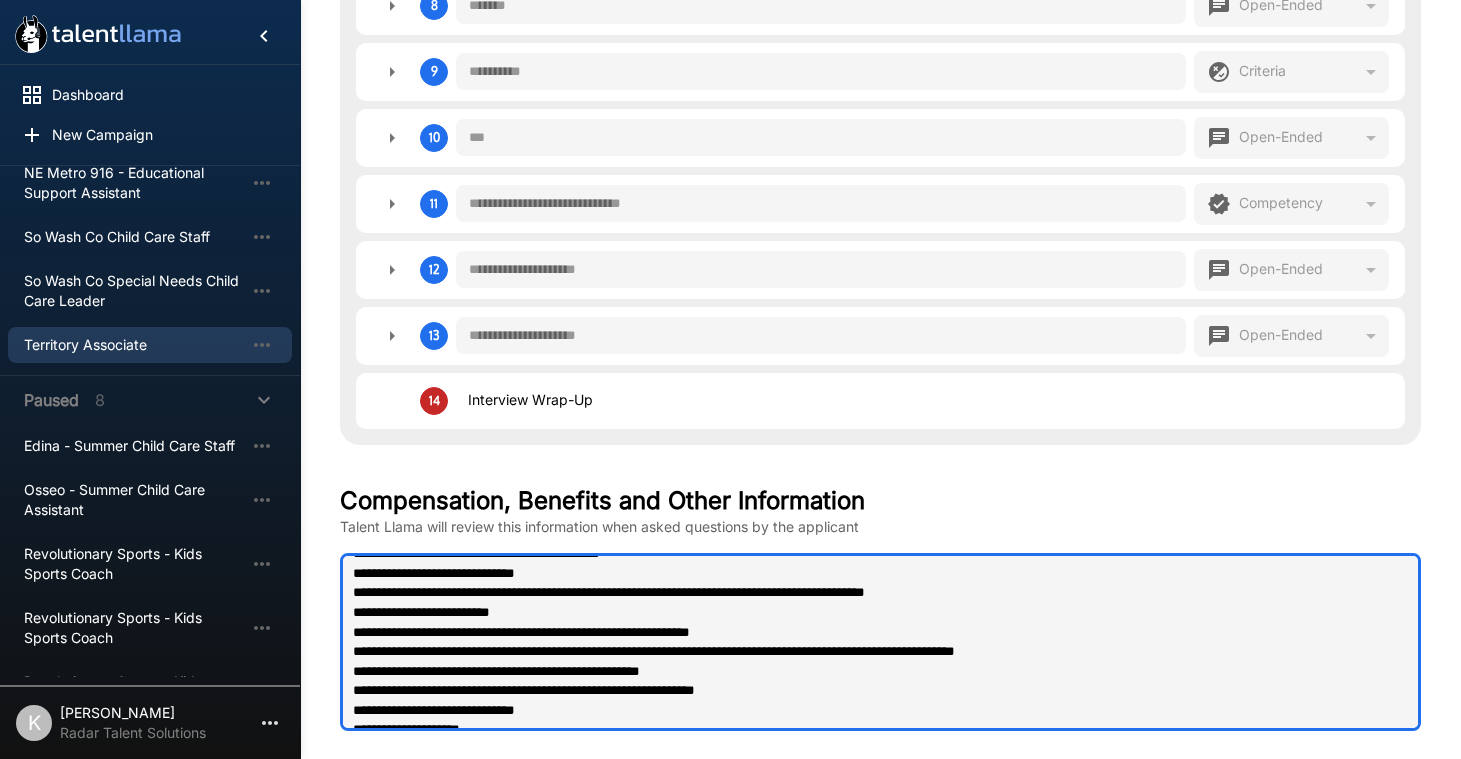 scroll, scrollTop: 164, scrollLeft: 0, axis: vertical 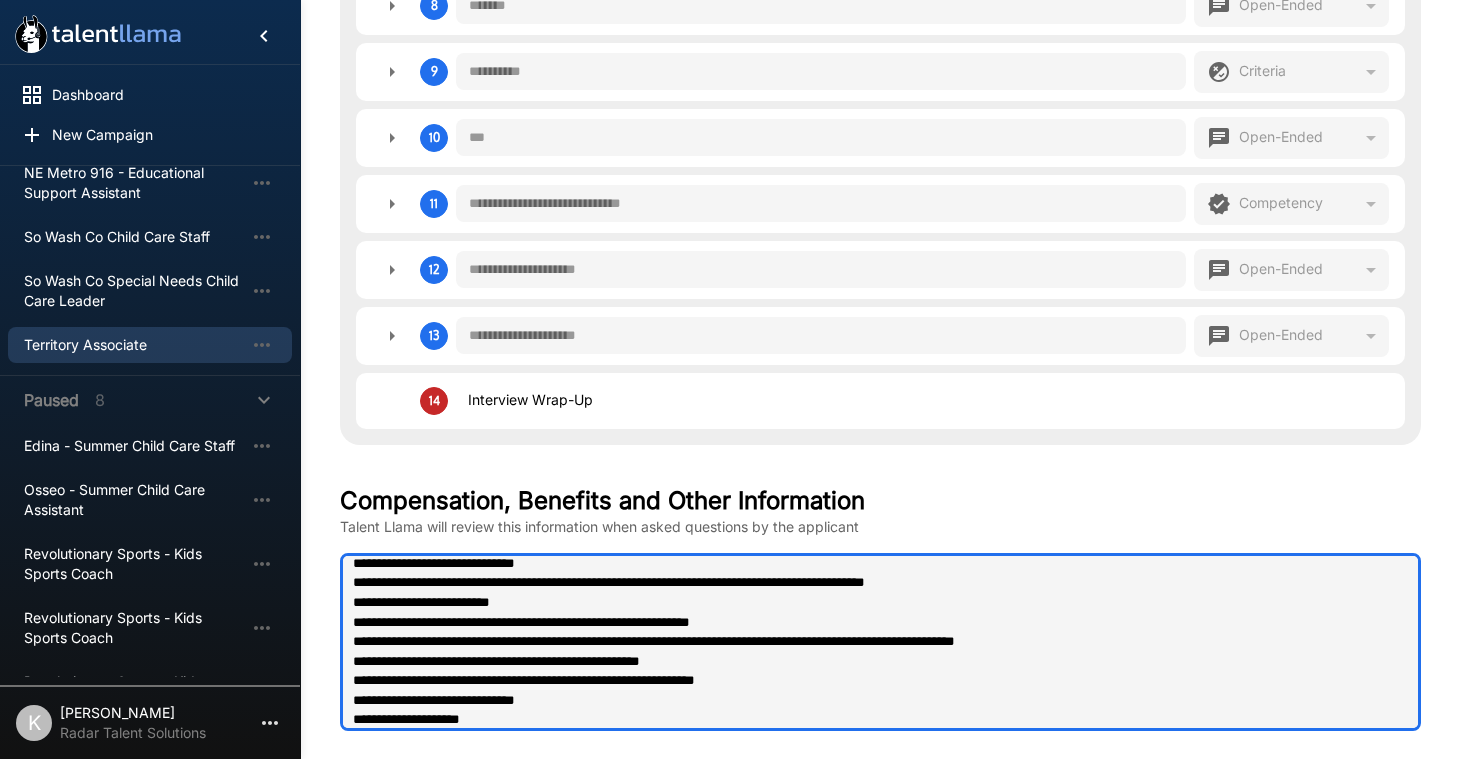 drag, startPoint x: 581, startPoint y: 583, endPoint x: 342, endPoint y: 578, distance: 239.05229 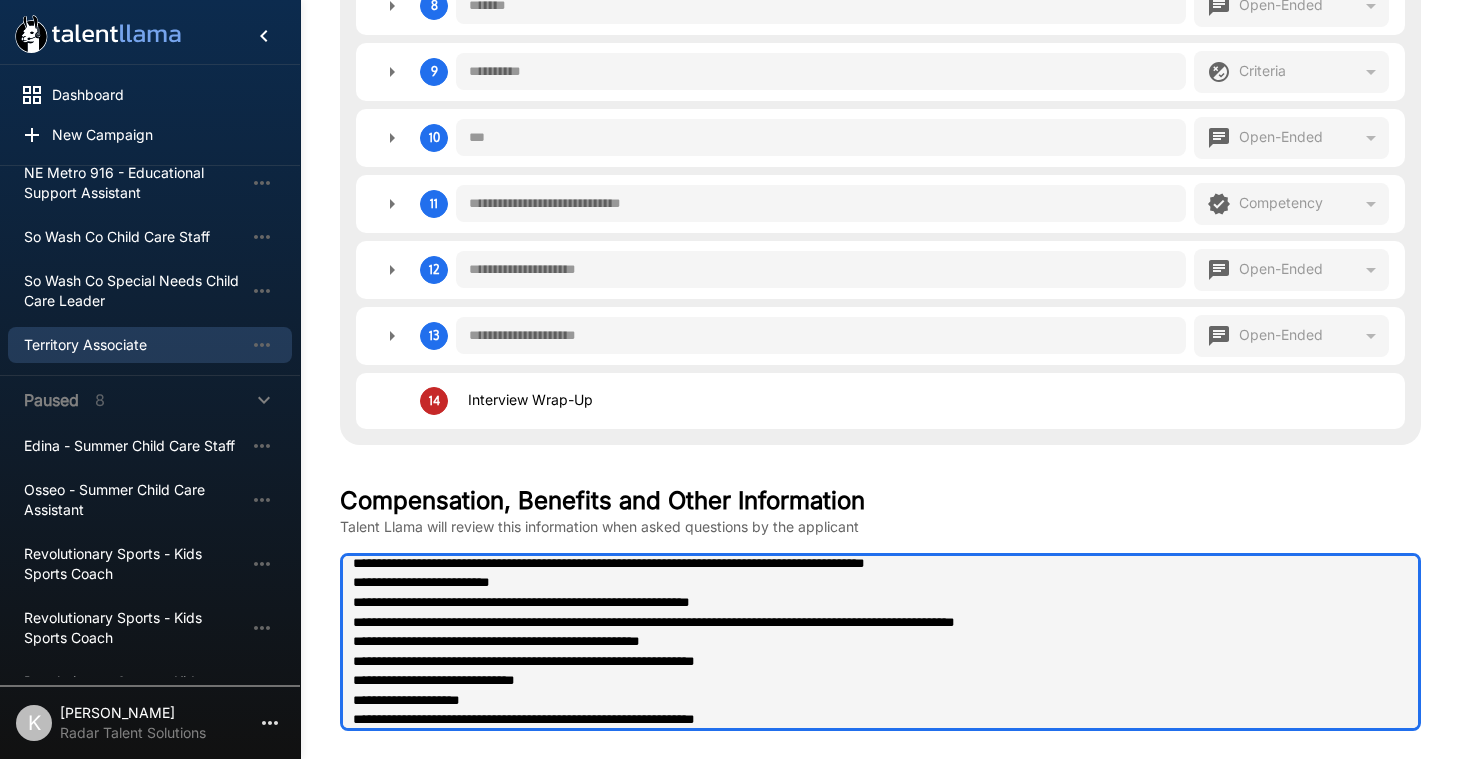 scroll, scrollTop: 163, scrollLeft: 0, axis: vertical 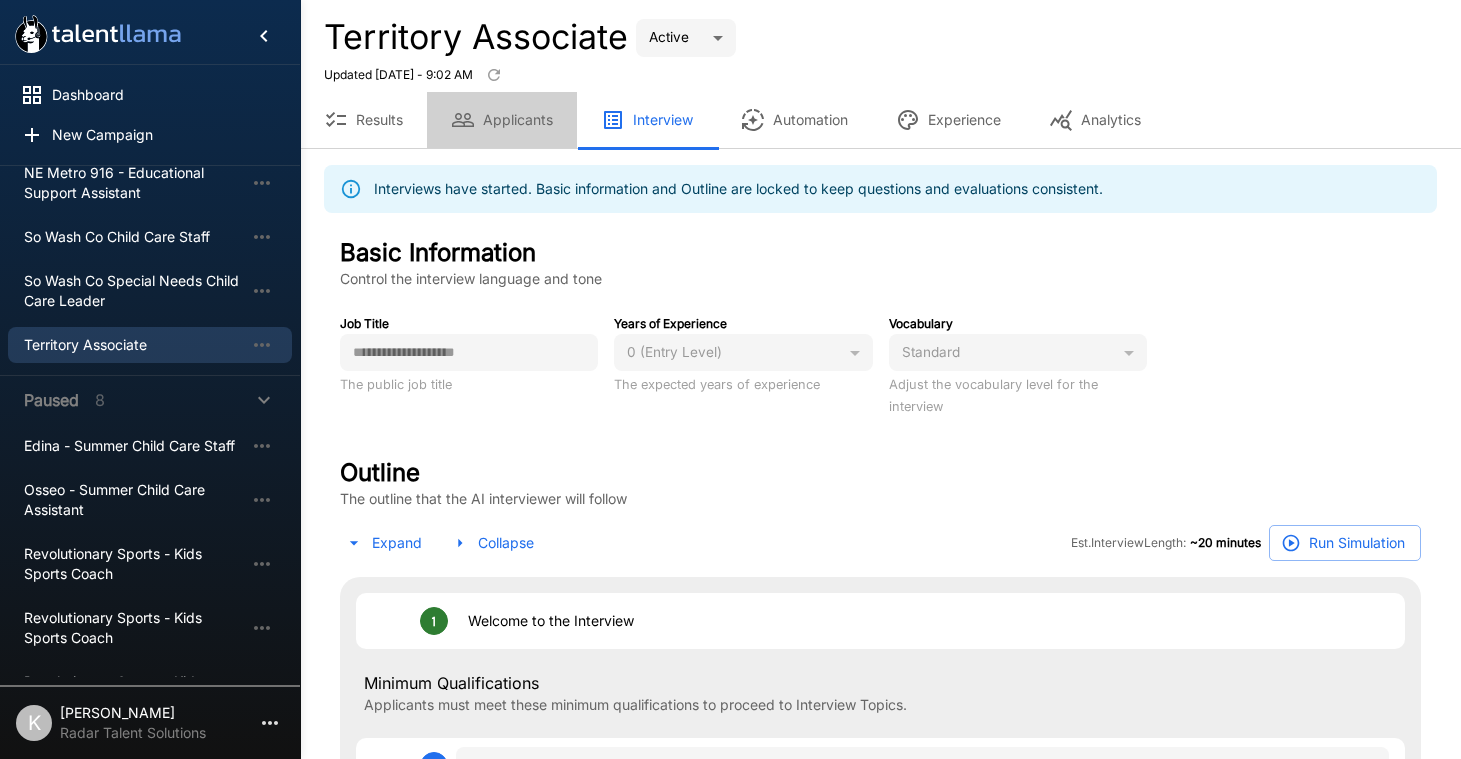 click on "Applicants" at bounding box center (502, 120) 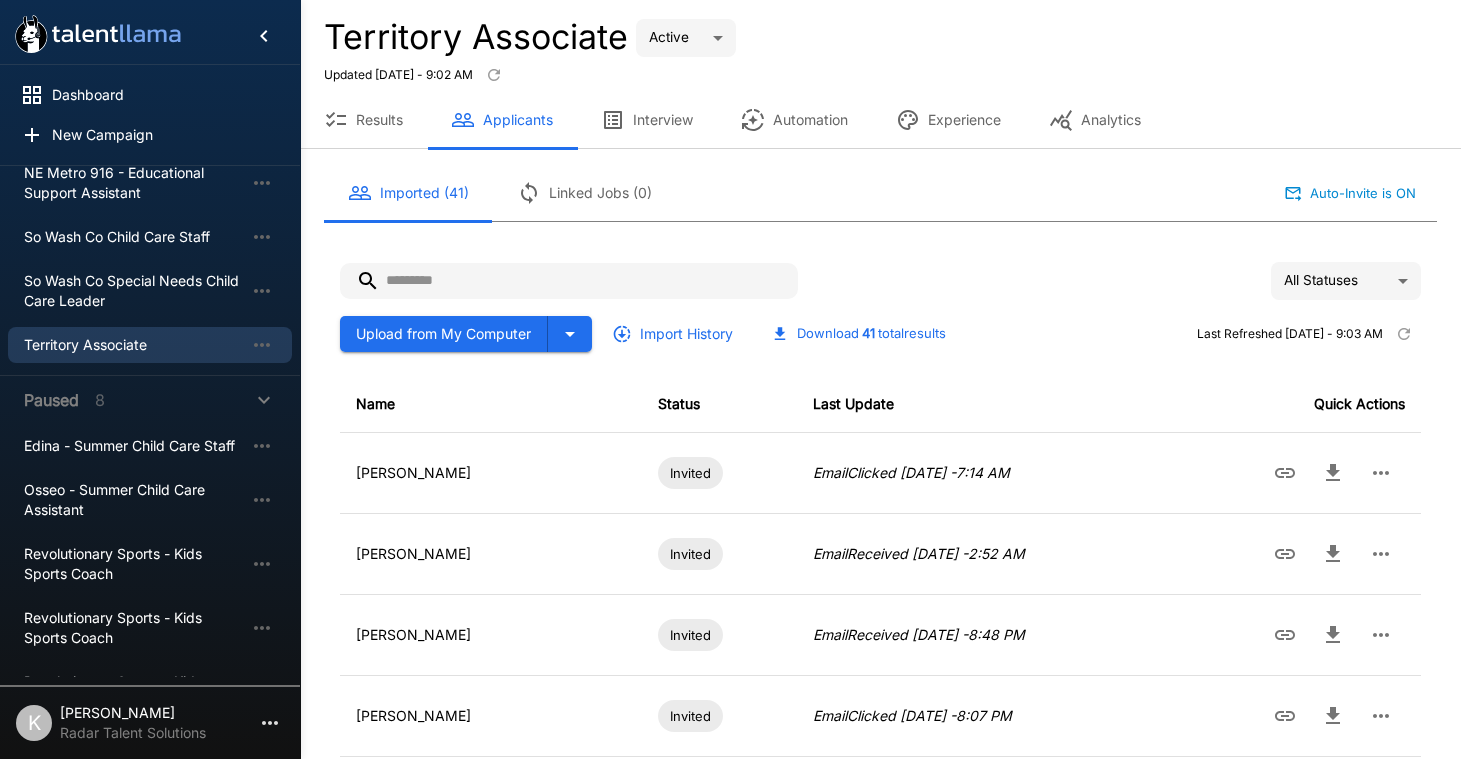 click on "Interview" at bounding box center [647, 120] 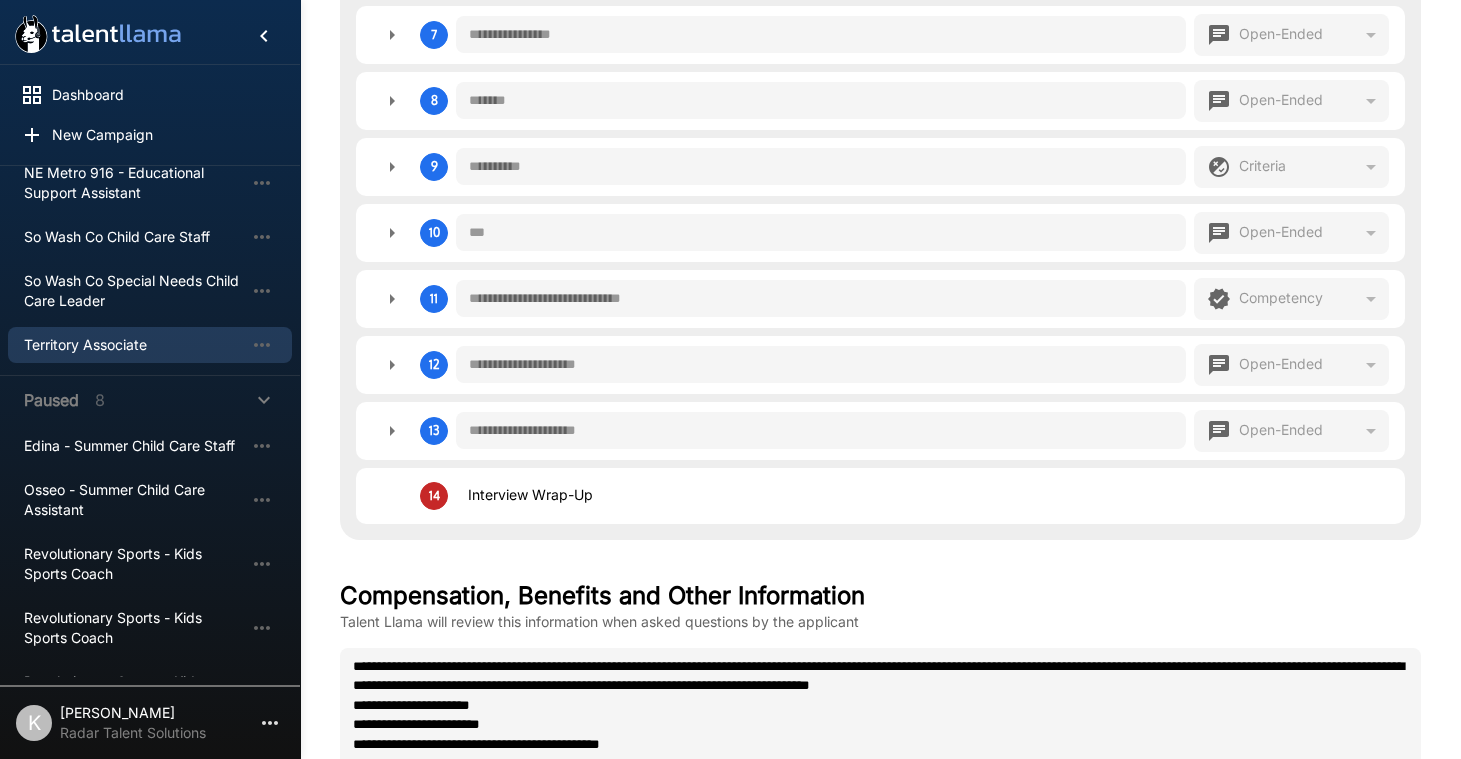 scroll, scrollTop: 1279, scrollLeft: 0, axis: vertical 